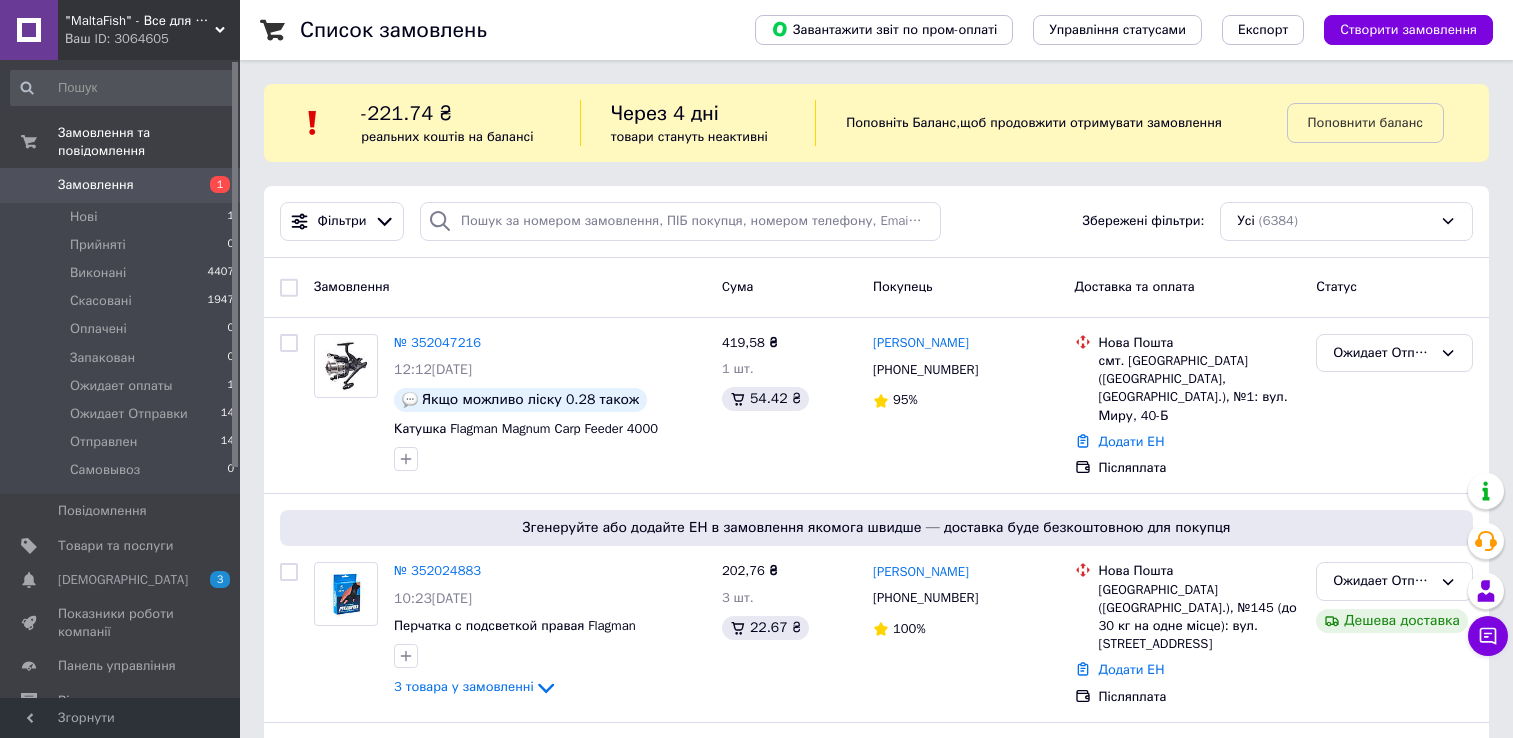 scroll, scrollTop: 0, scrollLeft: 0, axis: both 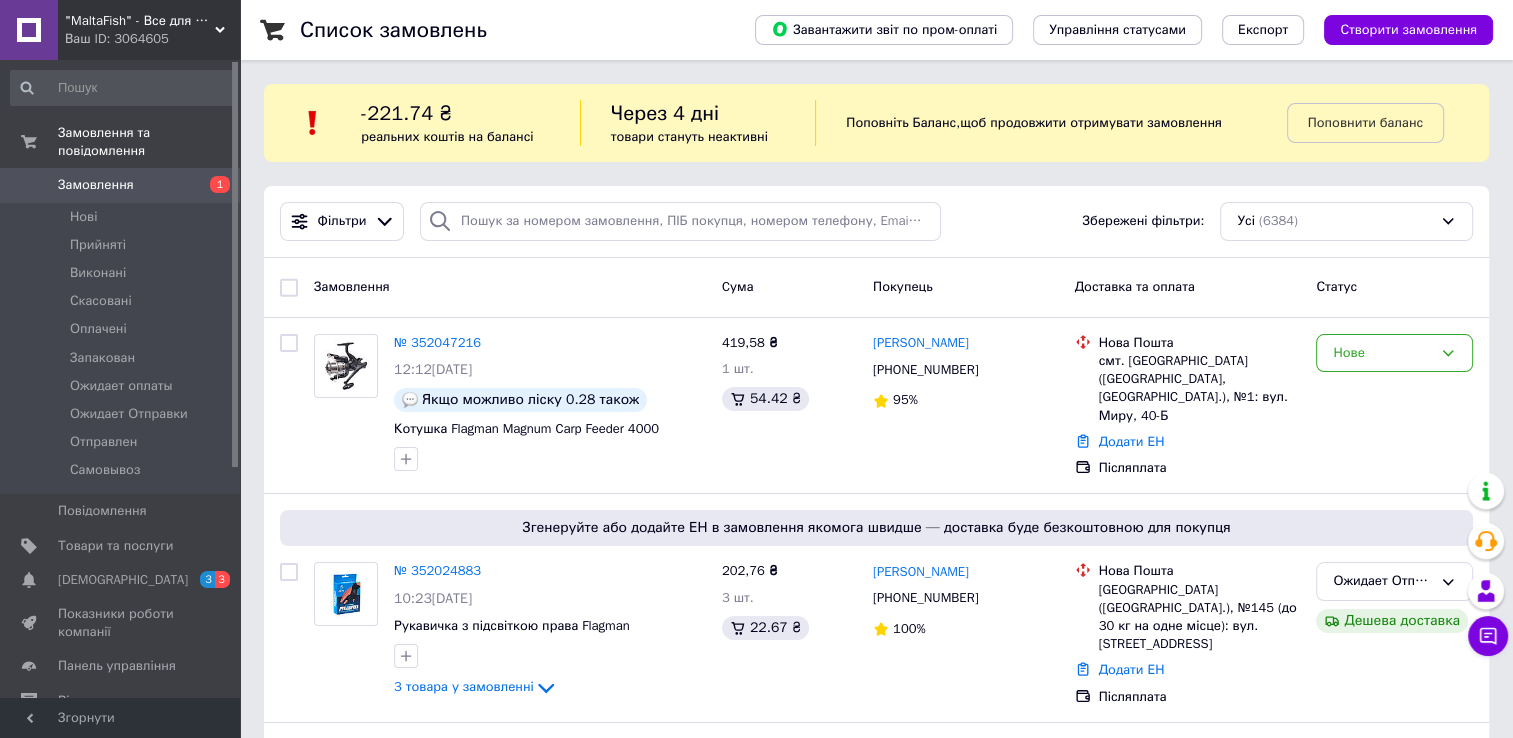 click on "Замовлення" at bounding box center (96, 185) 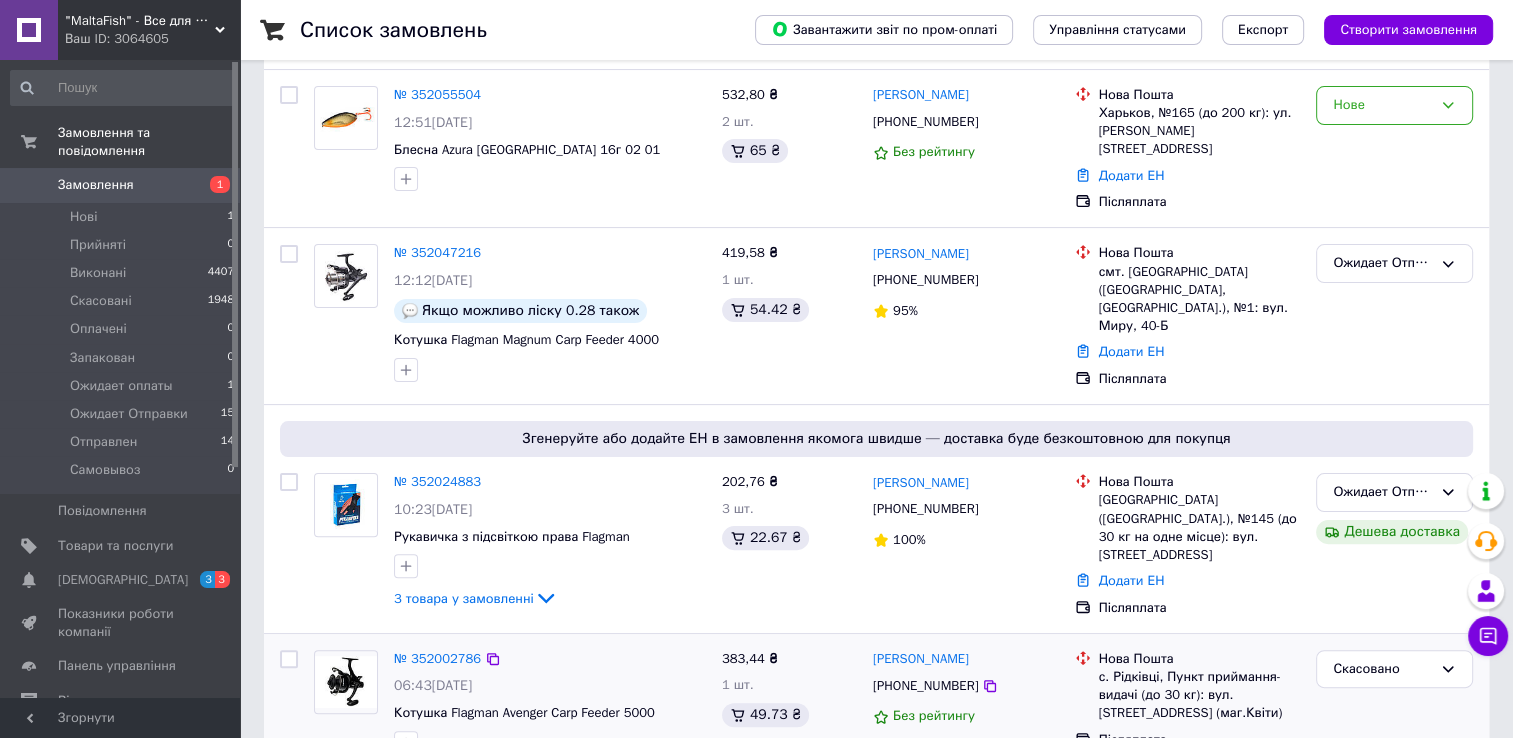 scroll, scrollTop: 600, scrollLeft: 0, axis: vertical 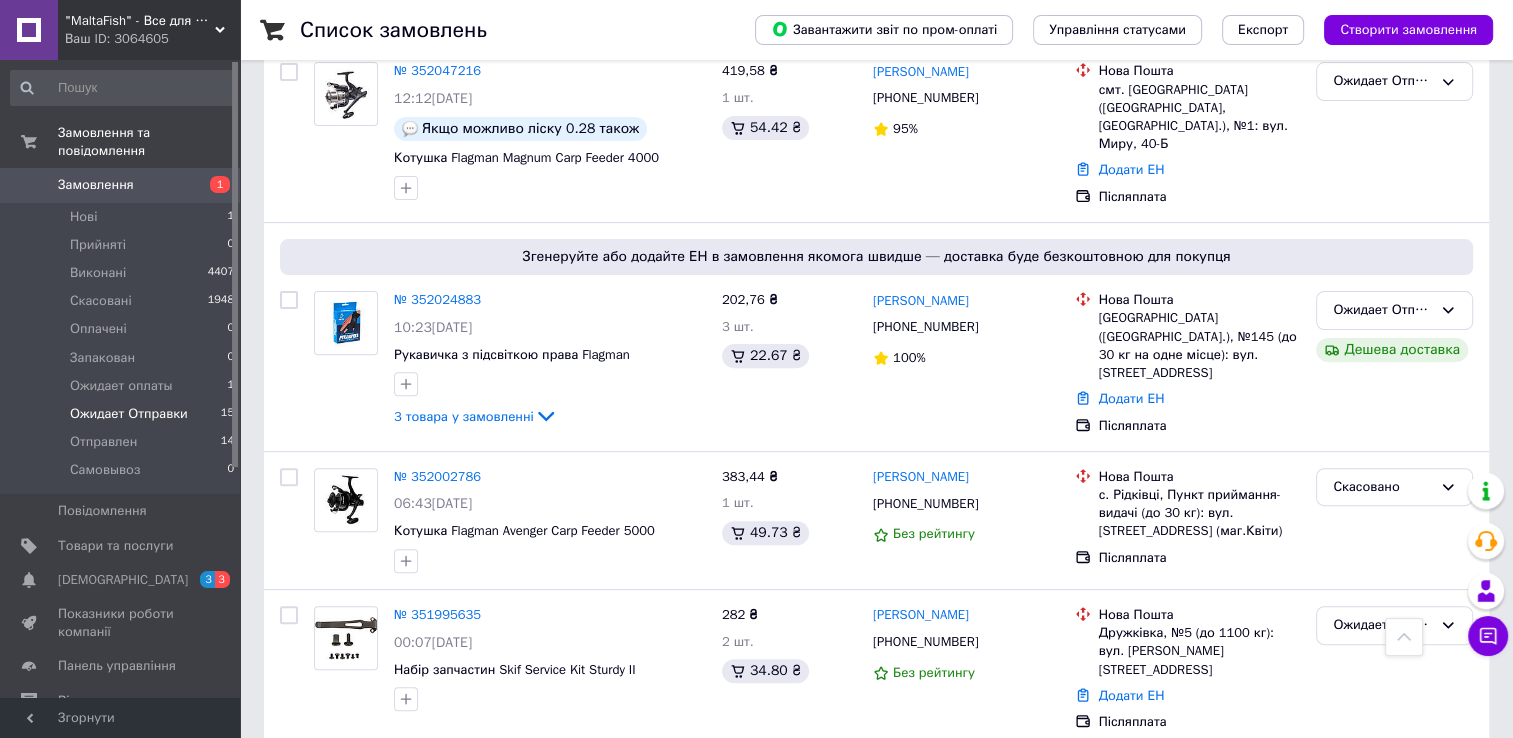 click on "Ожидает Отправки" at bounding box center [129, 414] 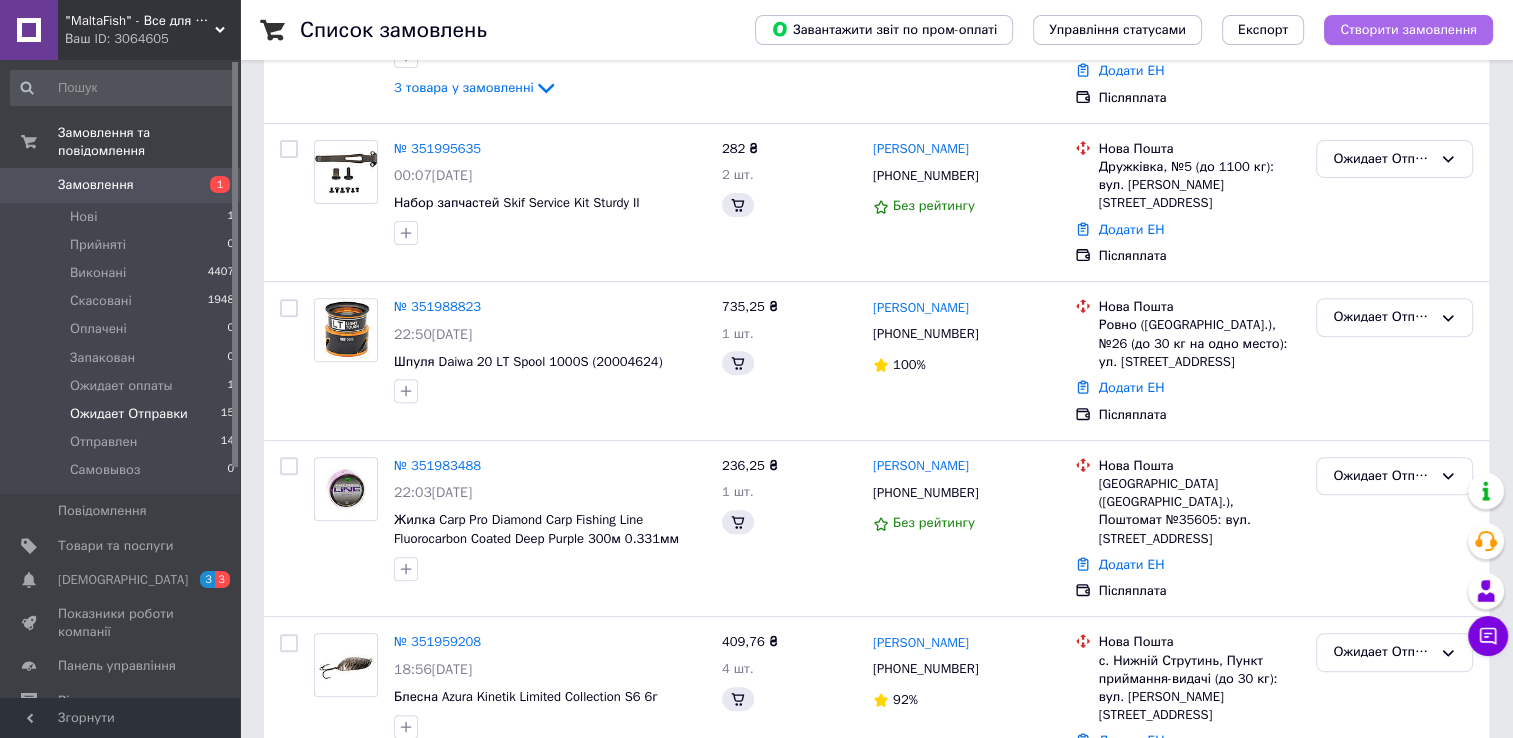 scroll, scrollTop: 0, scrollLeft: 0, axis: both 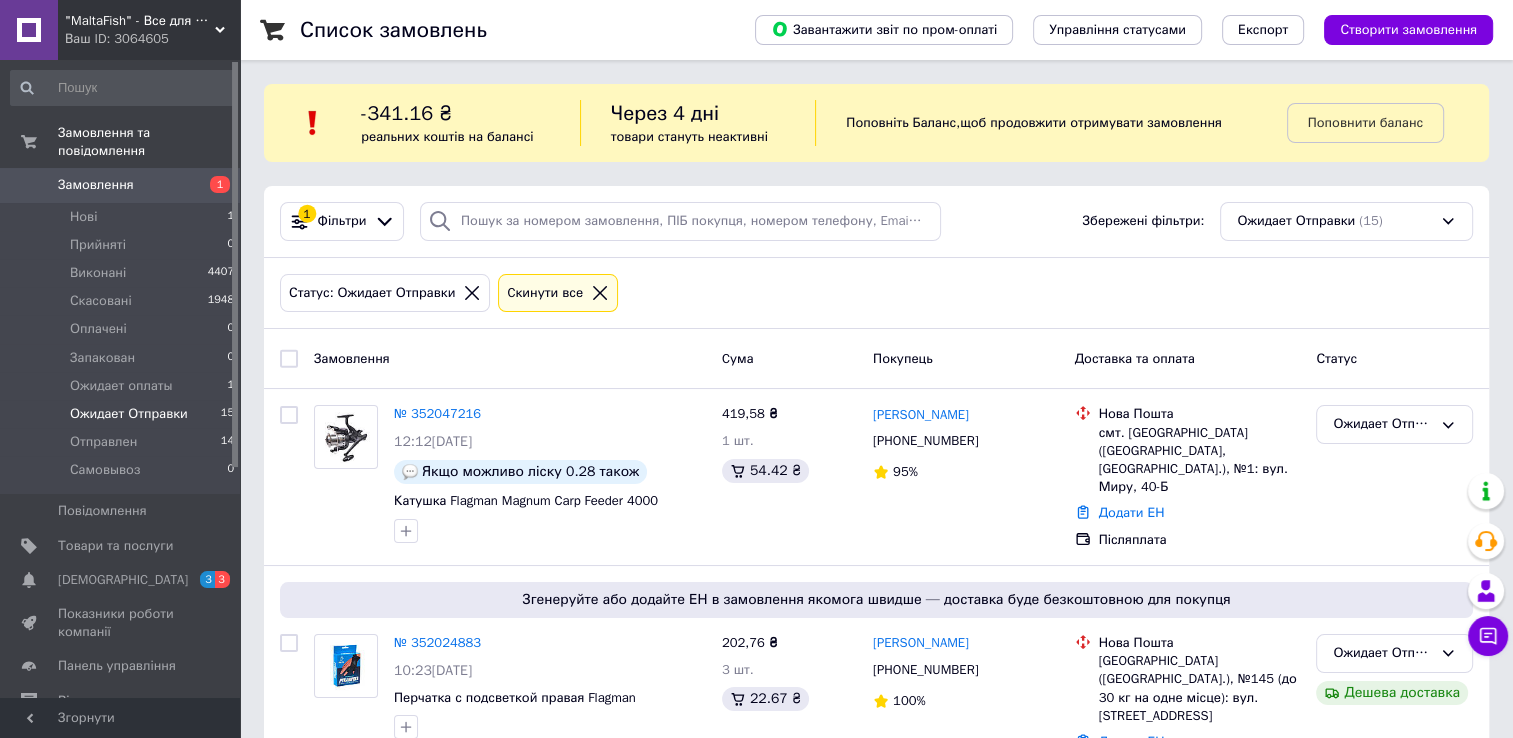 click on "Замовлення" at bounding box center [96, 185] 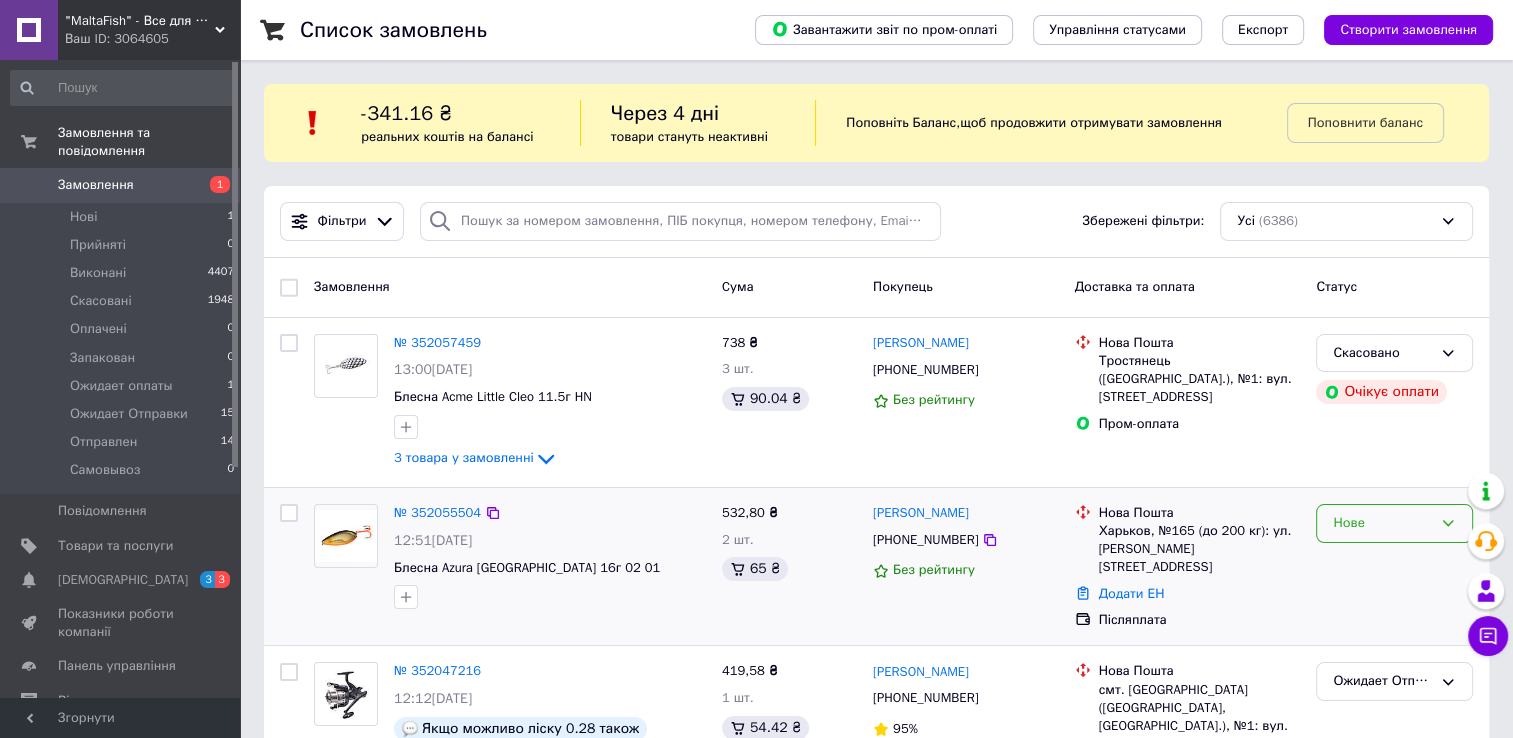 click on "Нове" at bounding box center [1382, 523] 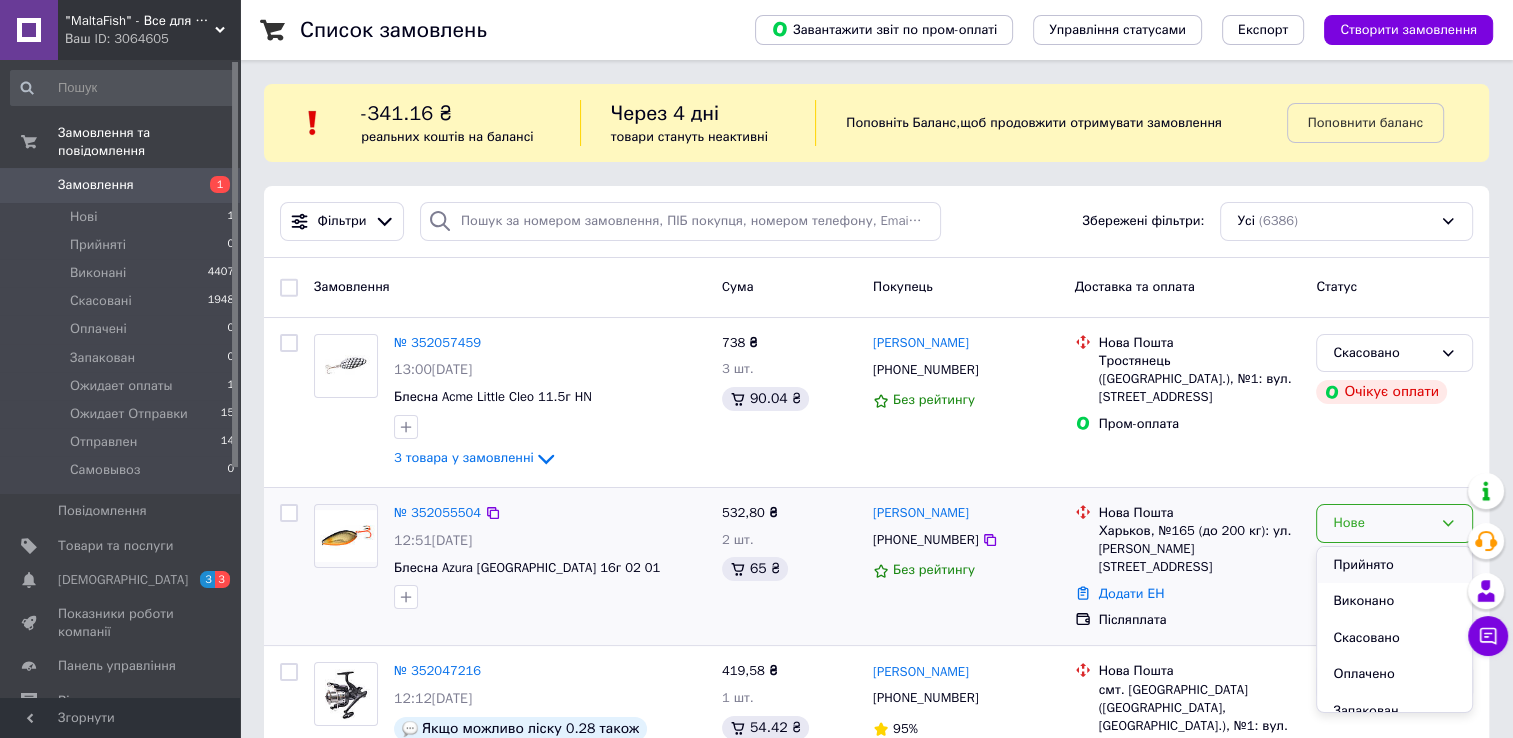 click on "Прийнято" at bounding box center [1394, 565] 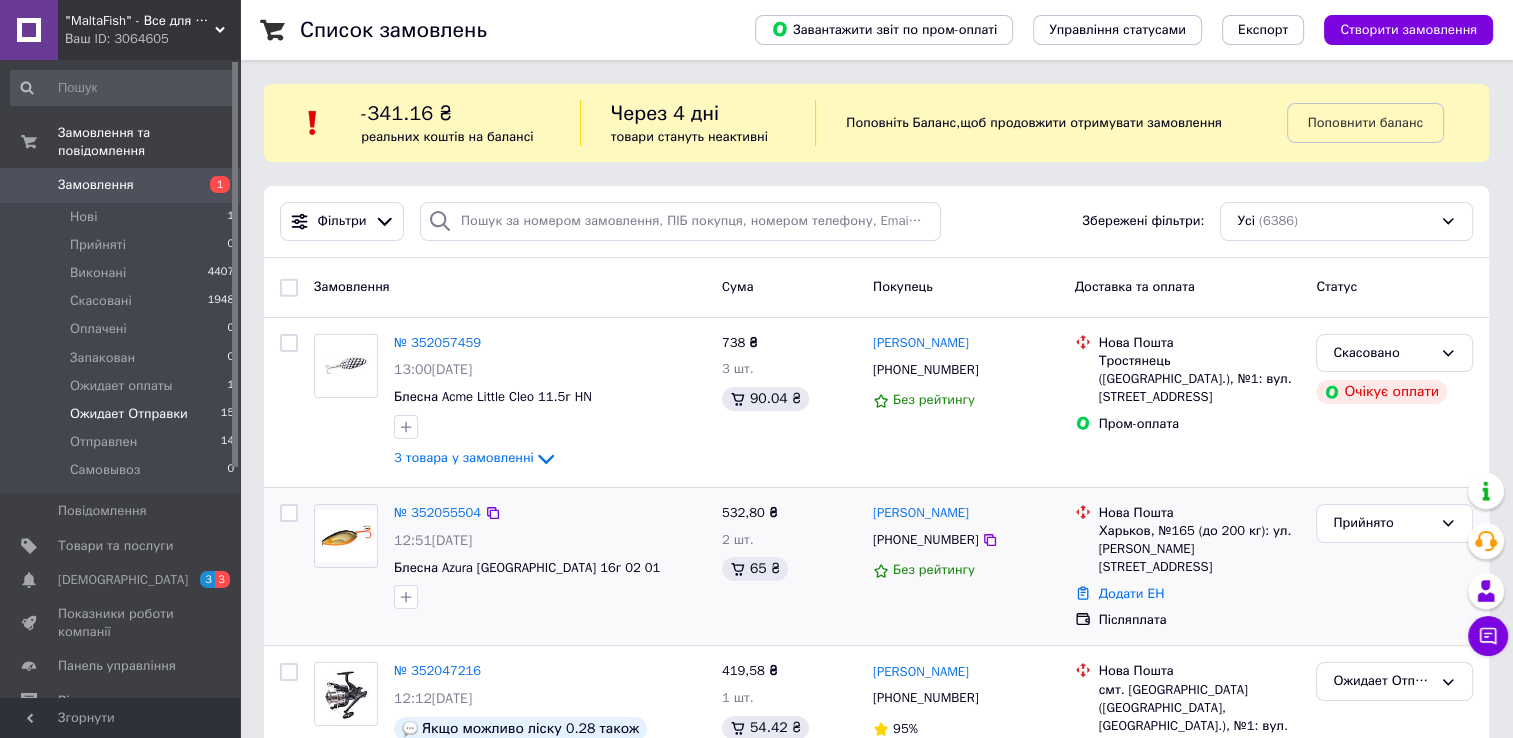 click on "Ожидает Отправки" at bounding box center [129, 414] 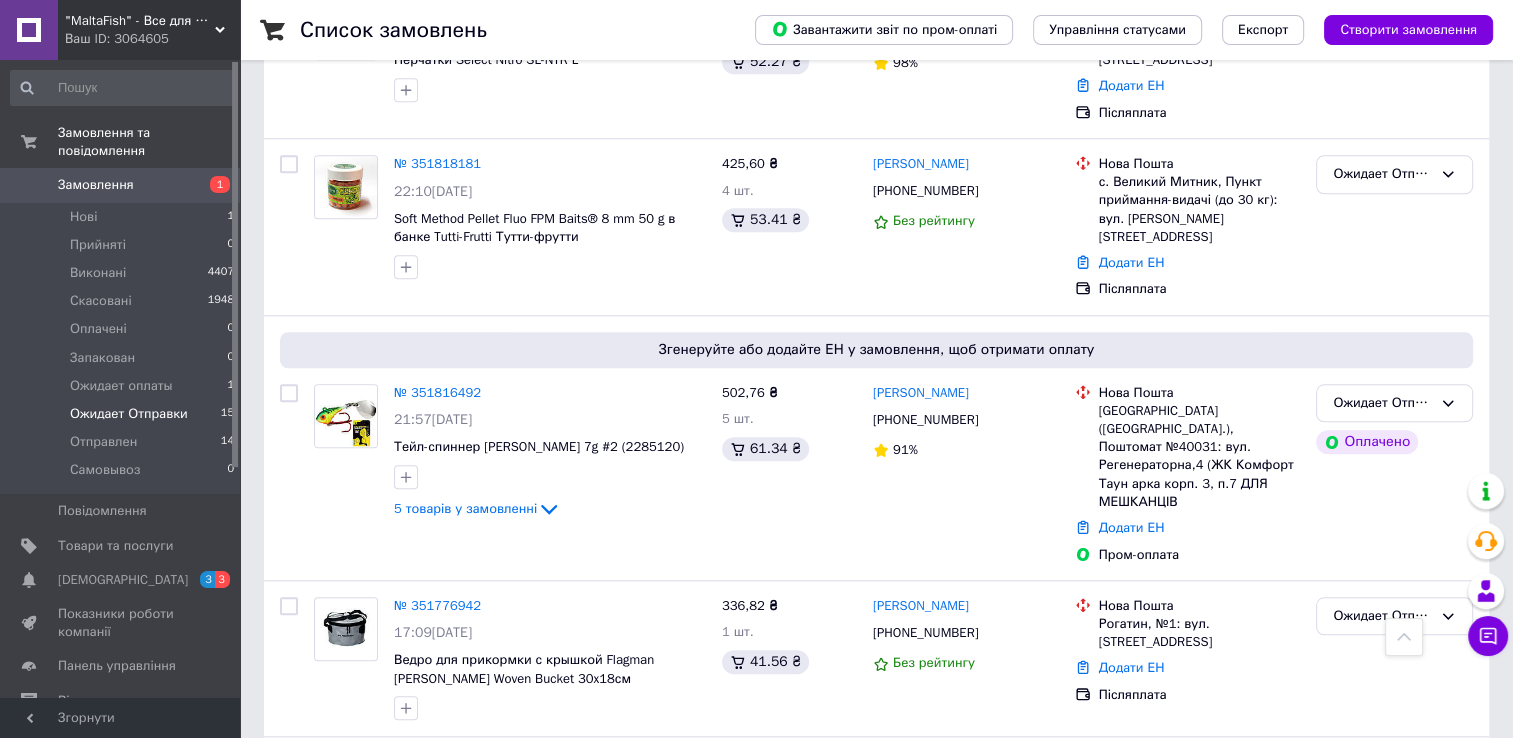 scroll, scrollTop: 2304, scrollLeft: 0, axis: vertical 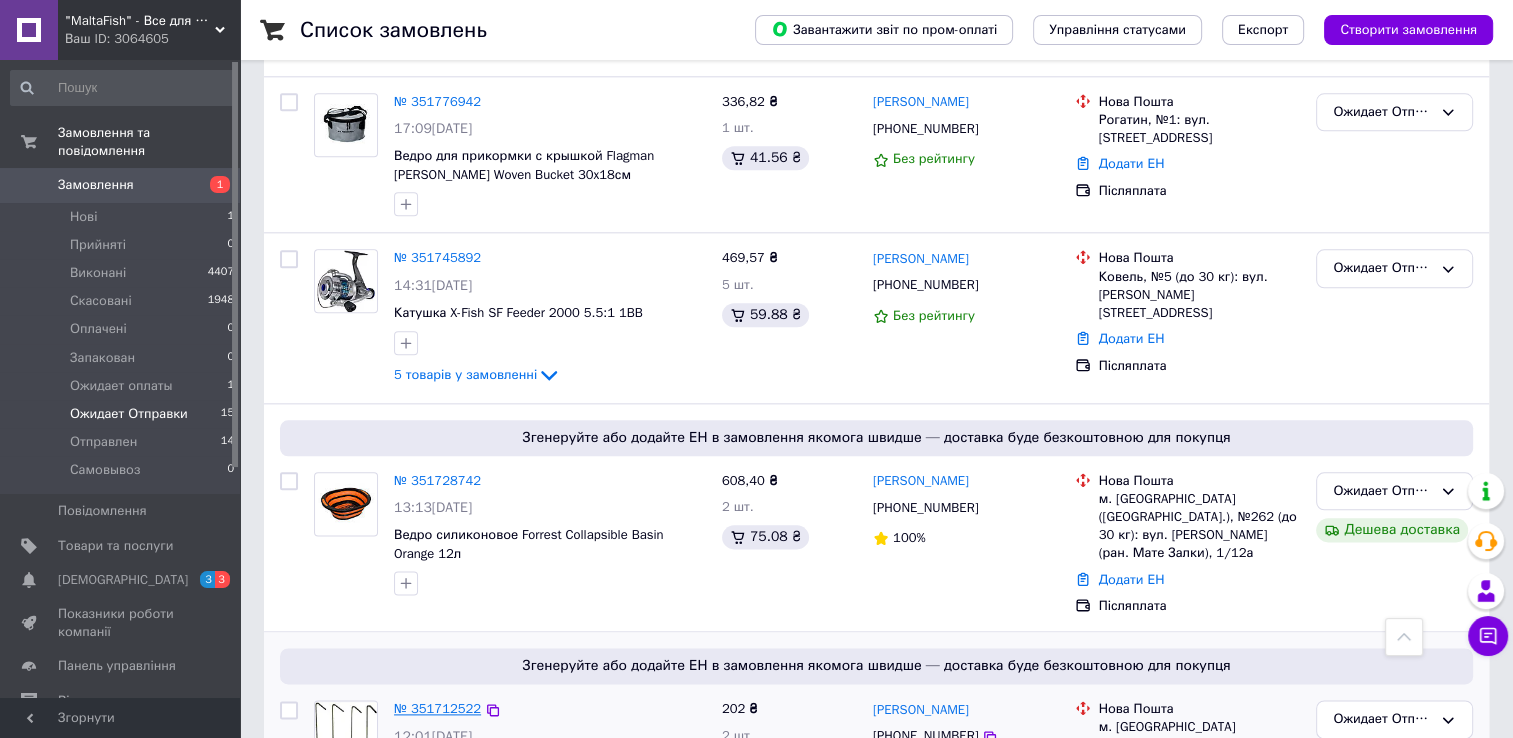 click on "№ 351712522" at bounding box center [437, 708] 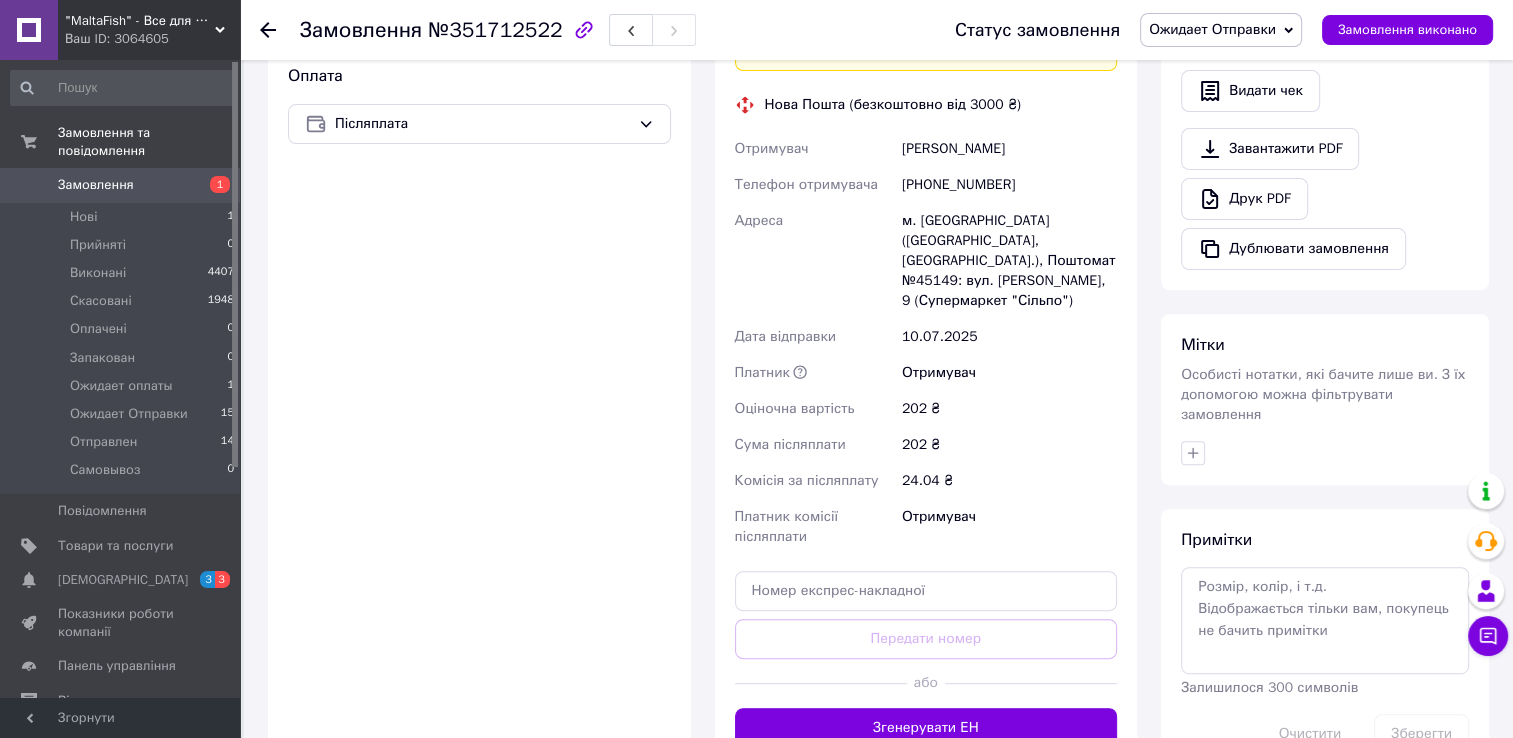 scroll, scrollTop: 757, scrollLeft: 0, axis: vertical 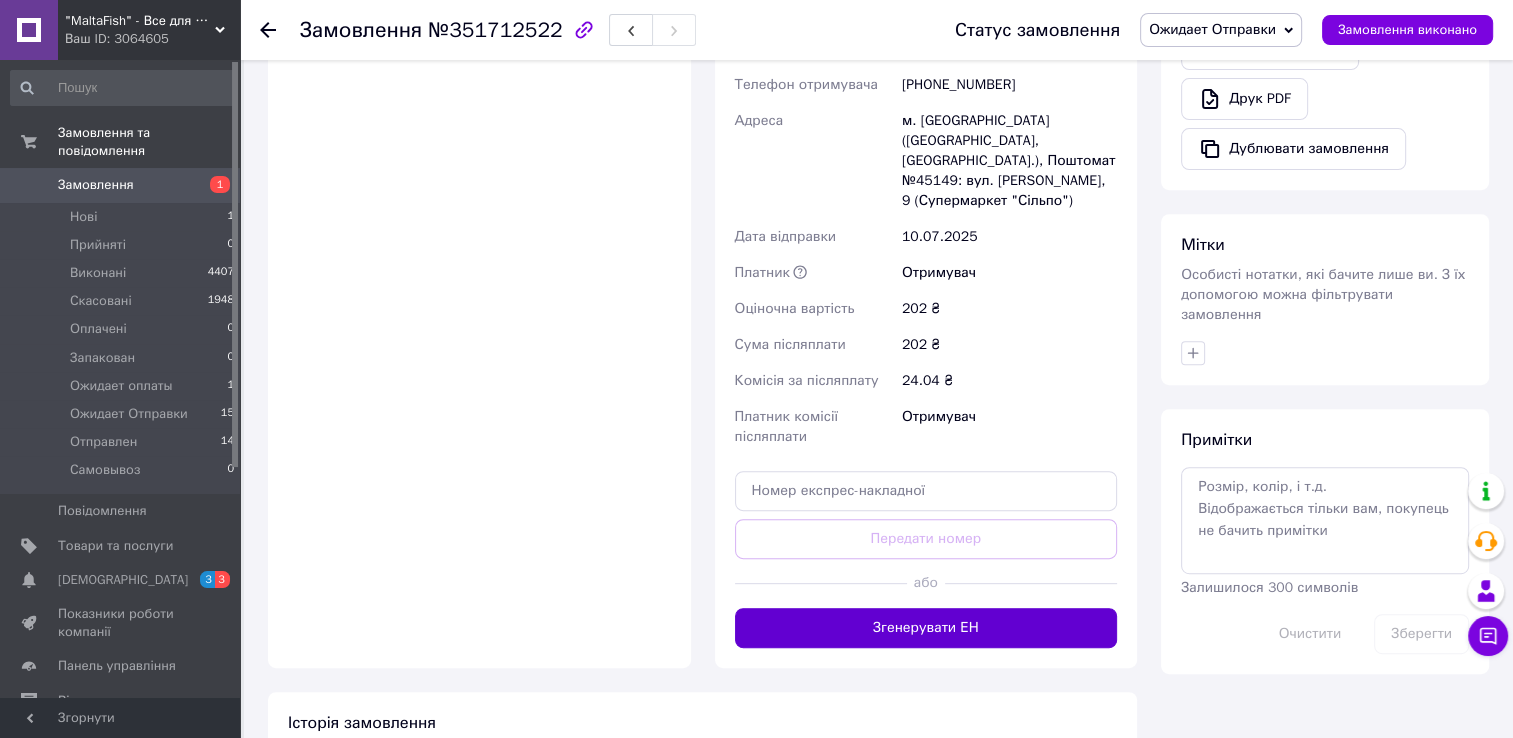 click on "Згенерувати ЕН" at bounding box center [926, 628] 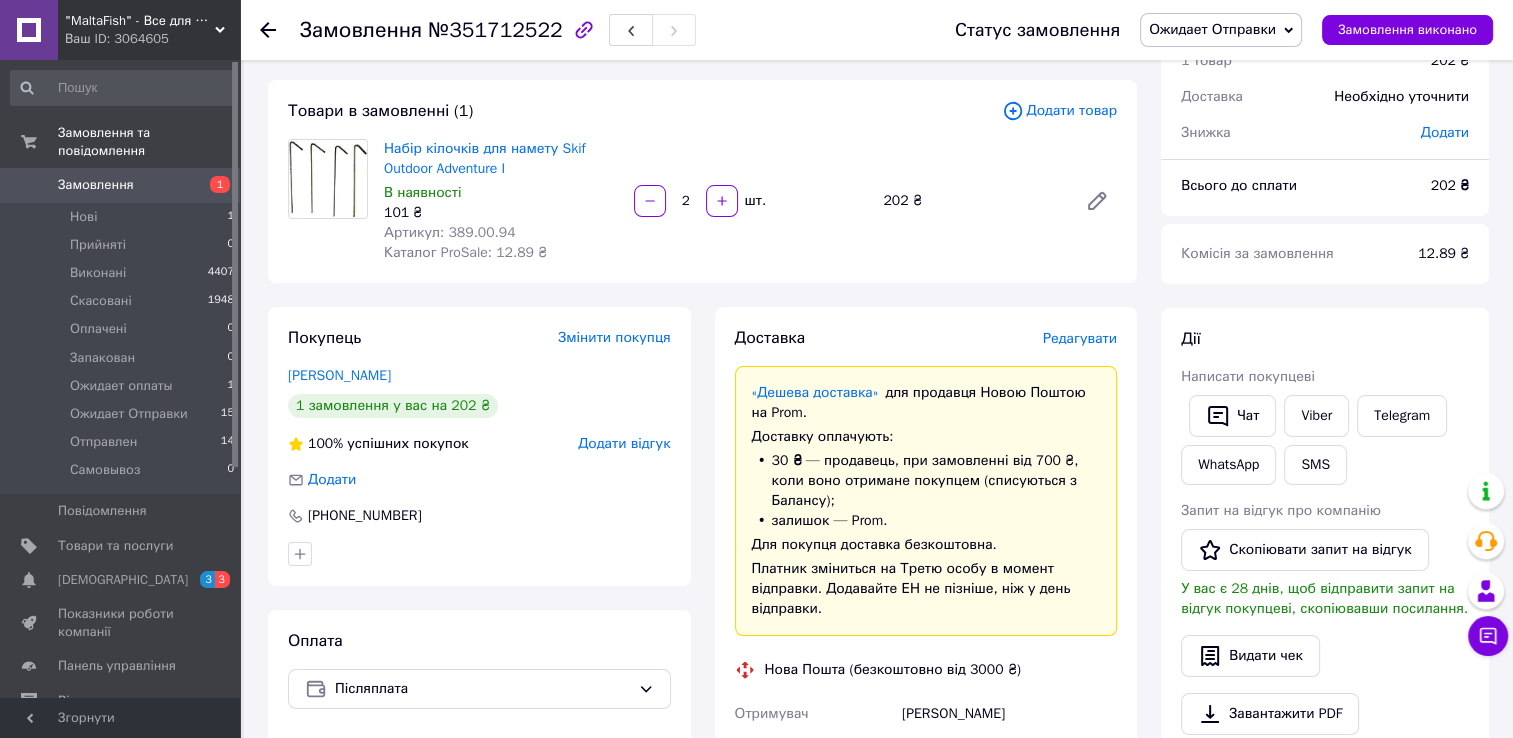 scroll, scrollTop: 57, scrollLeft: 0, axis: vertical 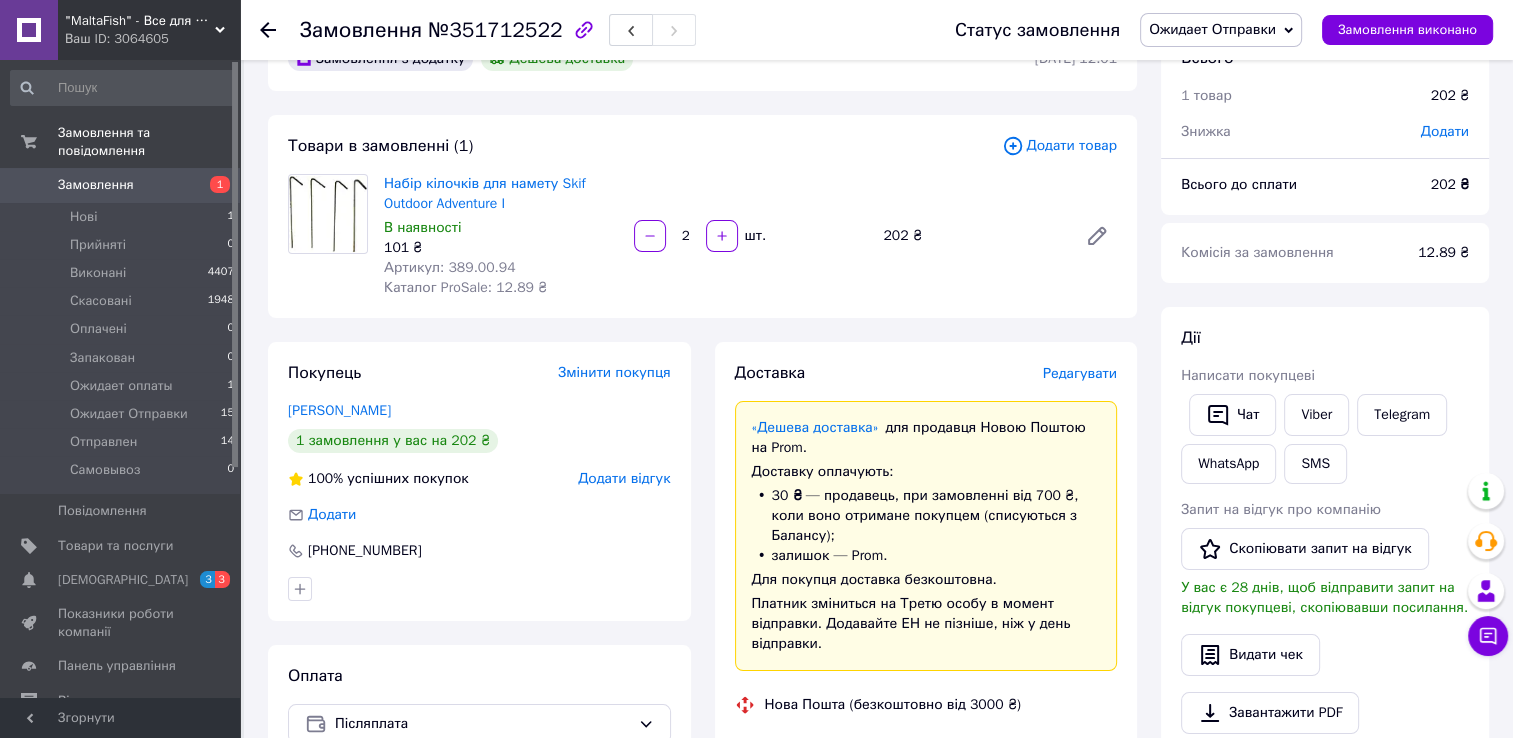 click on "Артикул: 389.00.94" at bounding box center [450, 267] 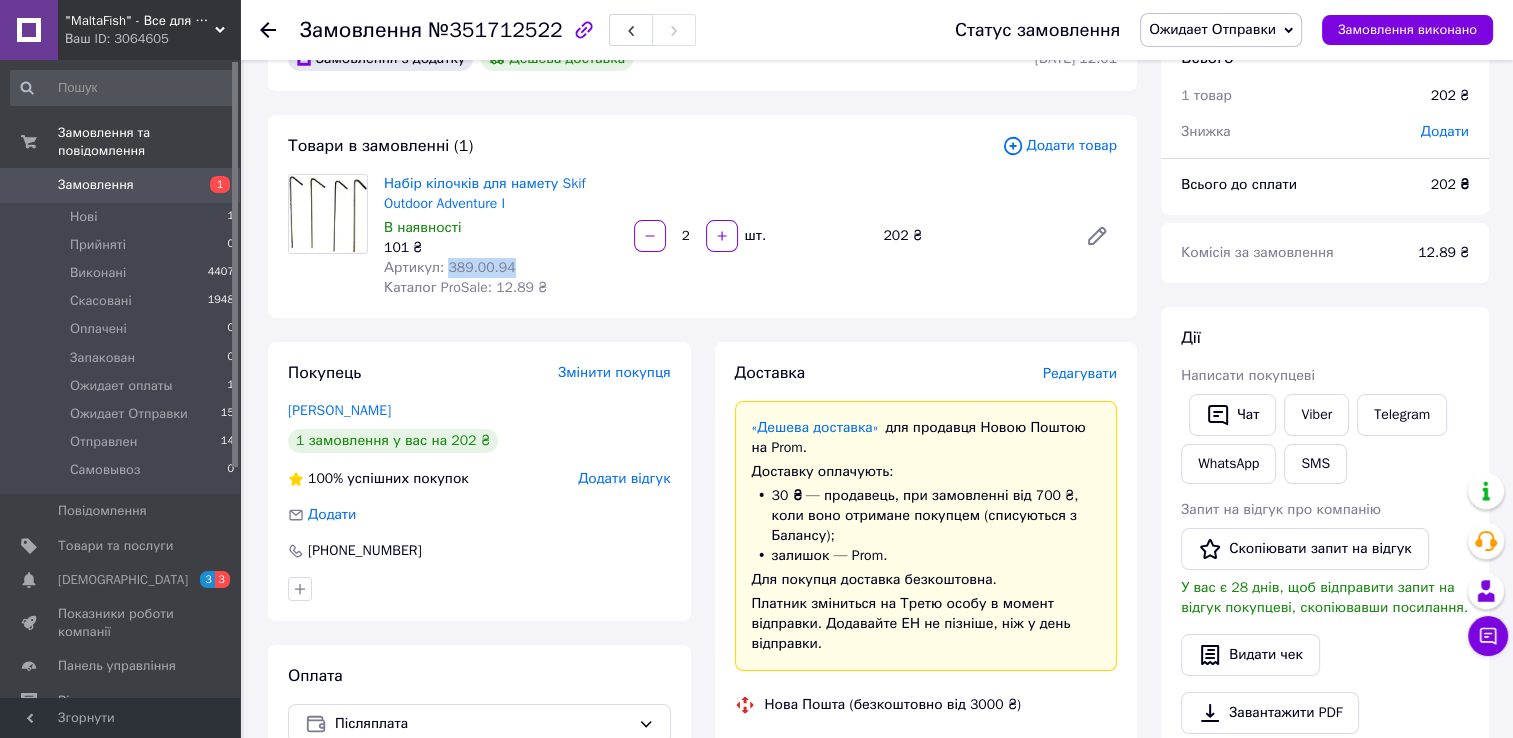 click on "Артикул: 389.00.94" at bounding box center (450, 267) 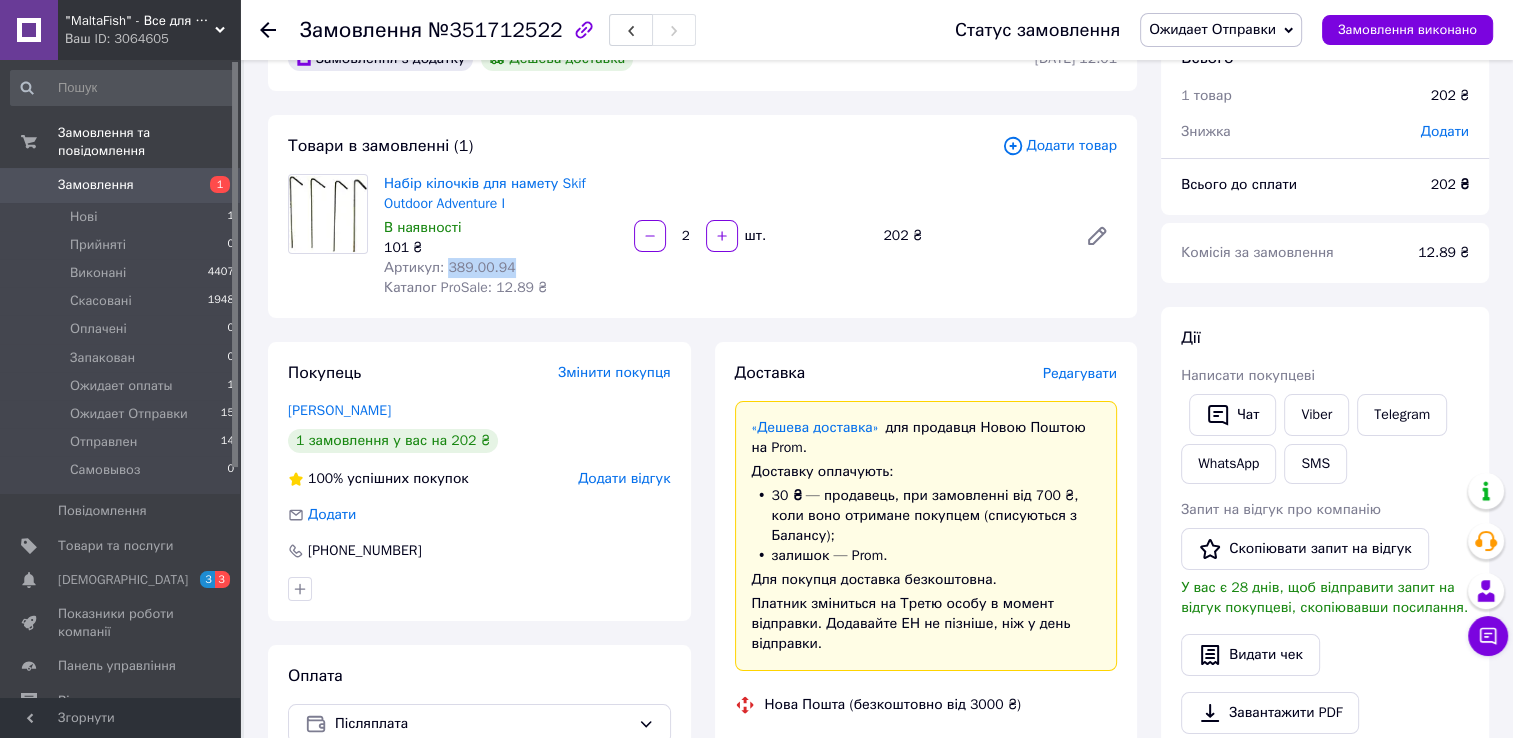 copy on "389.00.94" 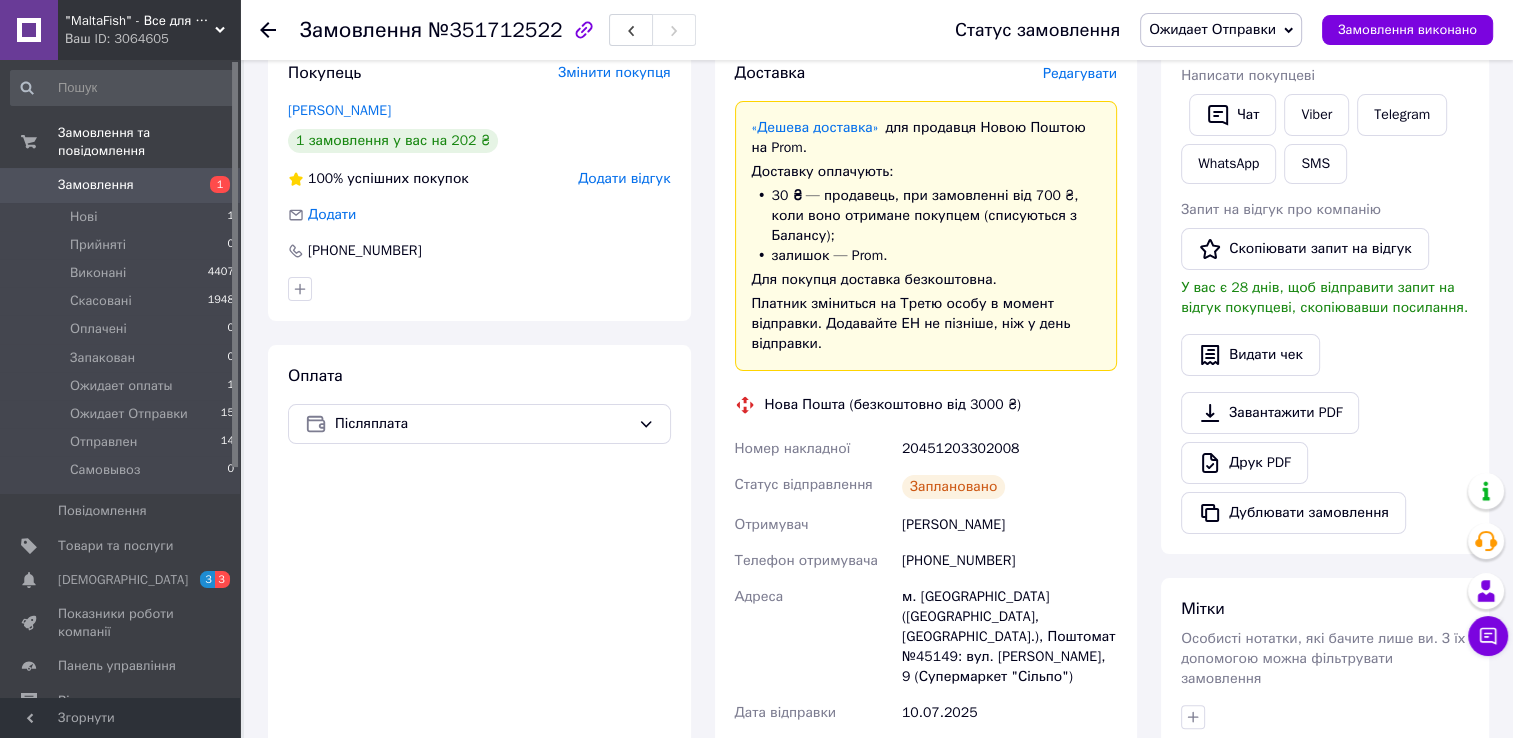 scroll, scrollTop: 457, scrollLeft: 0, axis: vertical 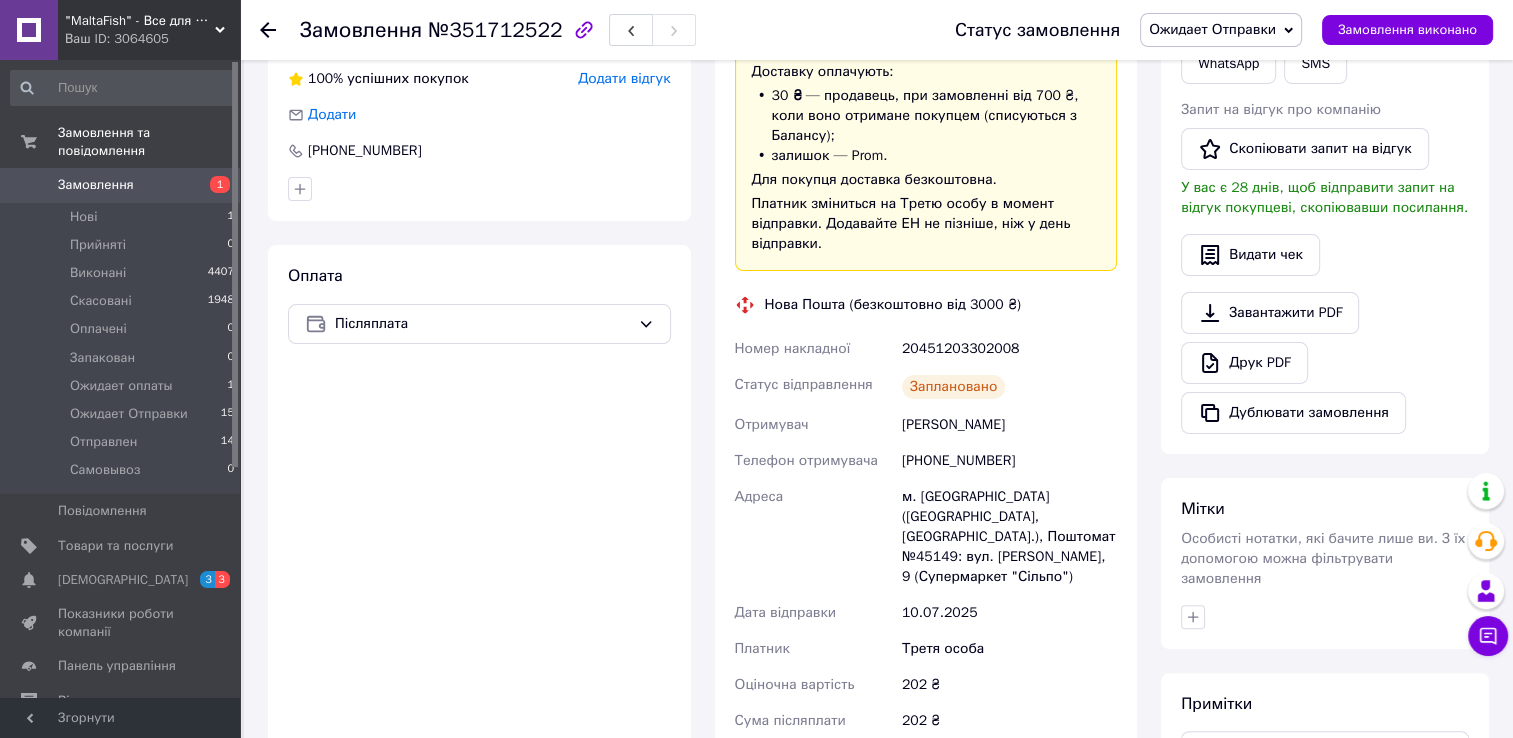 click on "Ожидает Отправки" at bounding box center (1221, 30) 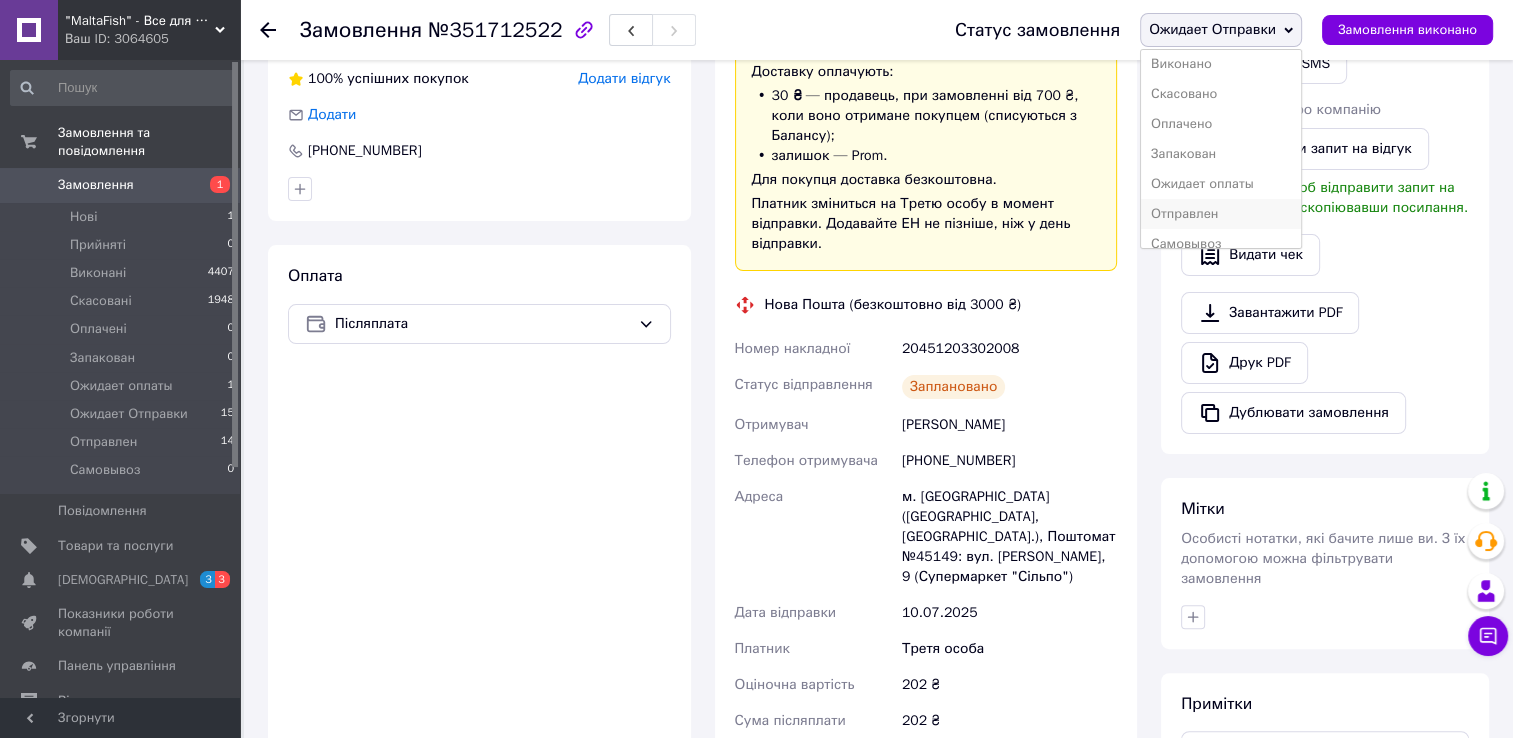 scroll, scrollTop: 52, scrollLeft: 0, axis: vertical 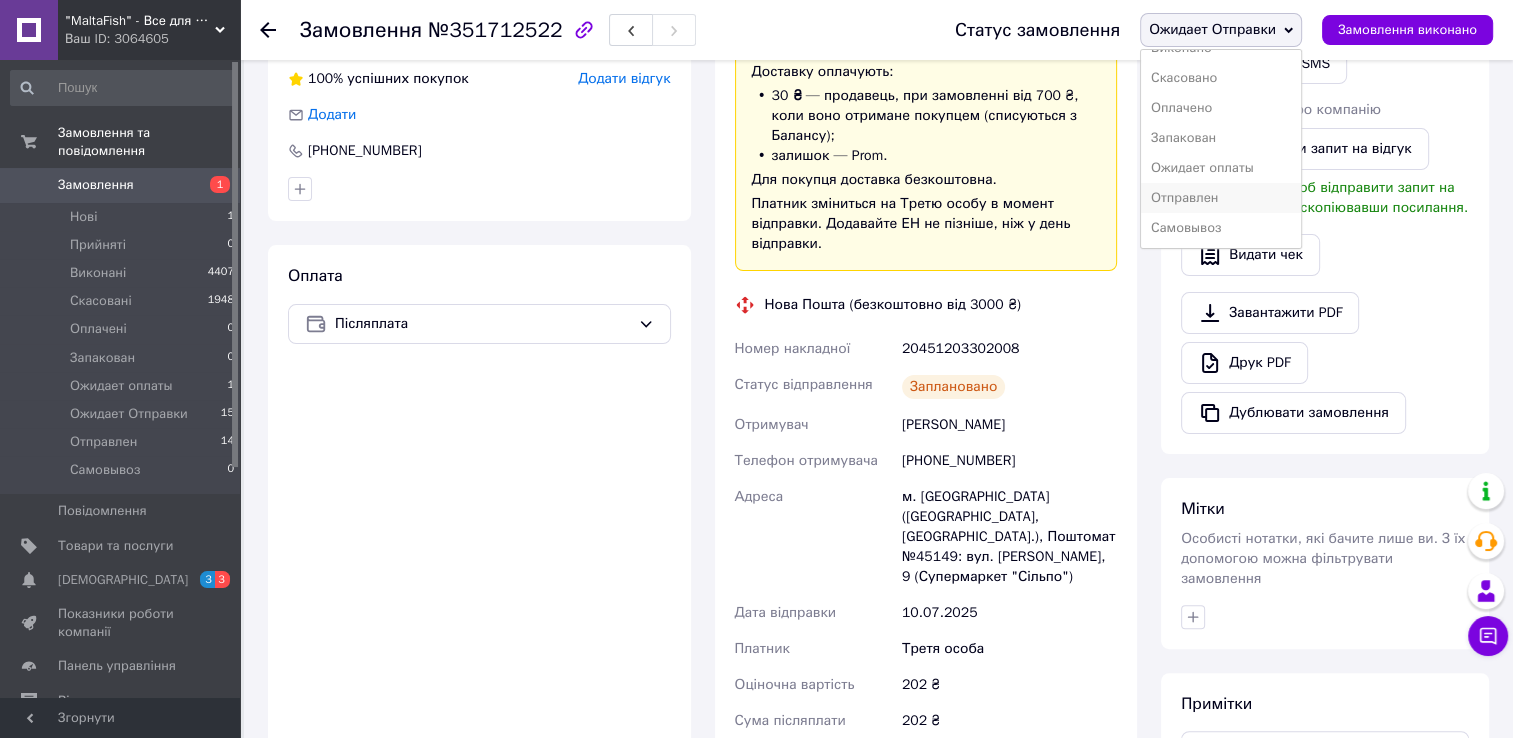 click on "Отправлен" at bounding box center [1221, 198] 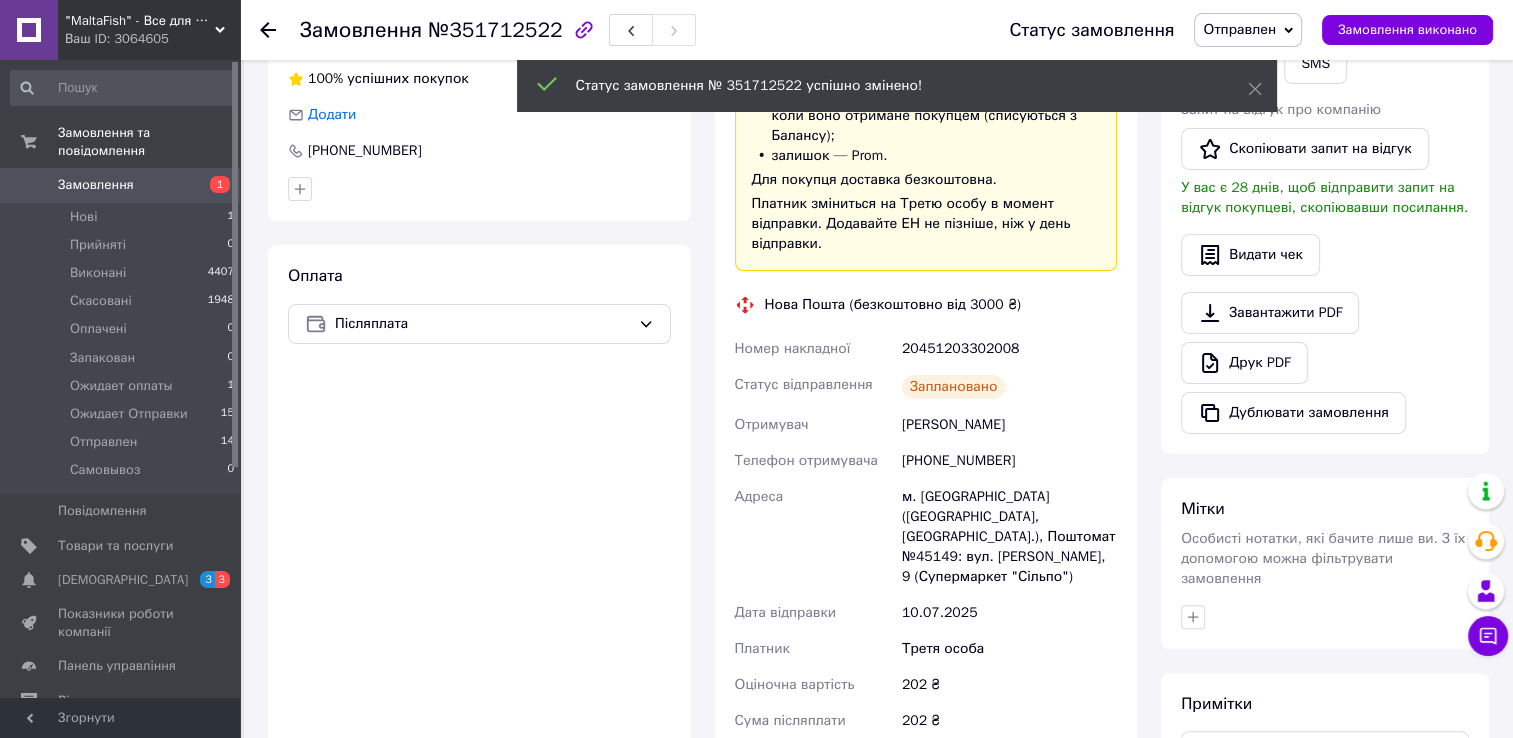 click on "Ожидает Отправки" at bounding box center (129, 414) 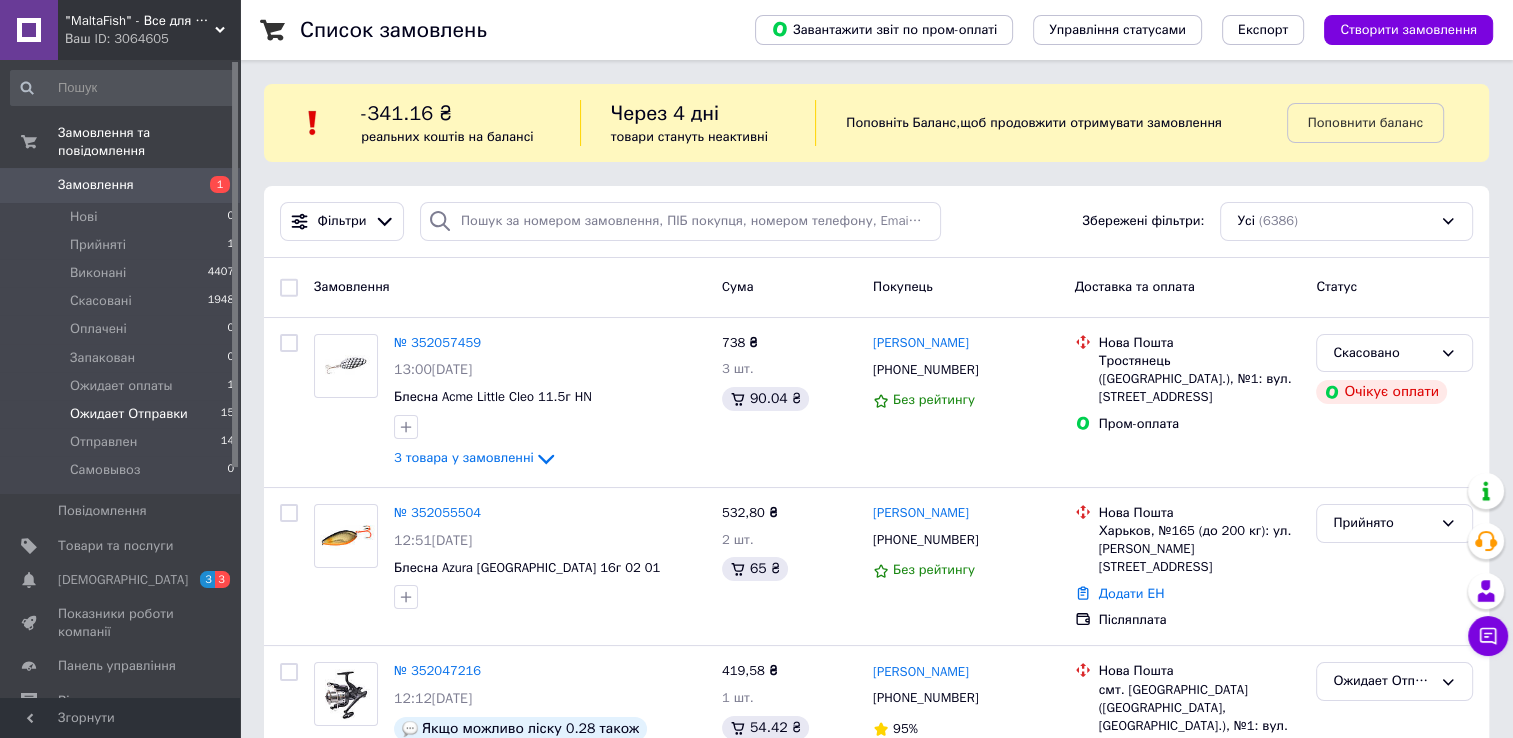 click on "Ожидает Отправки" at bounding box center [129, 414] 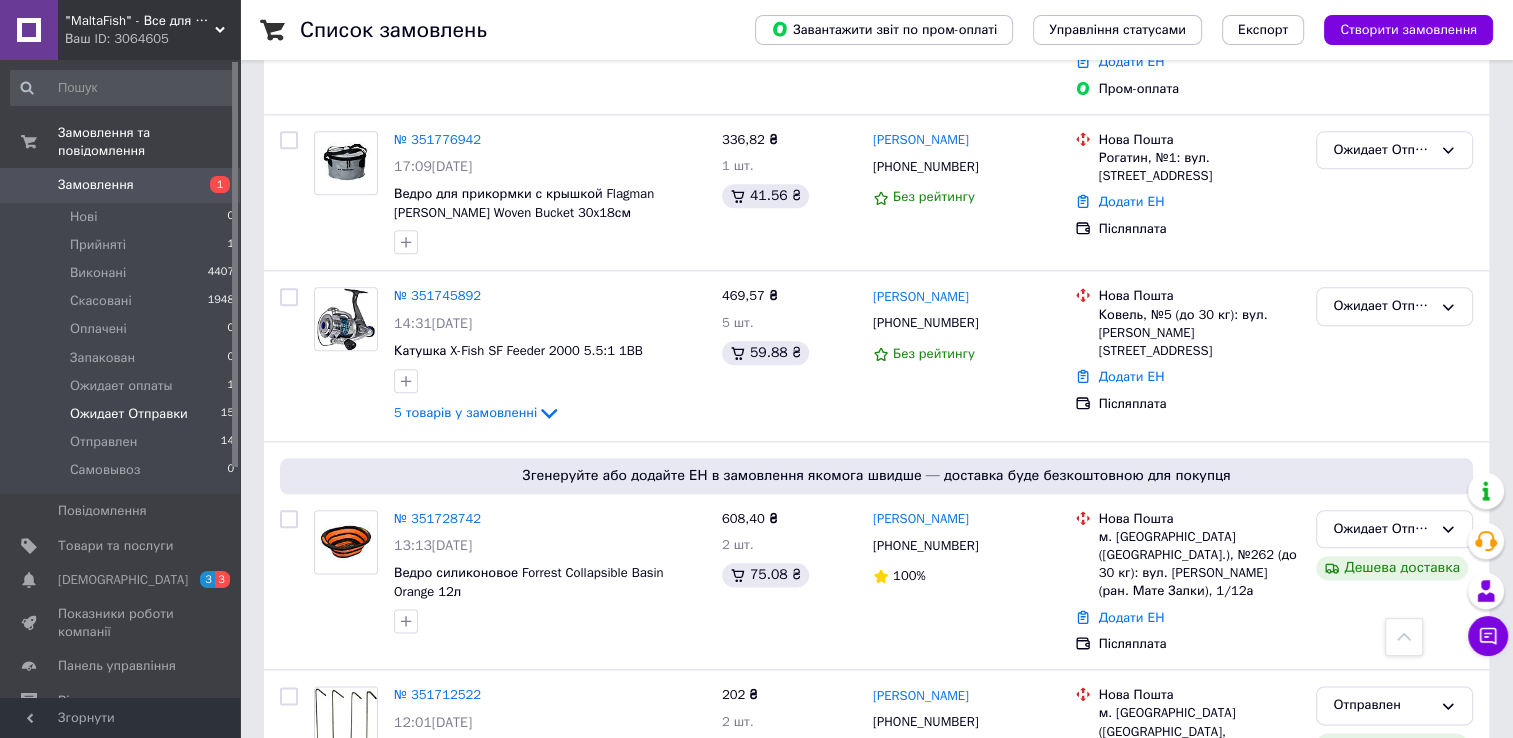 scroll, scrollTop: 2280, scrollLeft: 0, axis: vertical 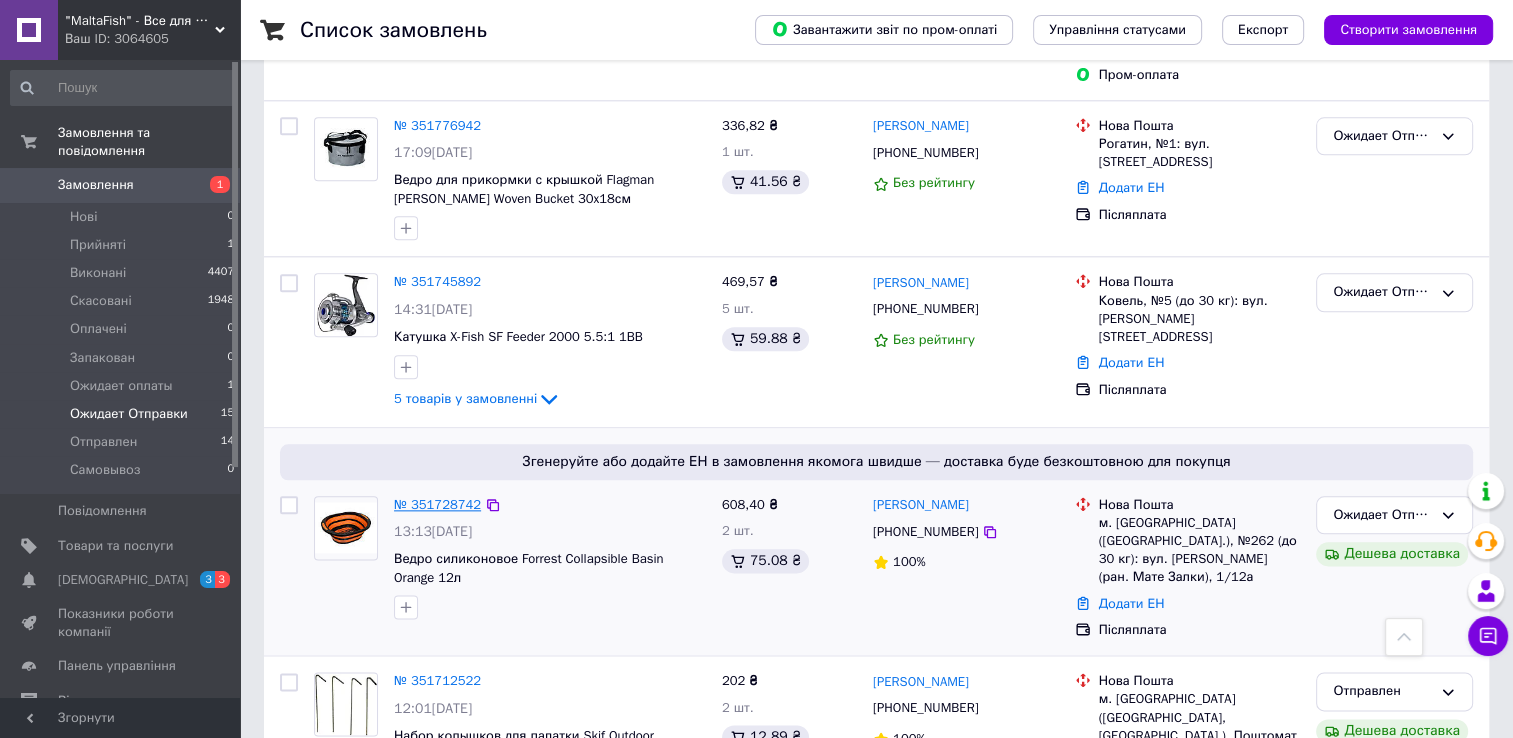 click on "№ 351728742" at bounding box center [437, 504] 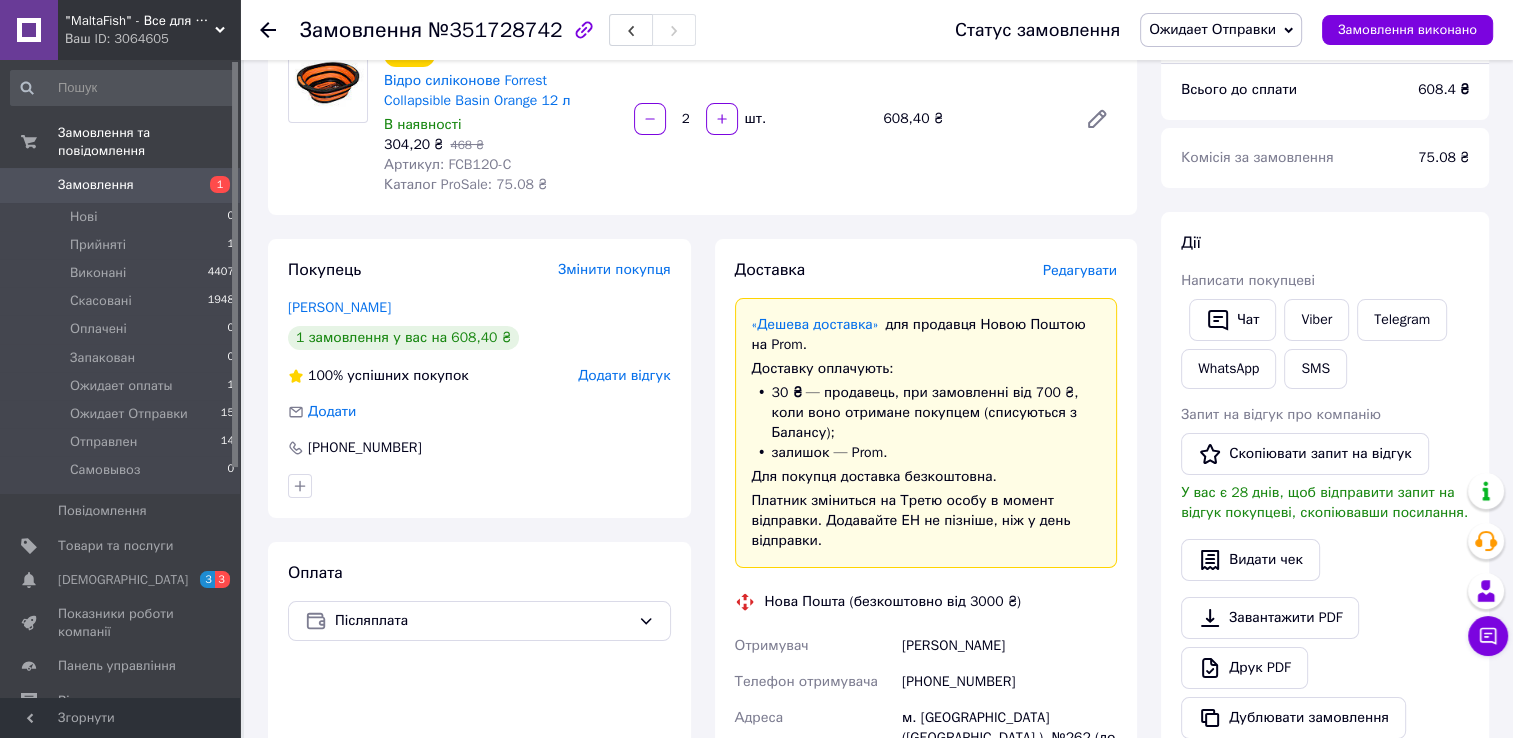 scroll, scrollTop: 163, scrollLeft: 0, axis: vertical 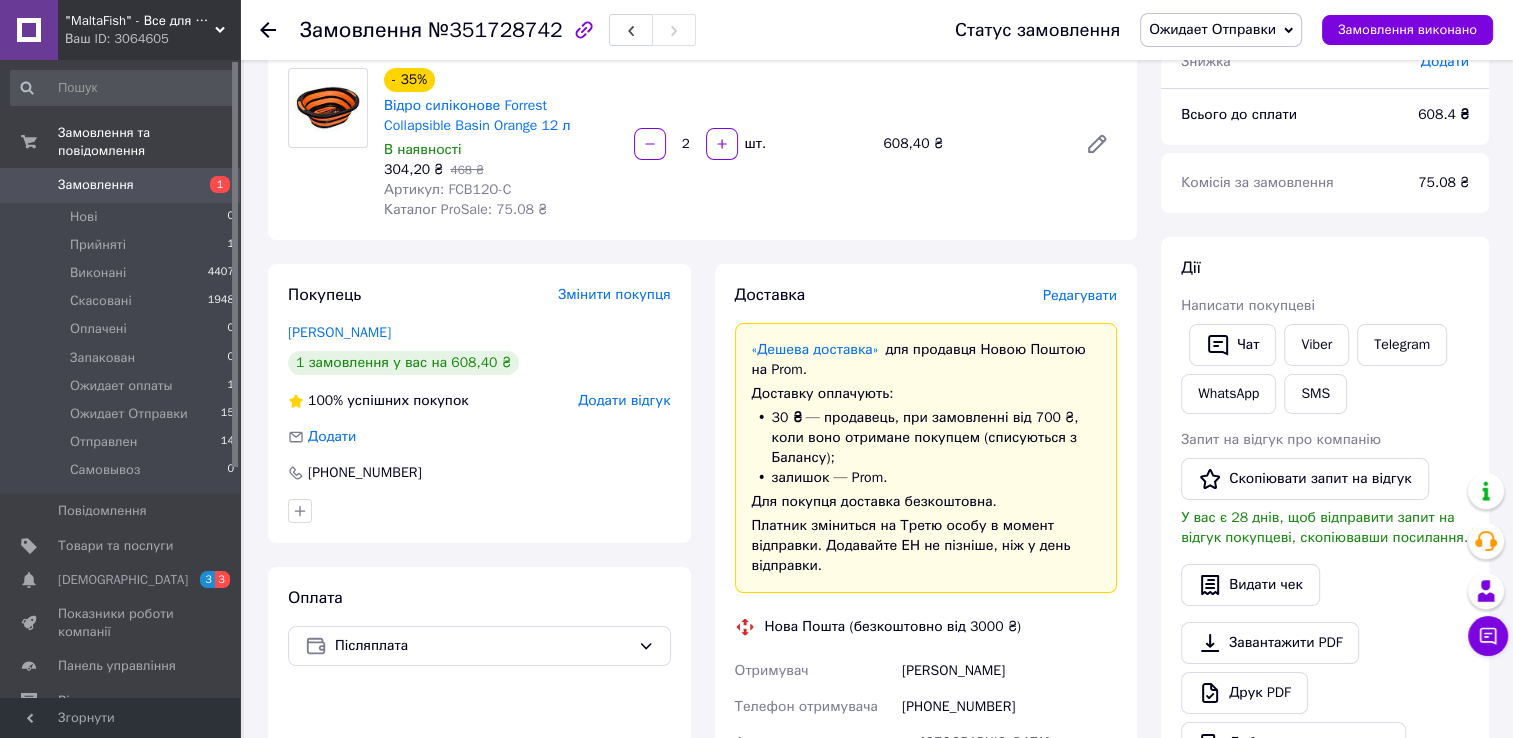 click on "Каталог ProSale: 75.08 ₴" at bounding box center (465, 209) 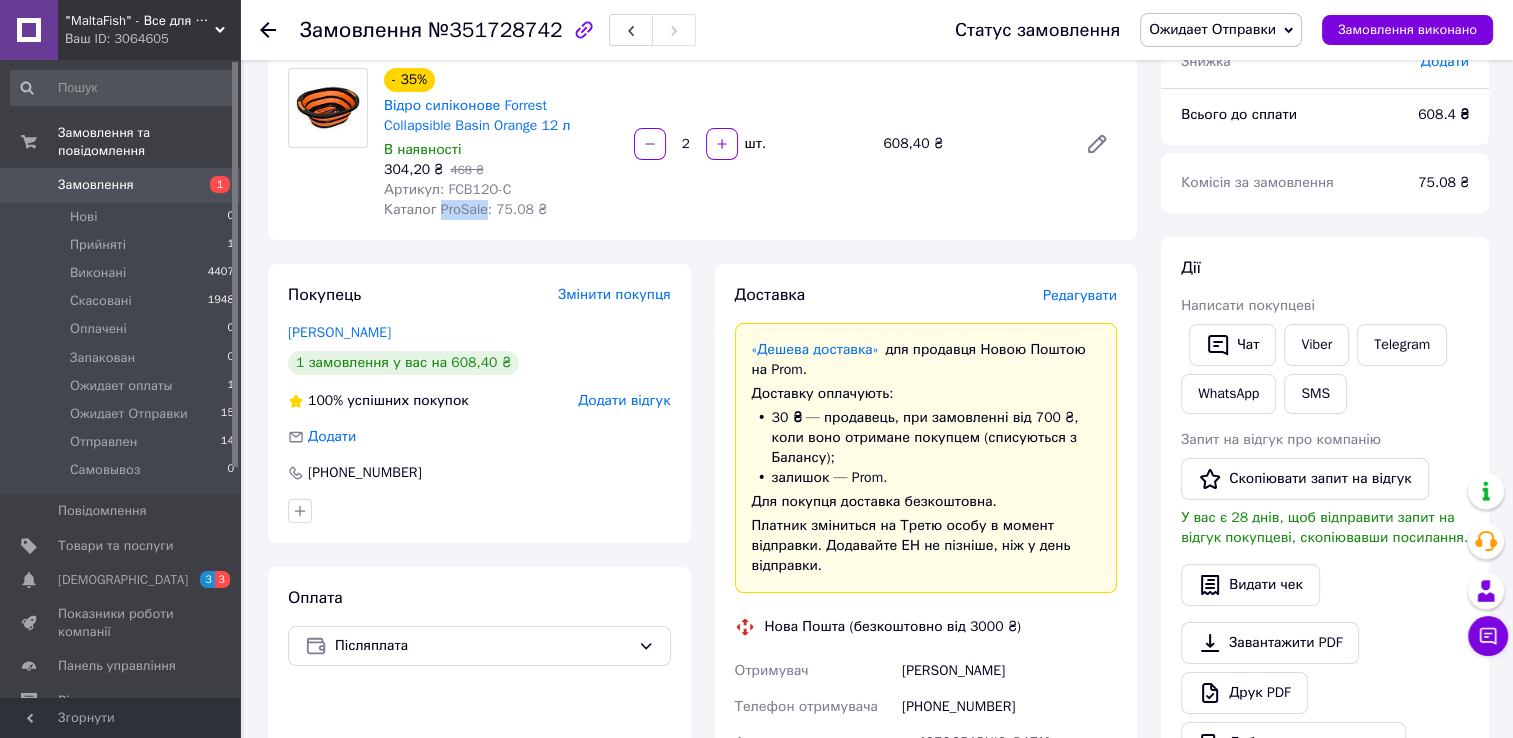 click on "Каталог ProSale: 75.08 ₴" at bounding box center (465, 209) 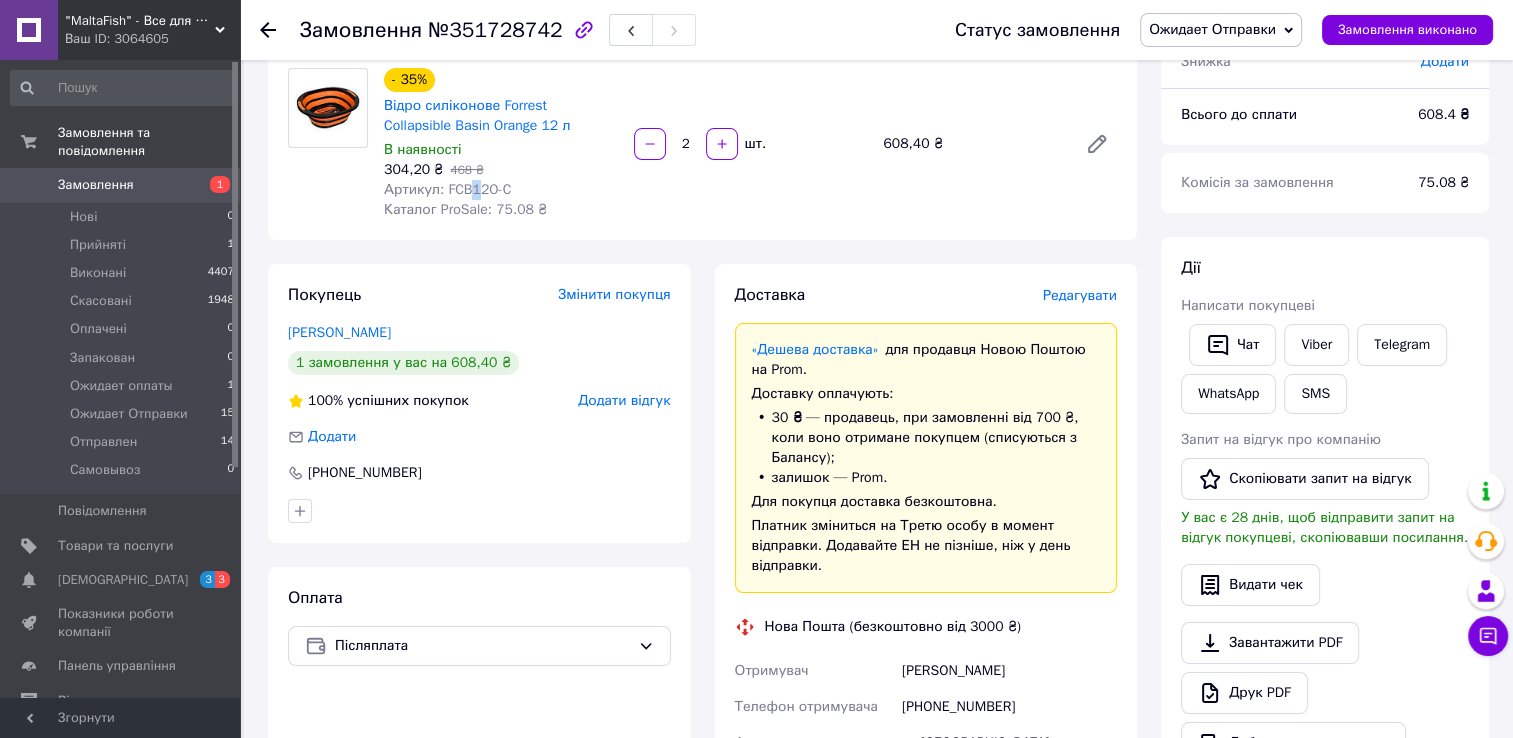 click on "Артикул: FCB12O-C" at bounding box center [447, 189] 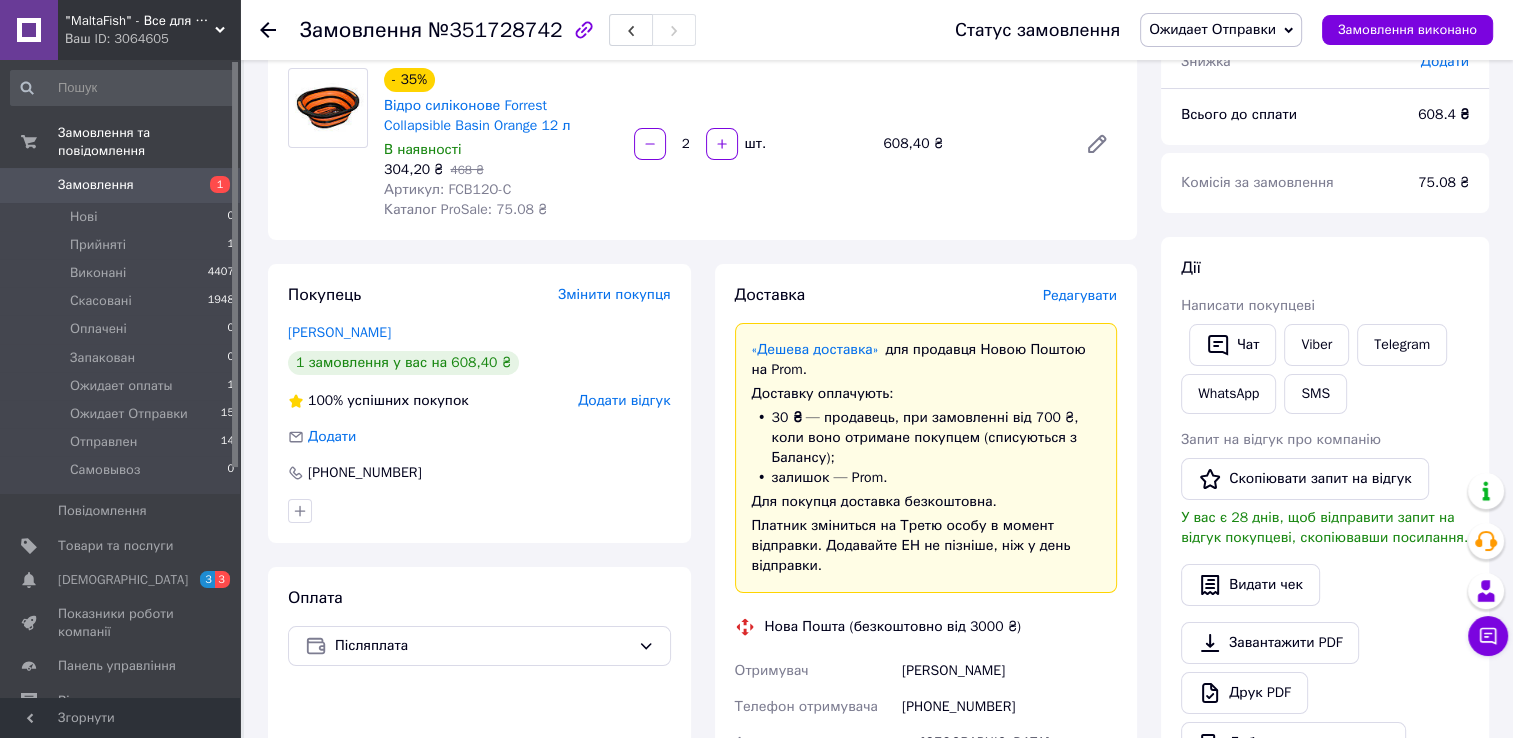 drag, startPoint x: 472, startPoint y: 196, endPoint x: 450, endPoint y: 189, distance: 23.086792 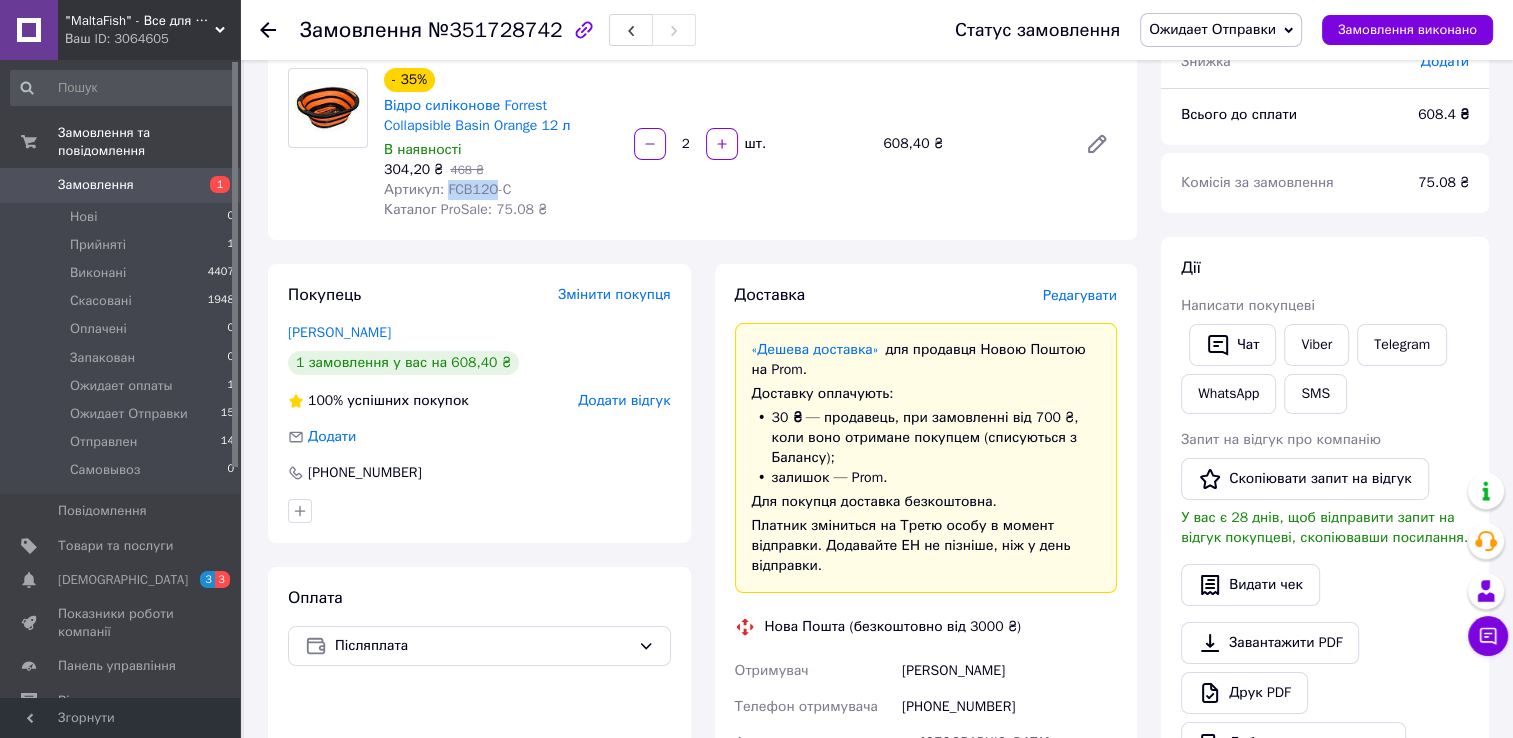 click on "Артикул: FCB12O-C" at bounding box center [447, 189] 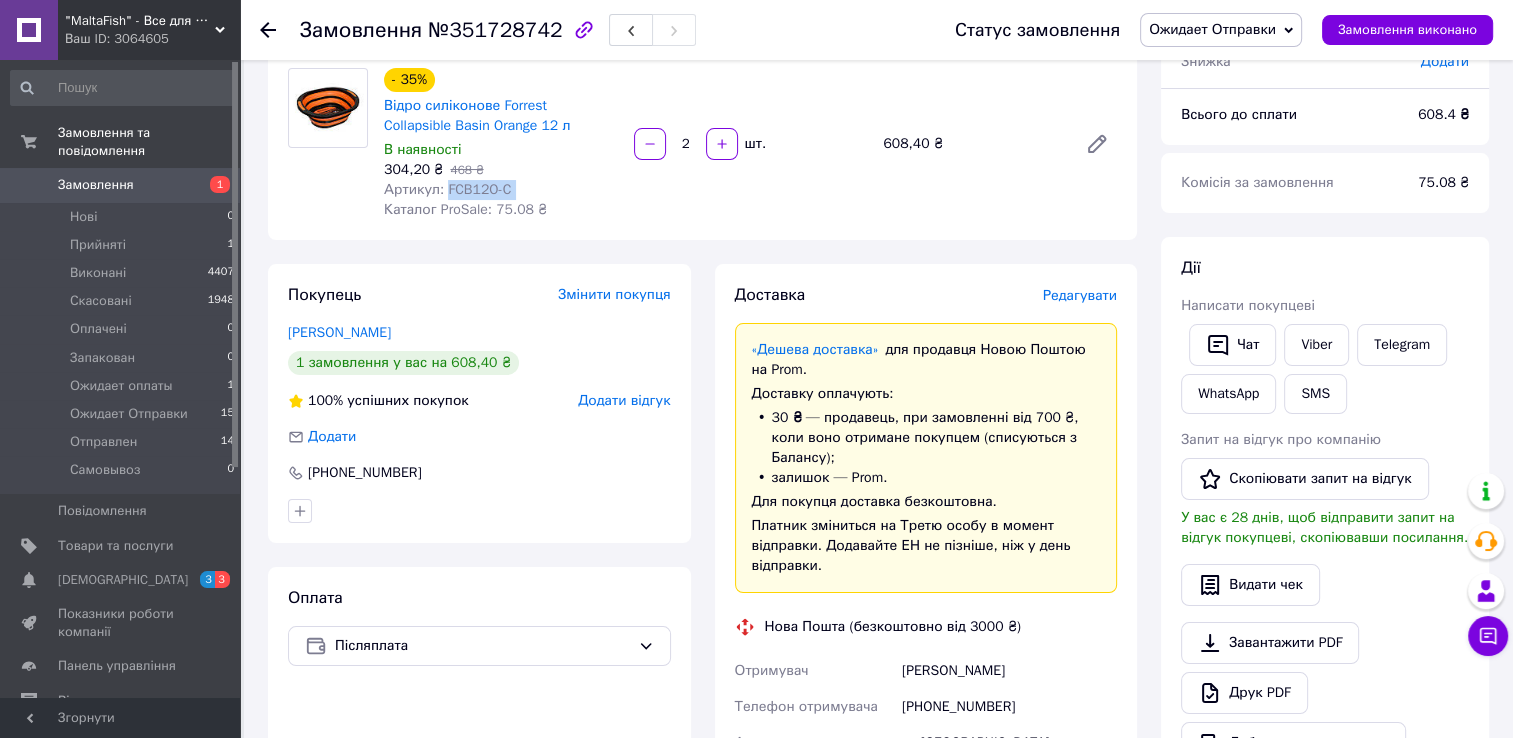 drag, startPoint x: 450, startPoint y: 189, endPoint x: 517, endPoint y: 191, distance: 67.02985 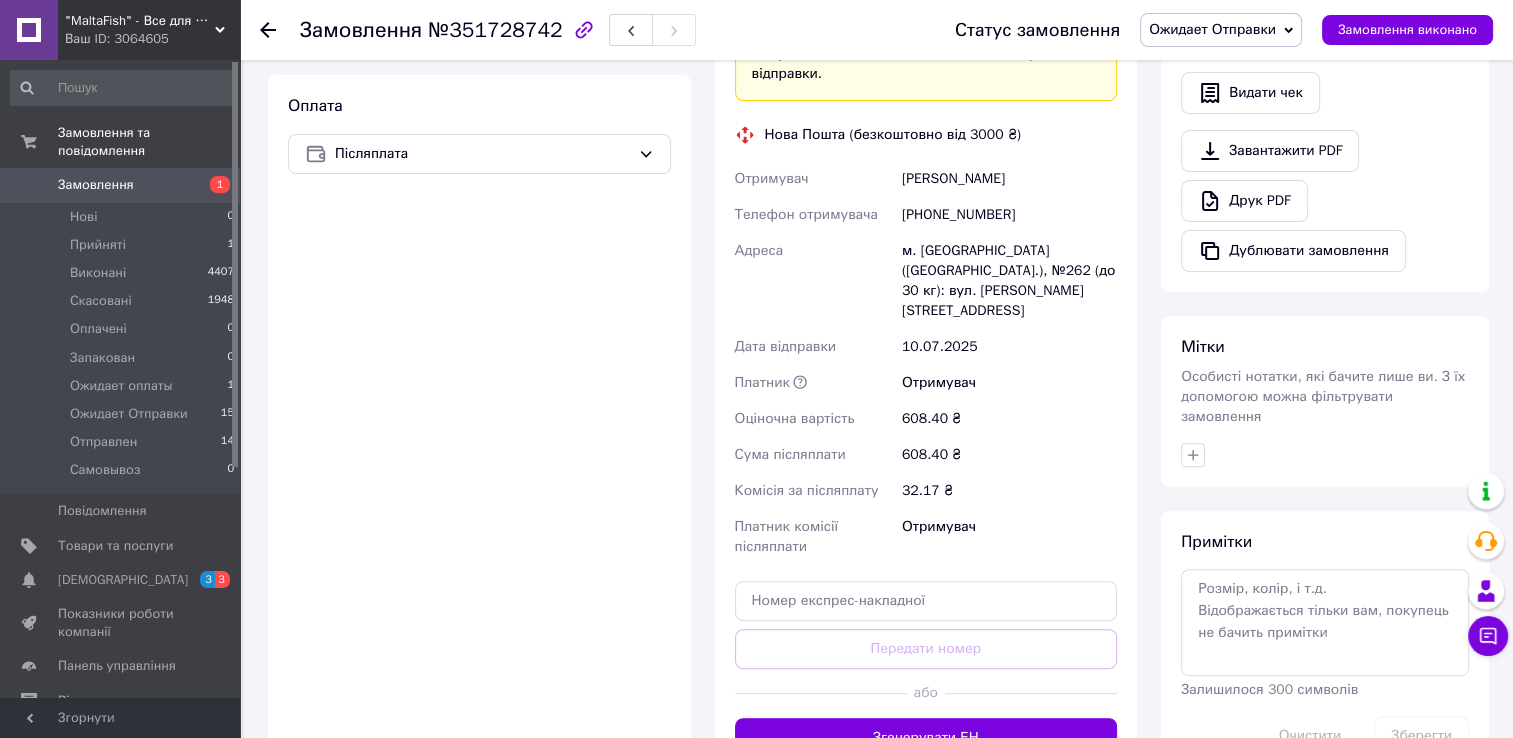 scroll, scrollTop: 763, scrollLeft: 0, axis: vertical 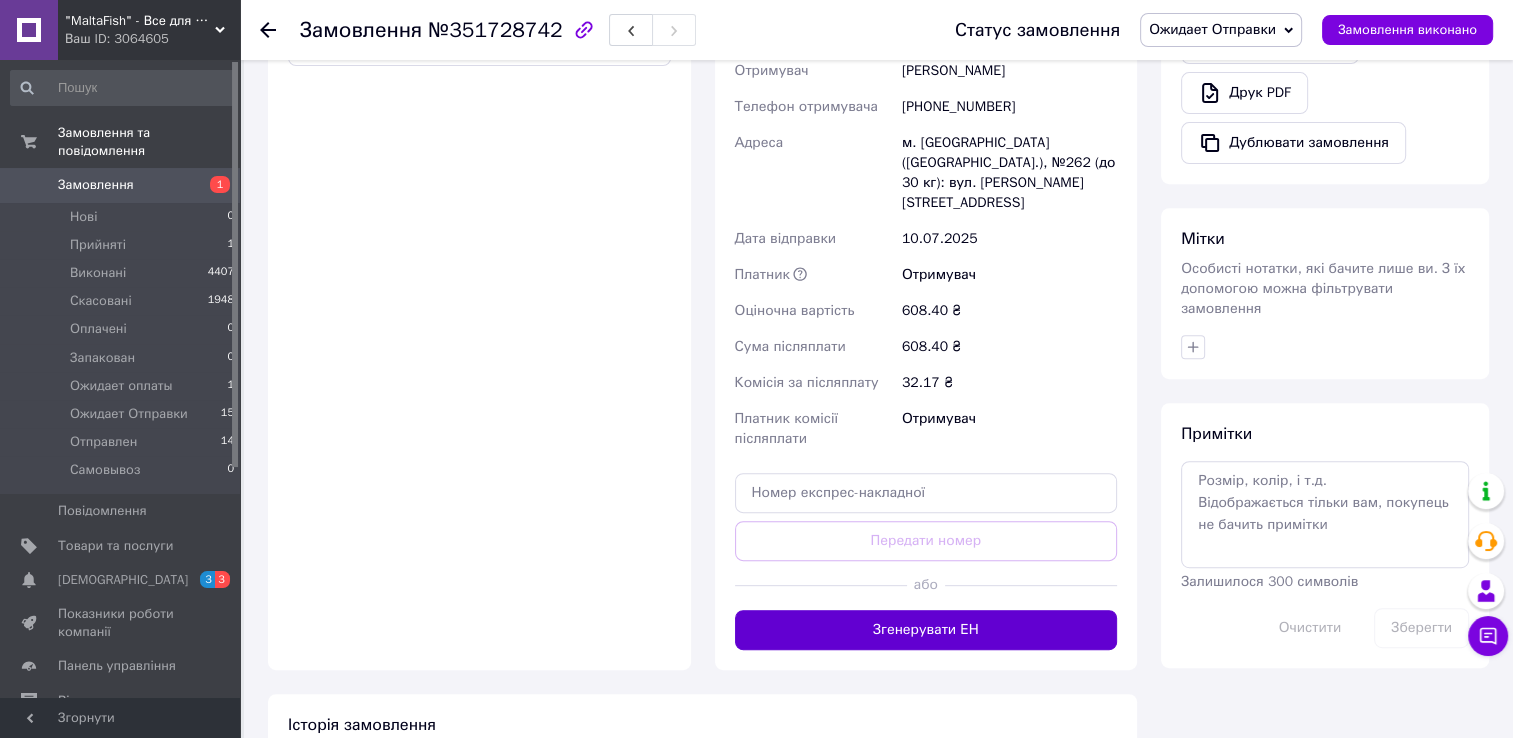 click on "Згенерувати ЕН" at bounding box center (926, 630) 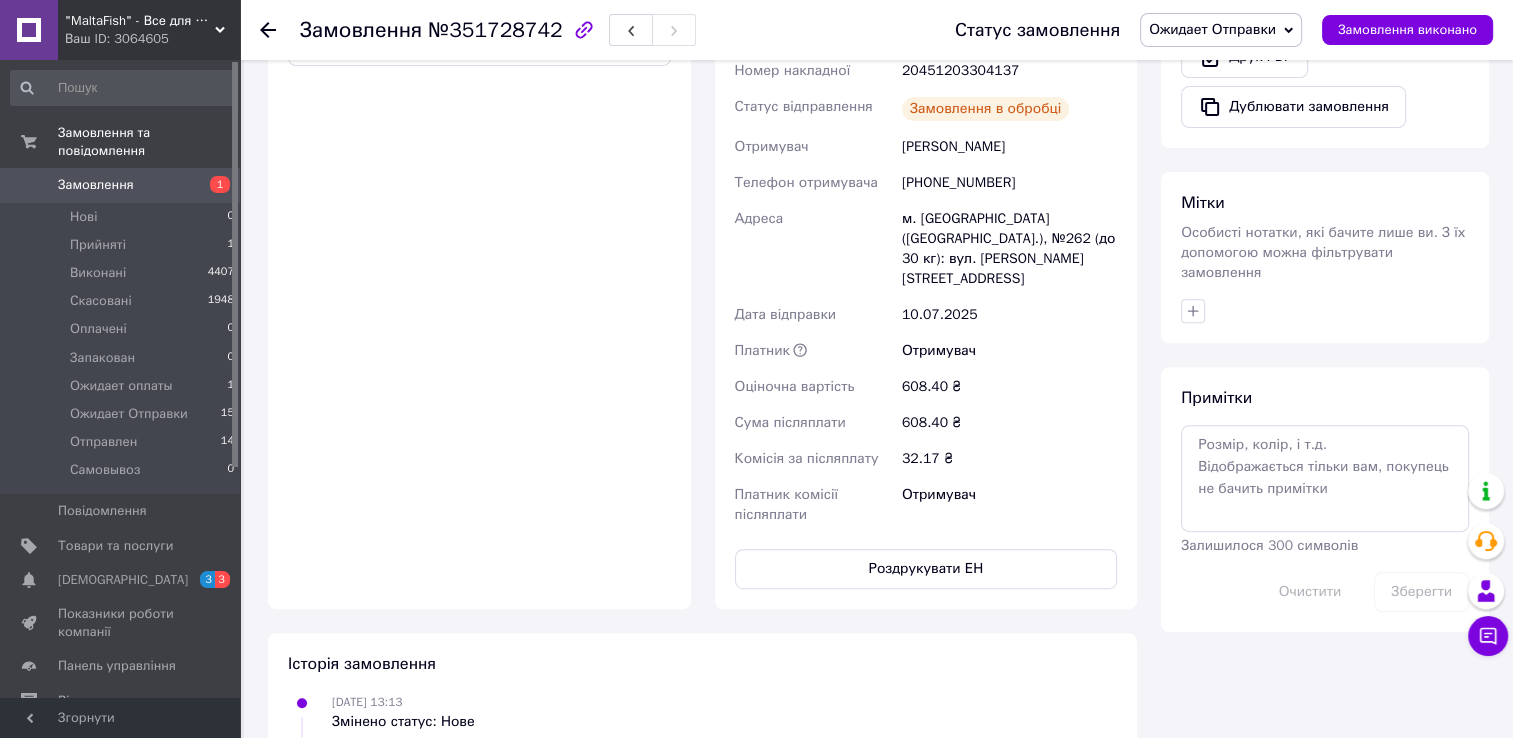 scroll, scrollTop: 68, scrollLeft: 0, axis: vertical 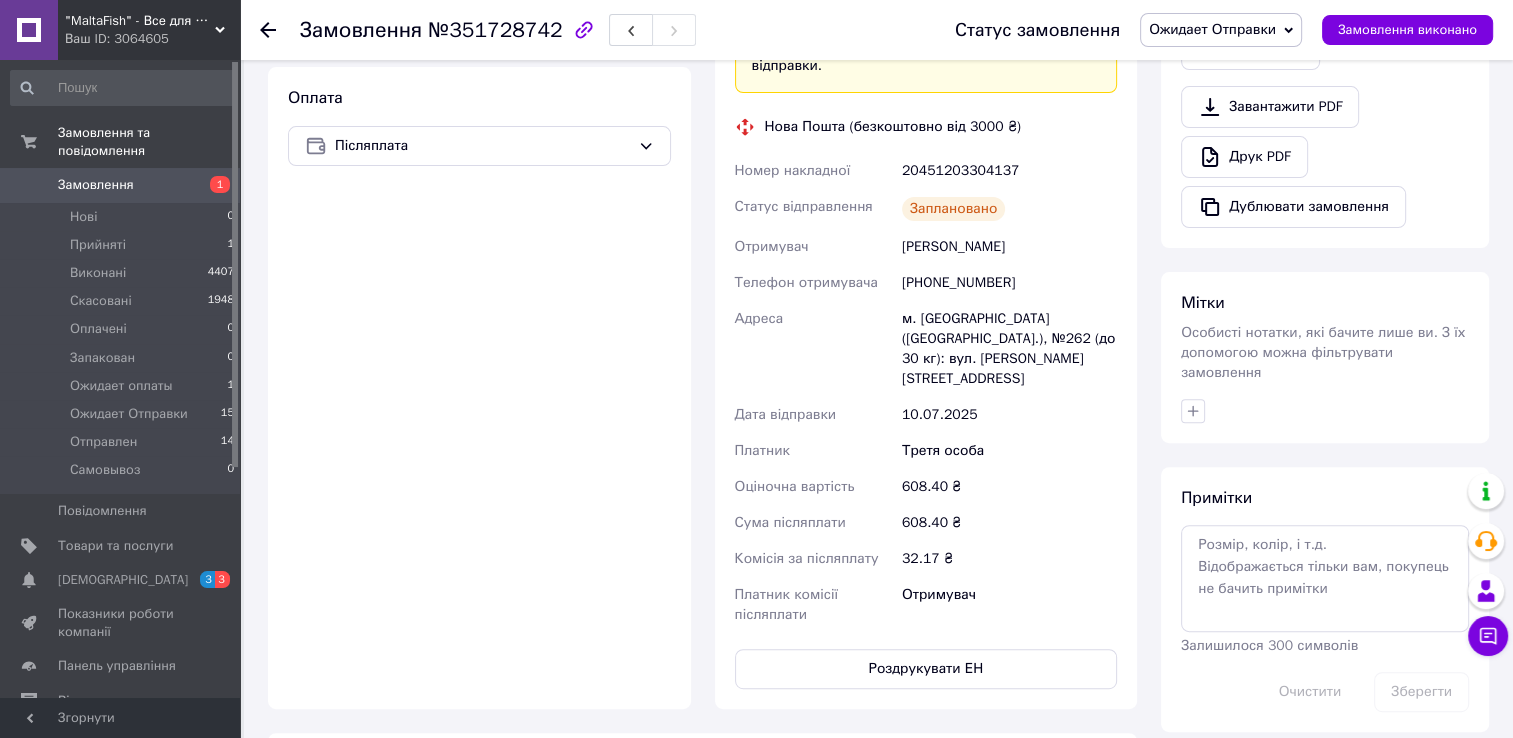 click on "Ожидает Отправки" at bounding box center [1212, 29] 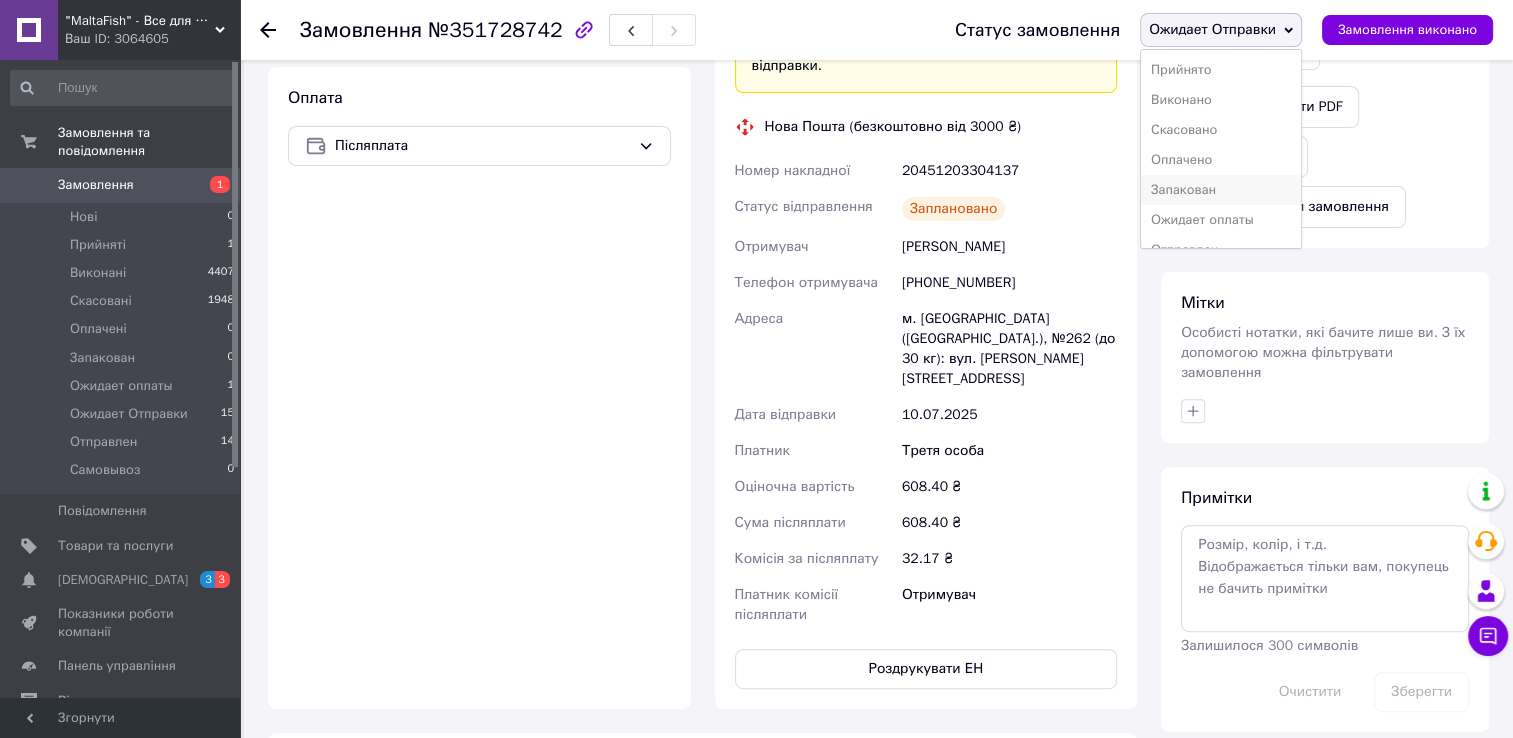 click on "Запакован" at bounding box center [1221, 190] 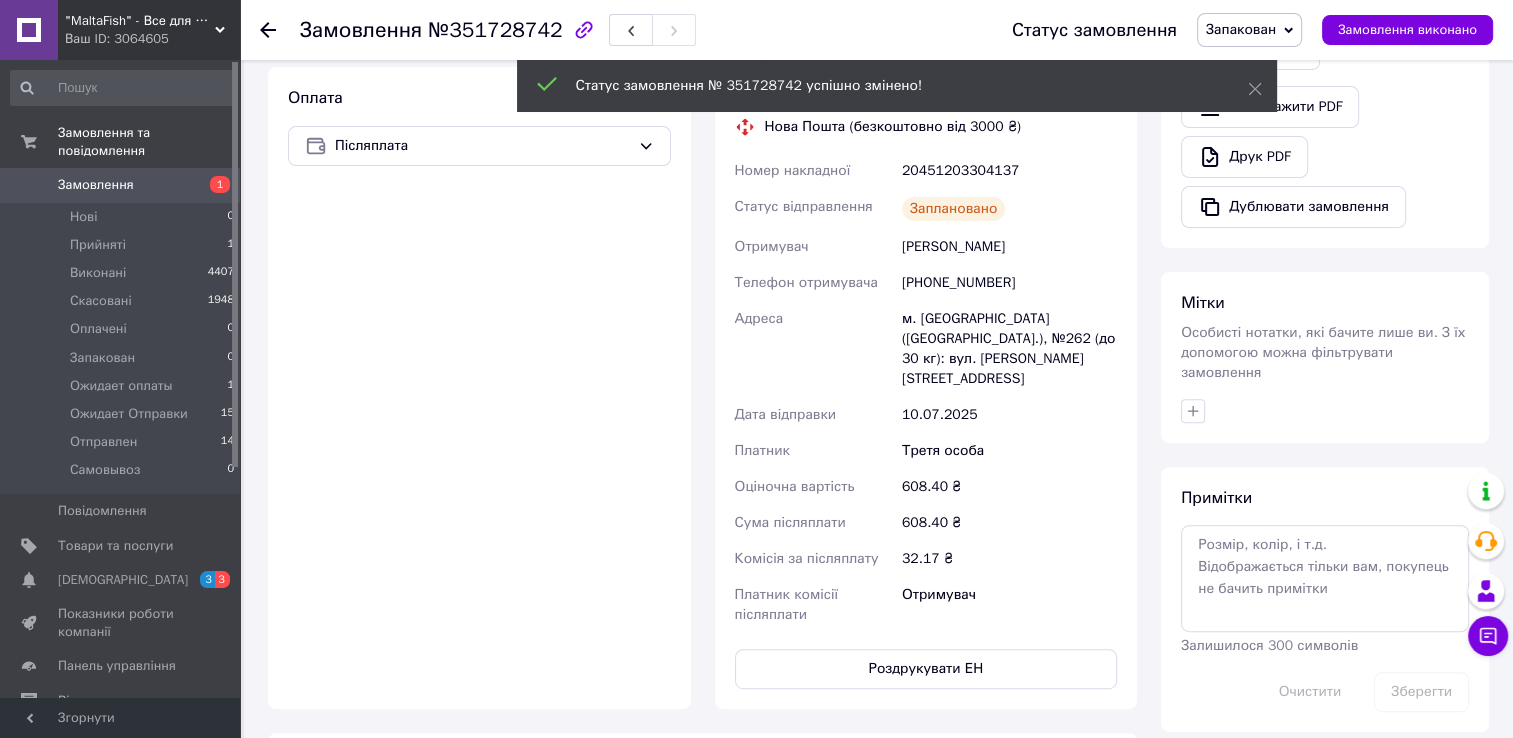 scroll, scrollTop: 117, scrollLeft: 0, axis: vertical 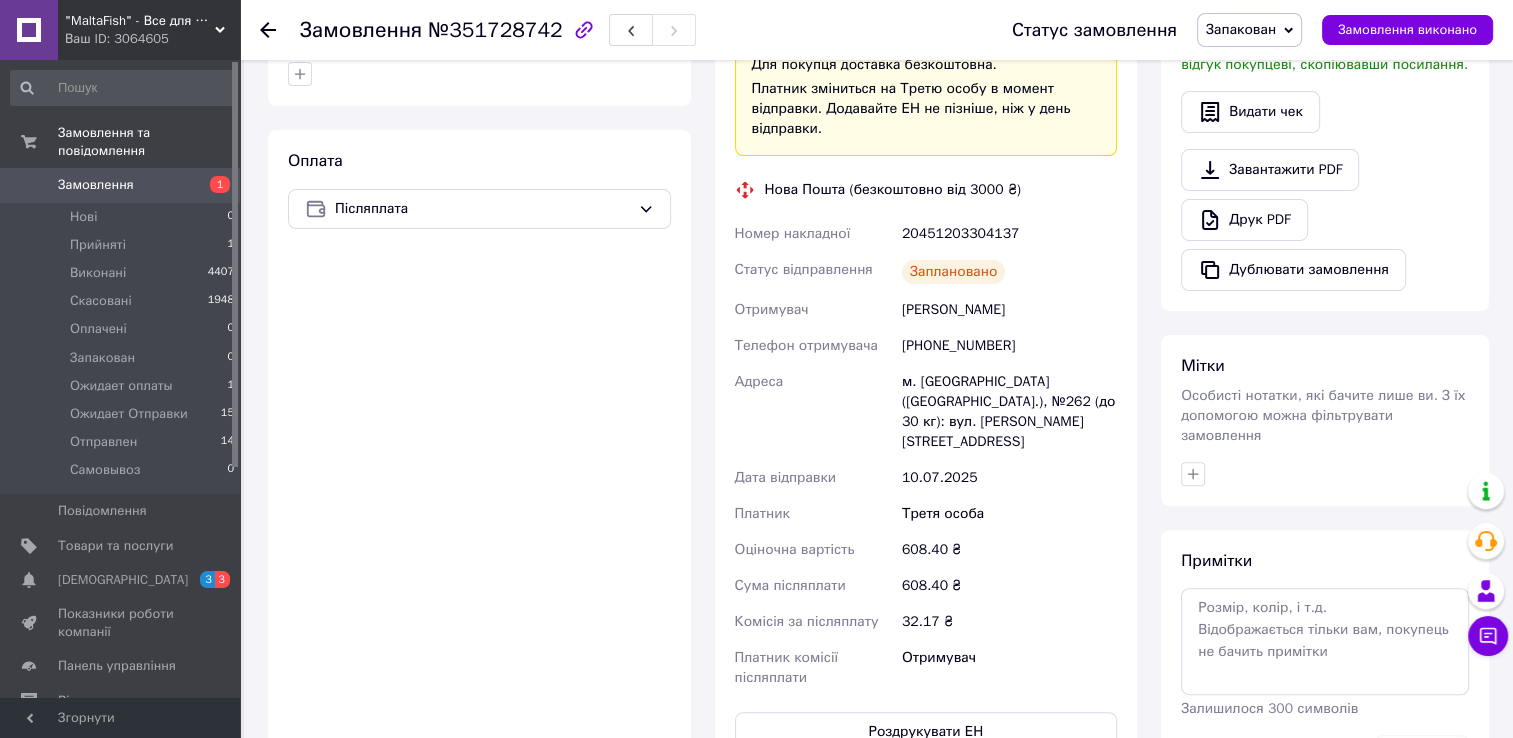 click on "20451203304137" at bounding box center (1009, 234) 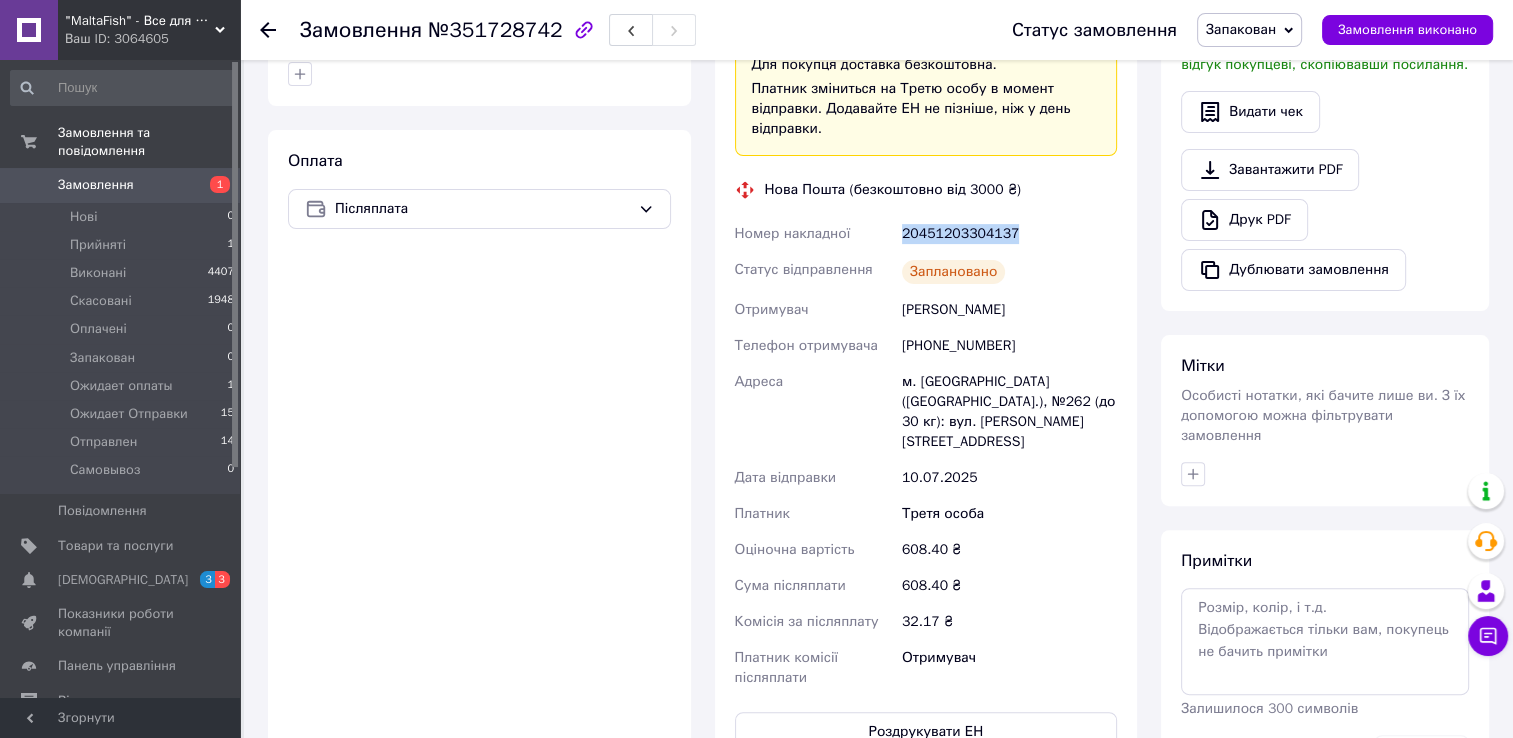 click on "20451203304137" at bounding box center (1009, 234) 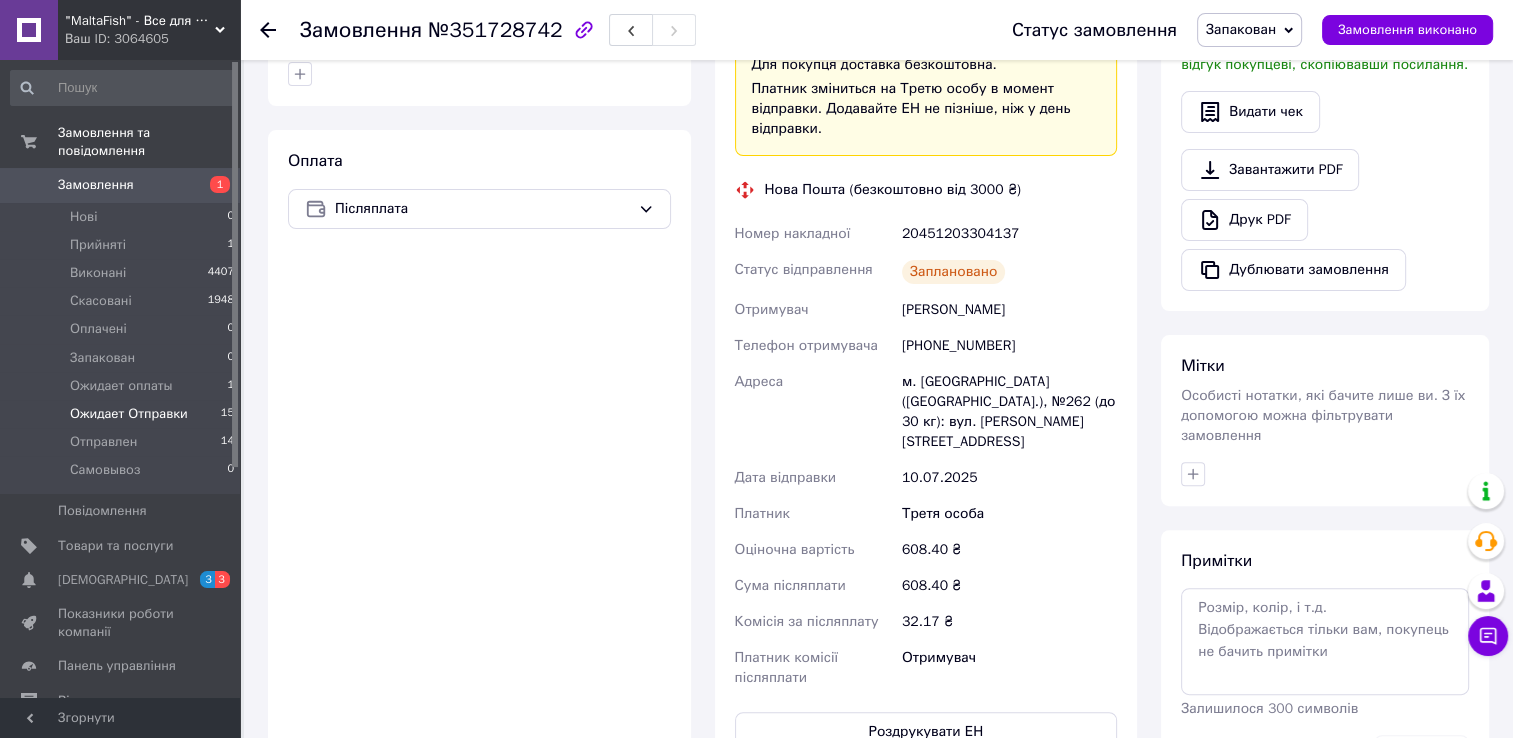 click on "Ожидает Отправки" at bounding box center (129, 414) 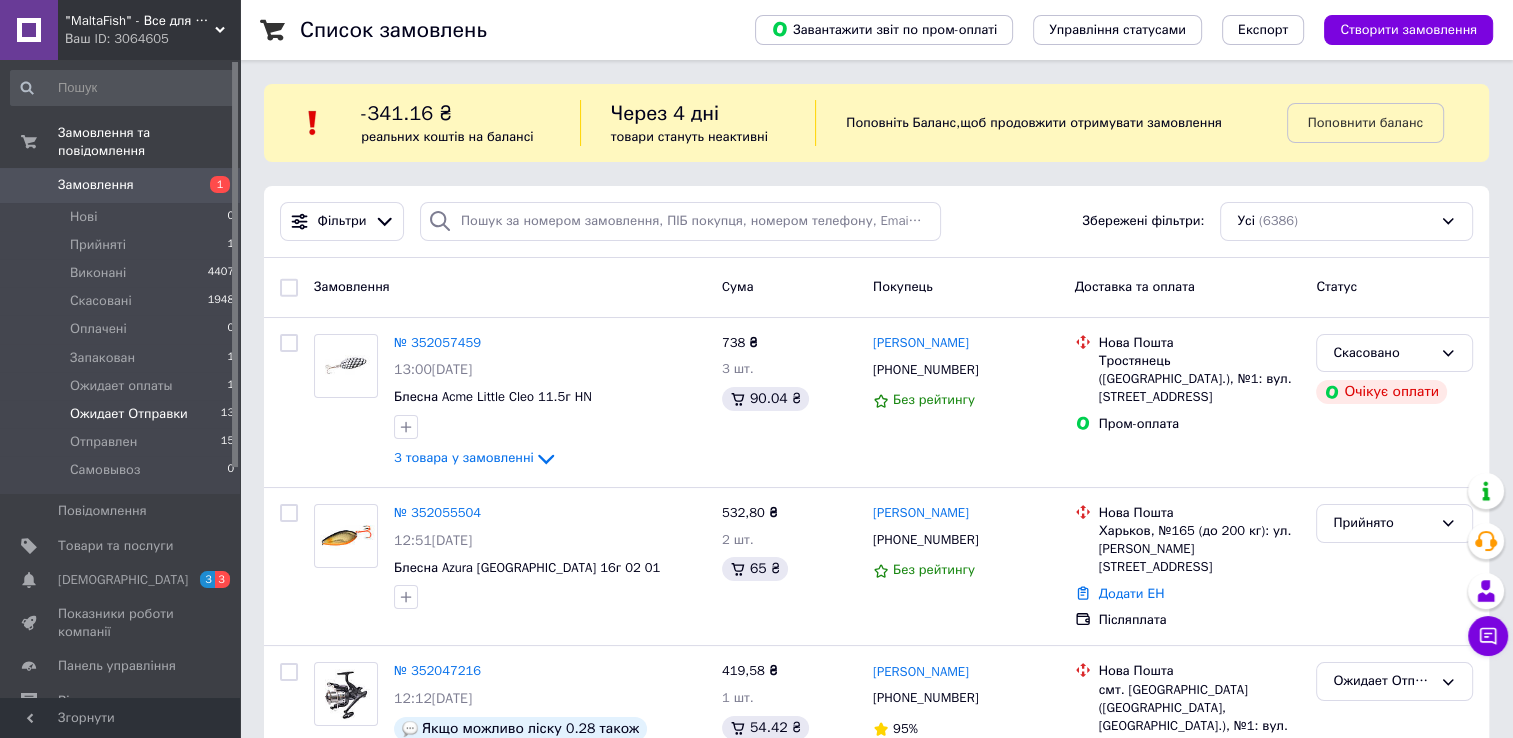click on "Ожидает Отправки 13" at bounding box center (123, 414) 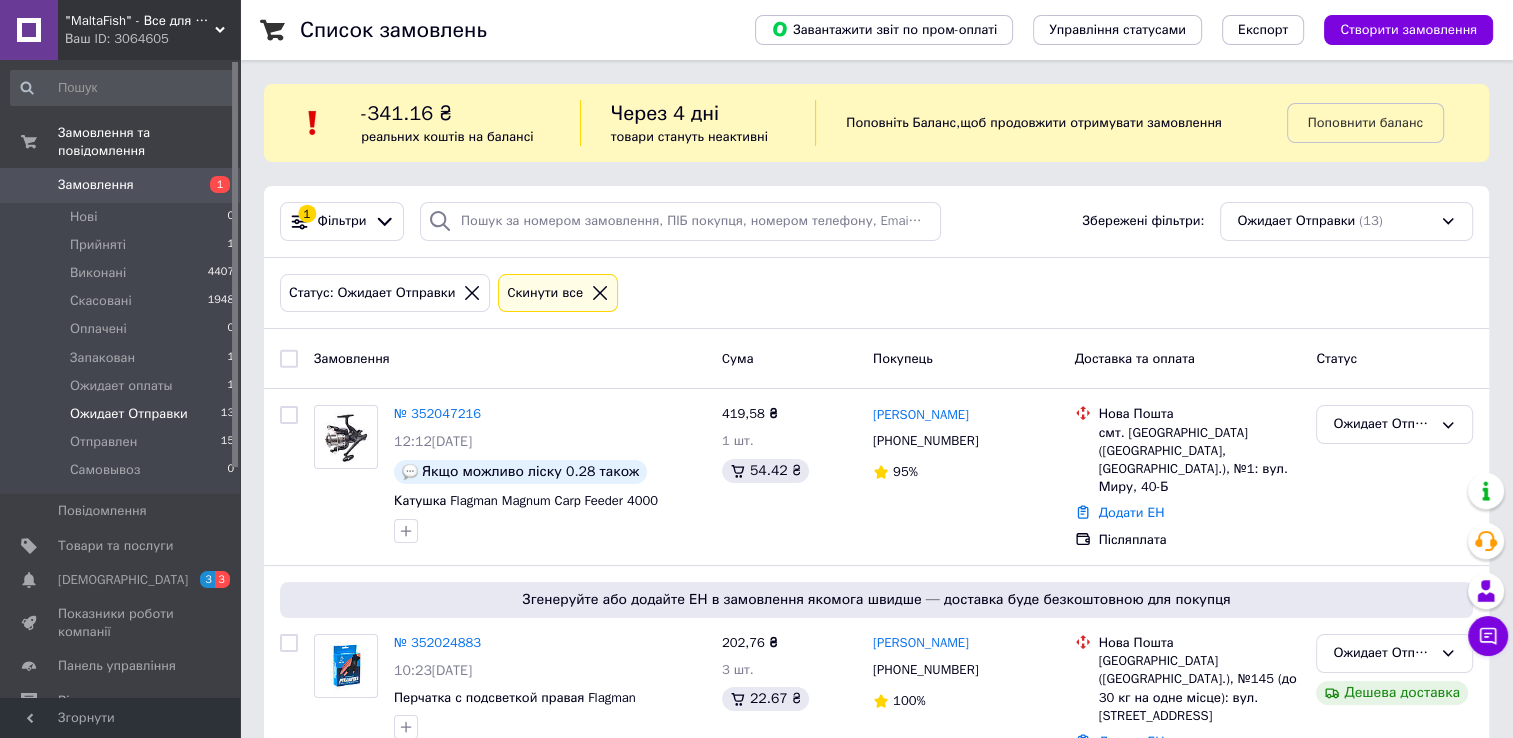 click on "Ожидает Отправки 13" at bounding box center [123, 414] 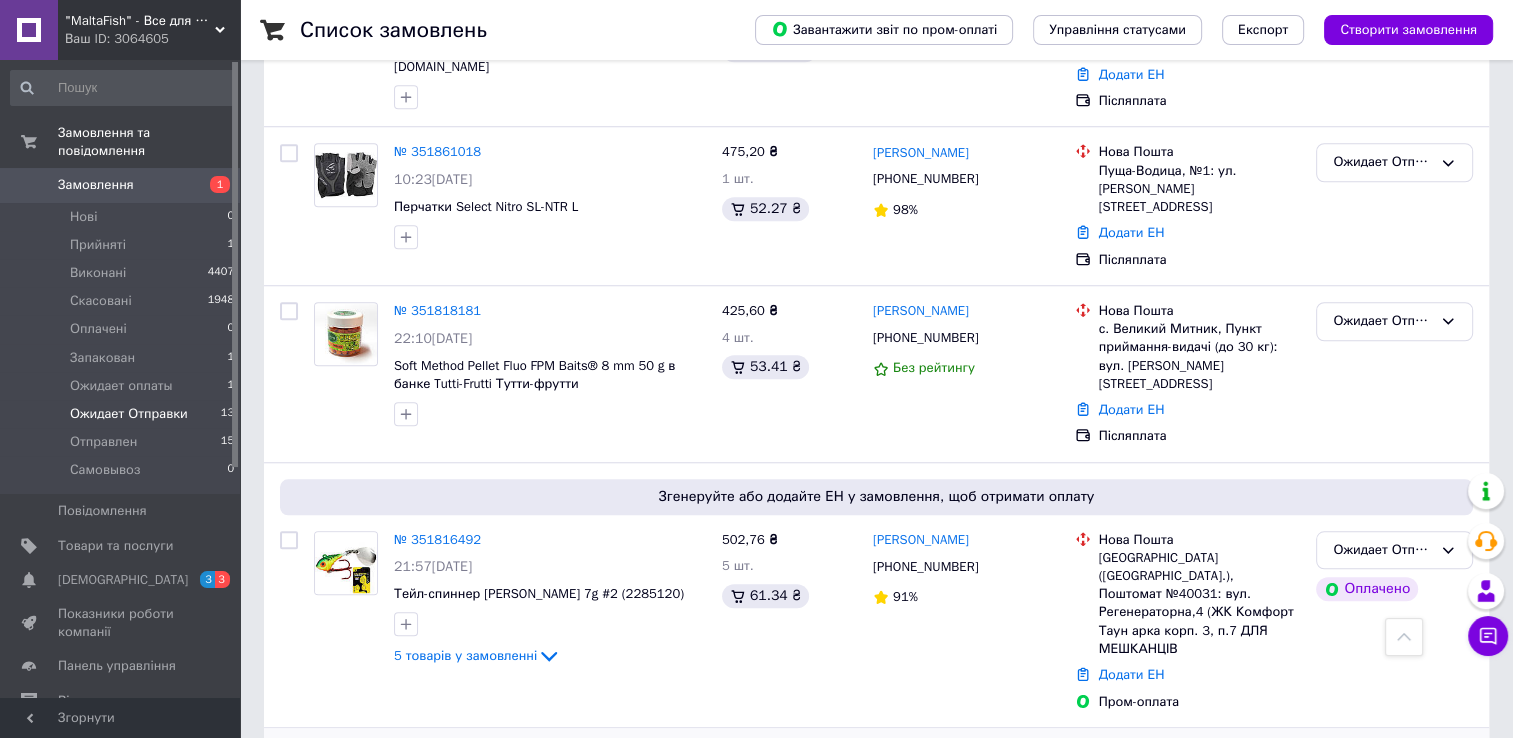 scroll, scrollTop: 1864, scrollLeft: 0, axis: vertical 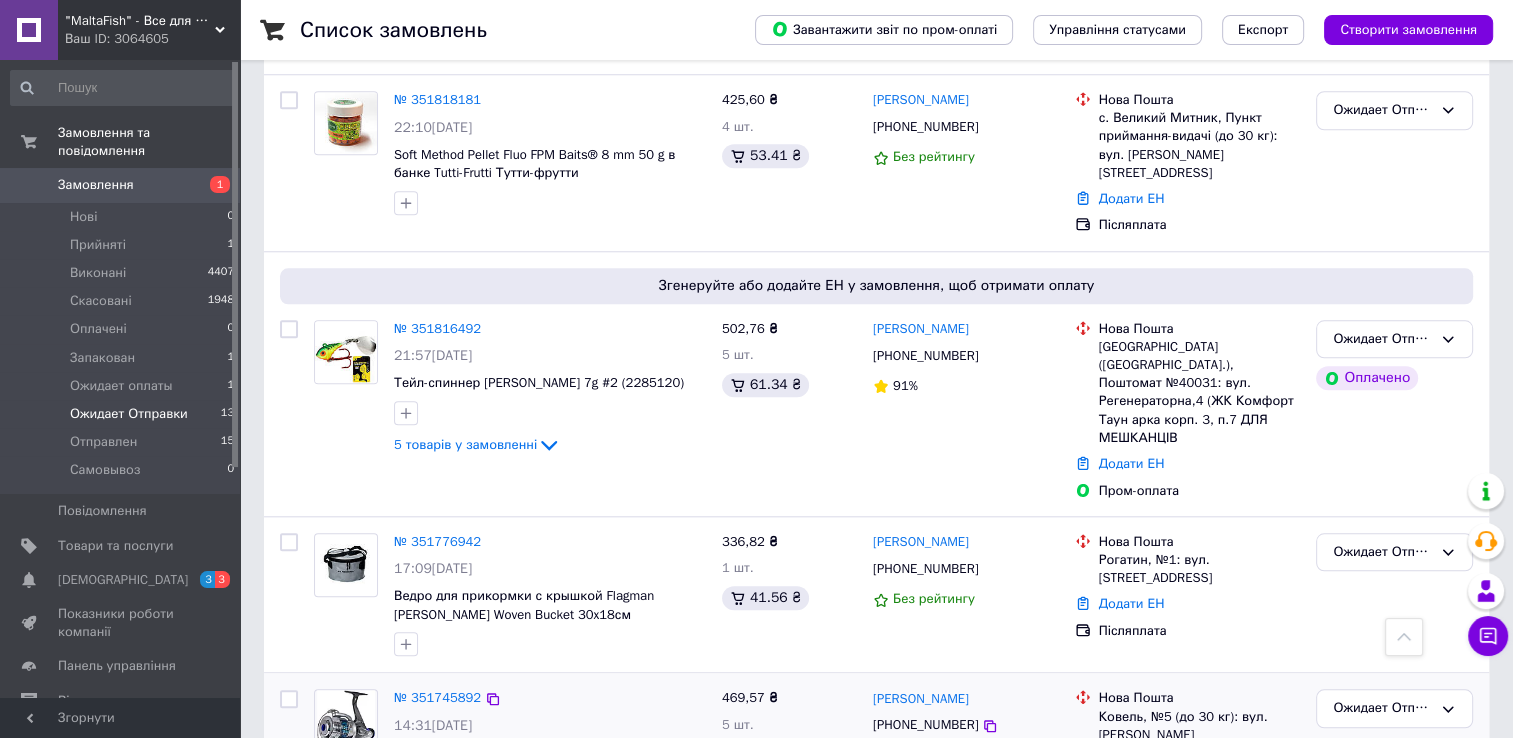 click on "5 товарів у замовленні" at bounding box center (465, 813) 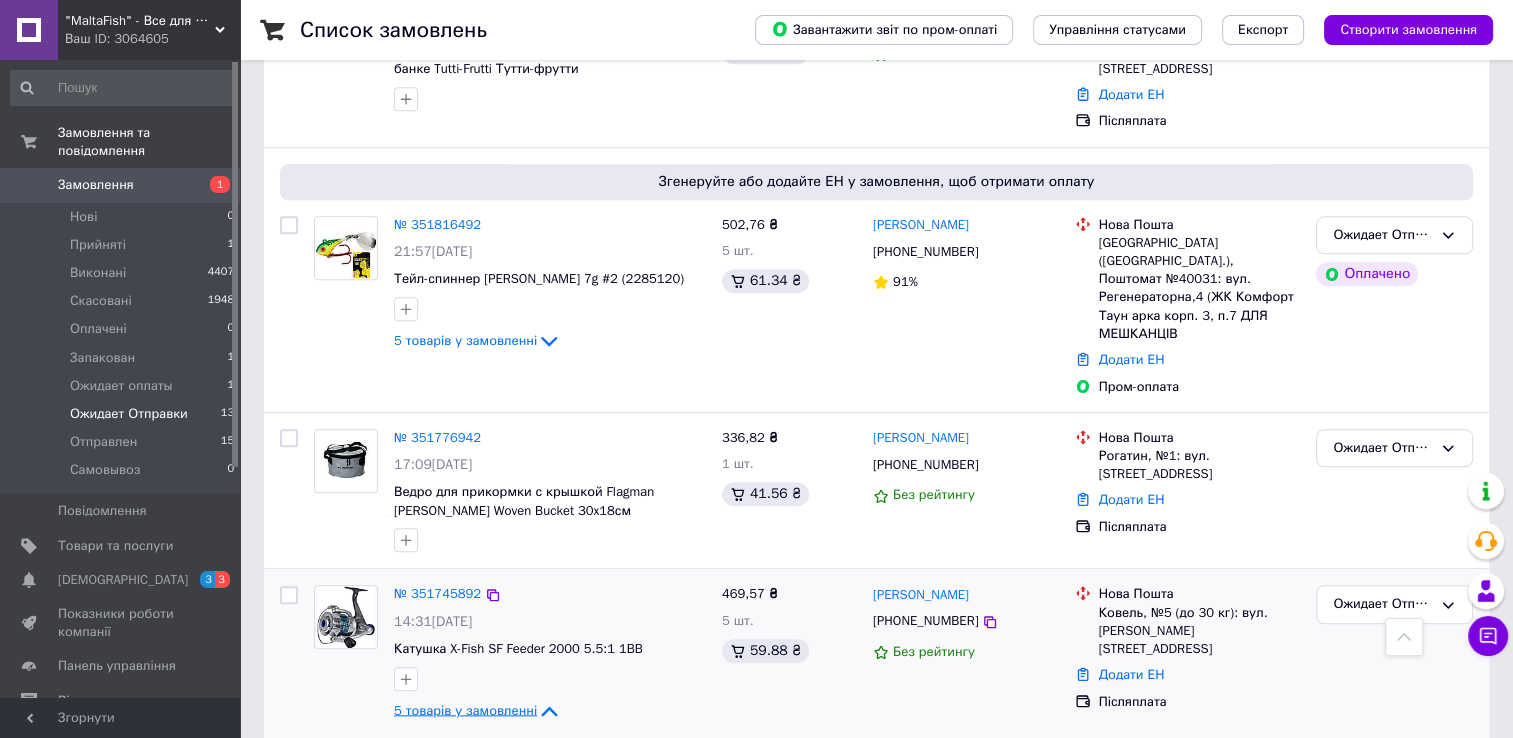 scroll, scrollTop: 1965, scrollLeft: 0, axis: vertical 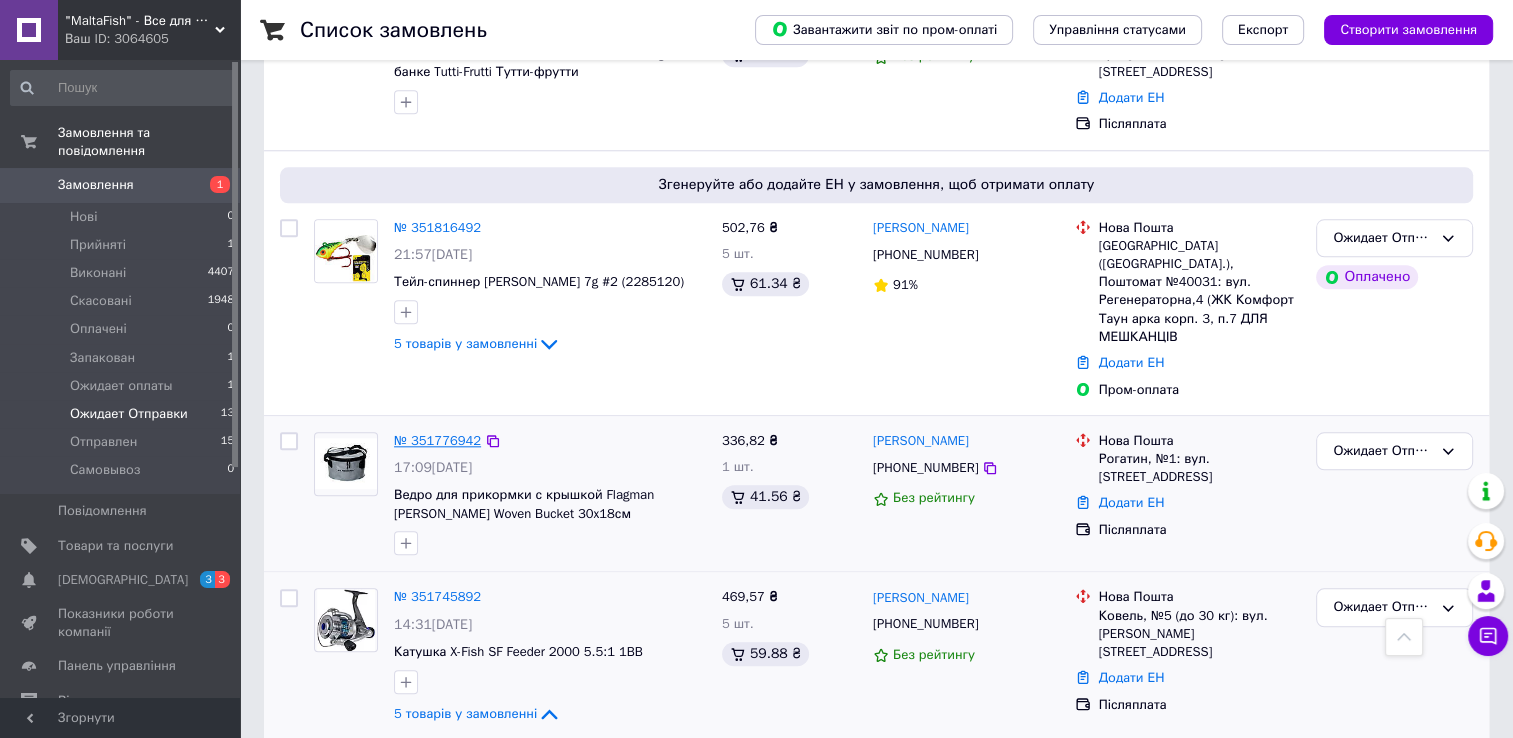 click on "№ 351776942" at bounding box center (437, 440) 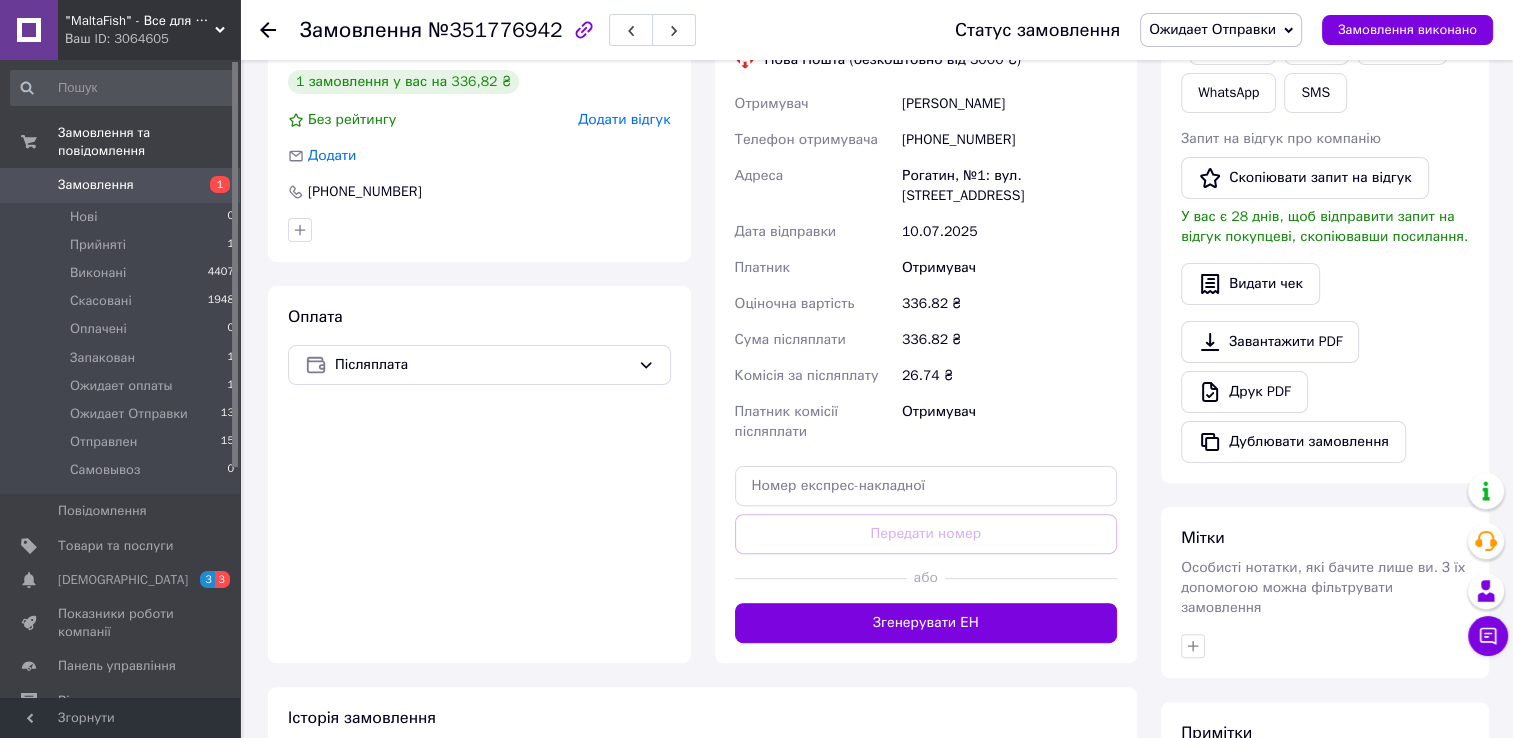 scroll, scrollTop: 500, scrollLeft: 0, axis: vertical 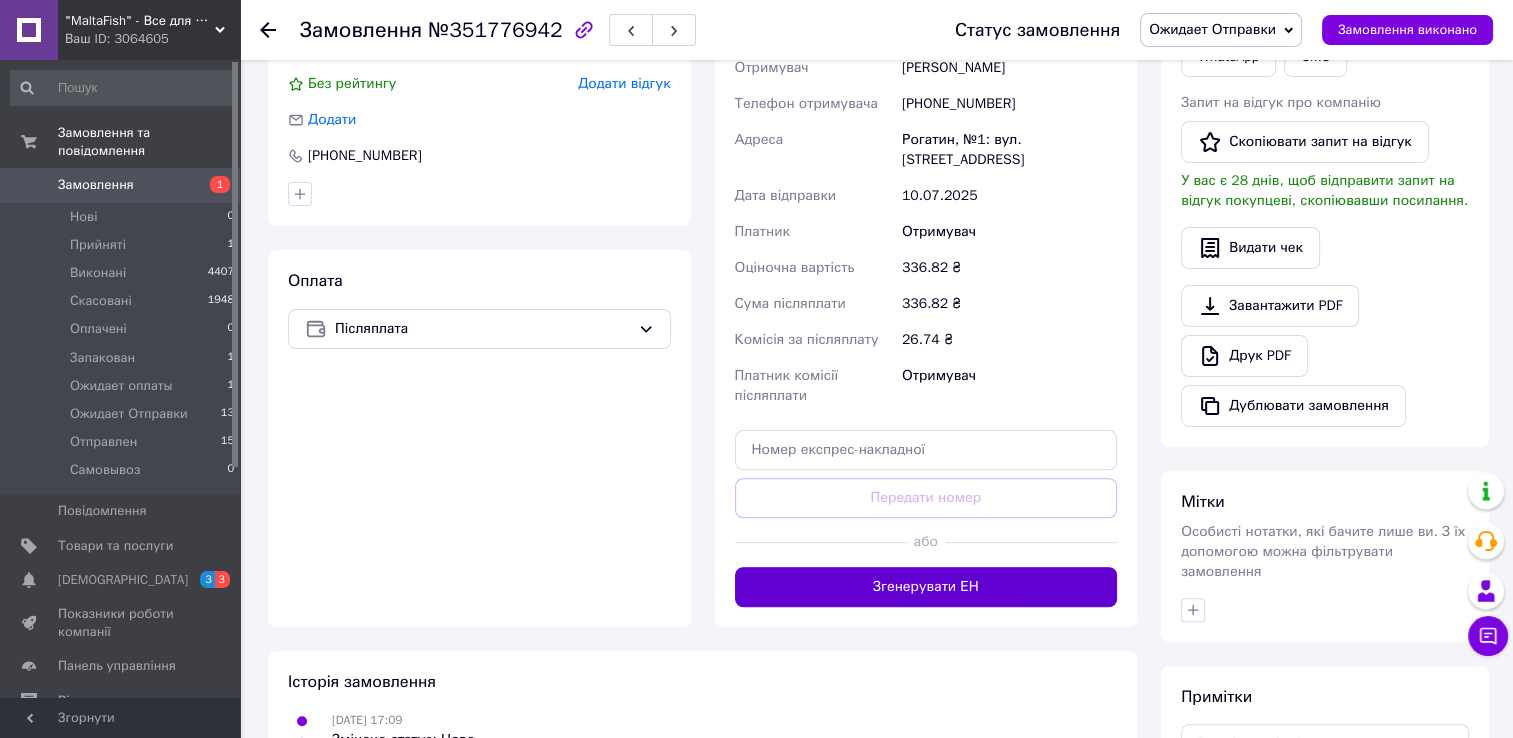 click on "Згенерувати ЕН" at bounding box center (926, 587) 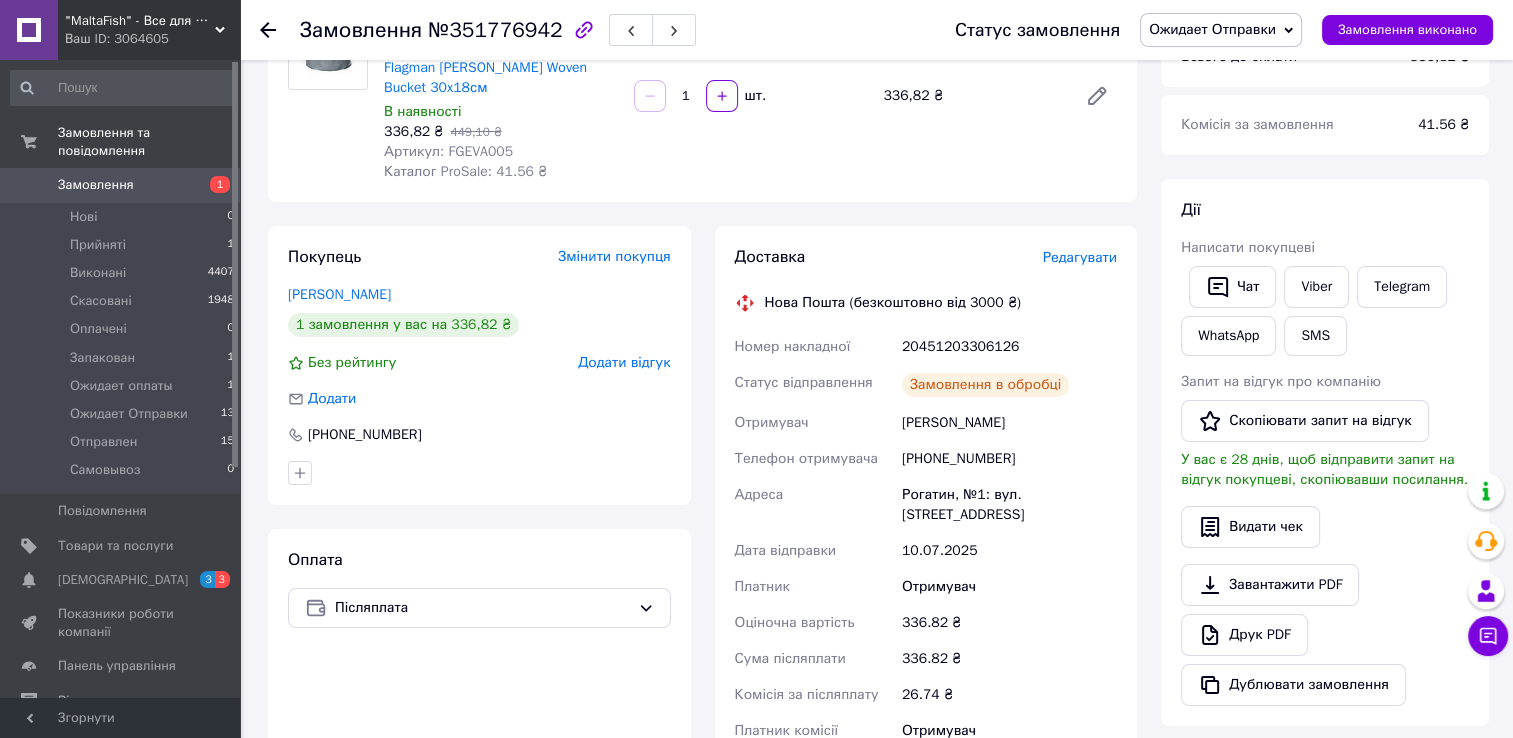scroll, scrollTop: 0, scrollLeft: 0, axis: both 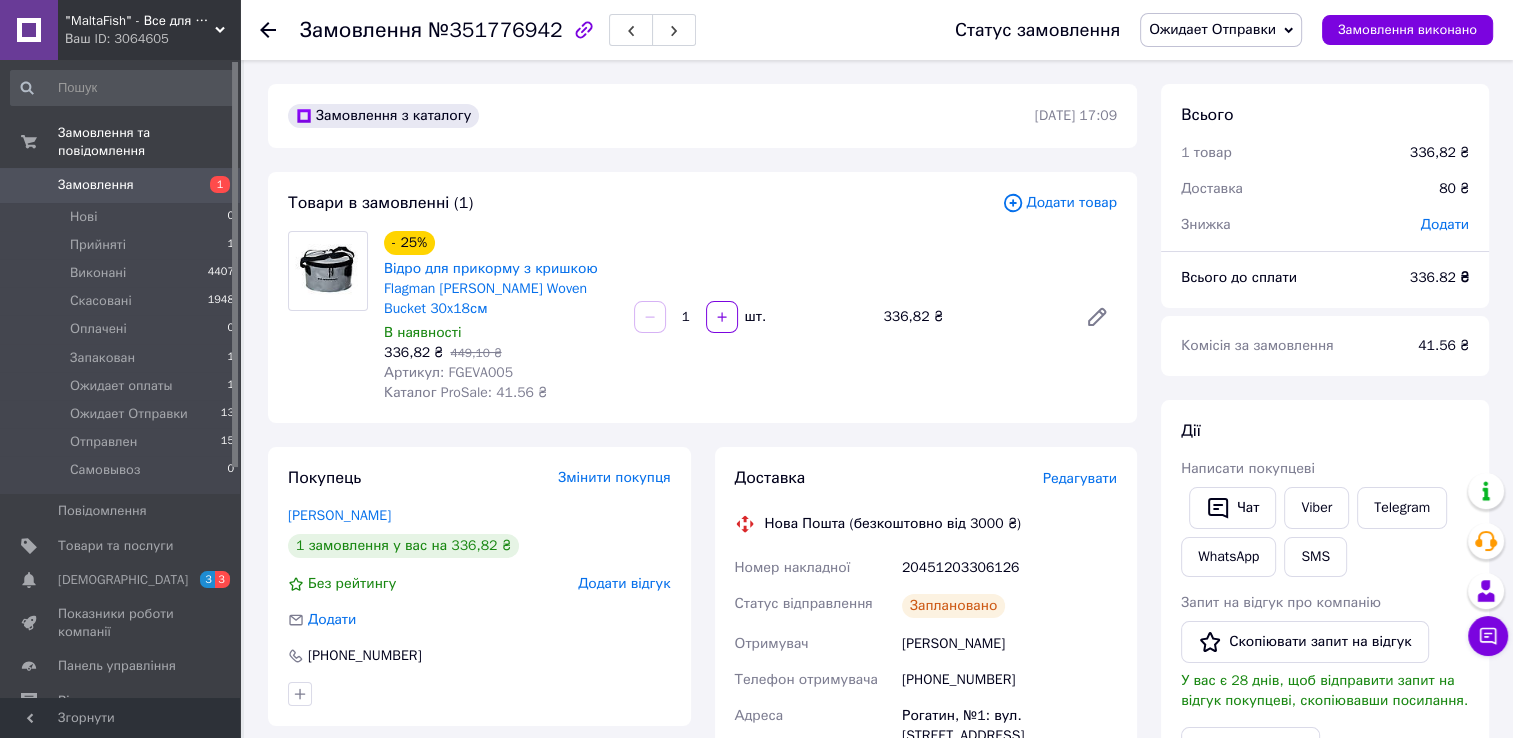 click on "Артикул: FGEVA005" at bounding box center (448, 372) 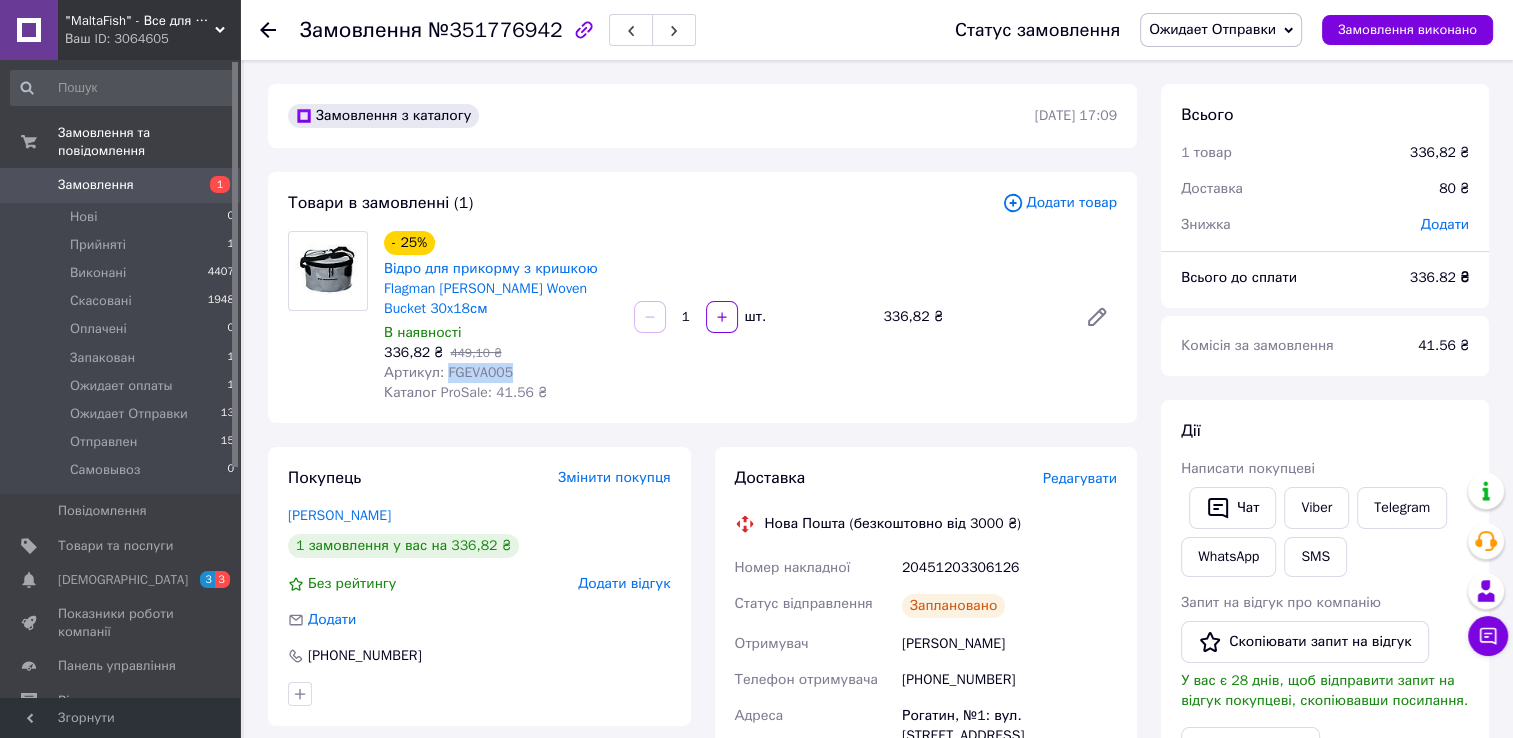 click on "Артикул: FGEVA005" at bounding box center (448, 372) 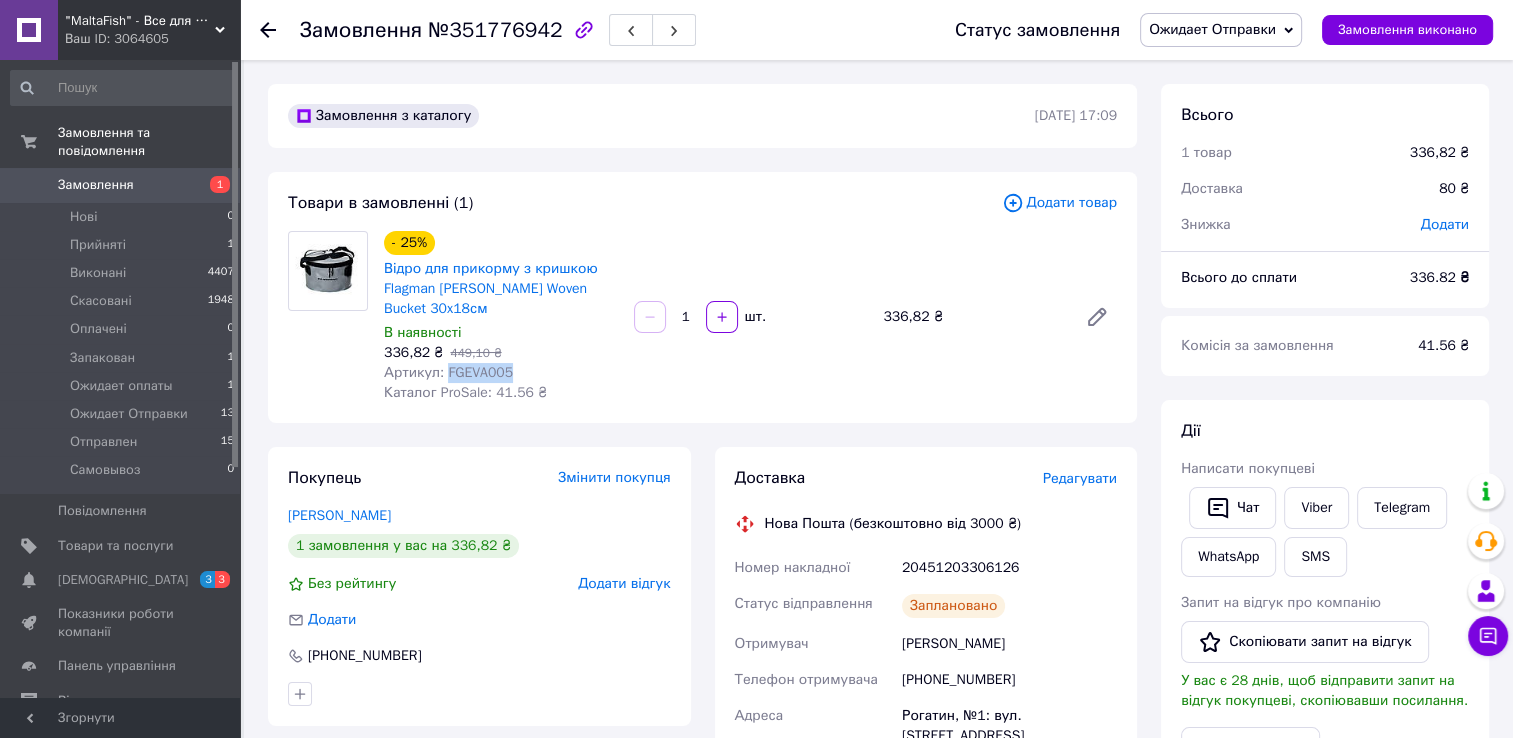 click on "Ожидает Отправки" at bounding box center [1212, 29] 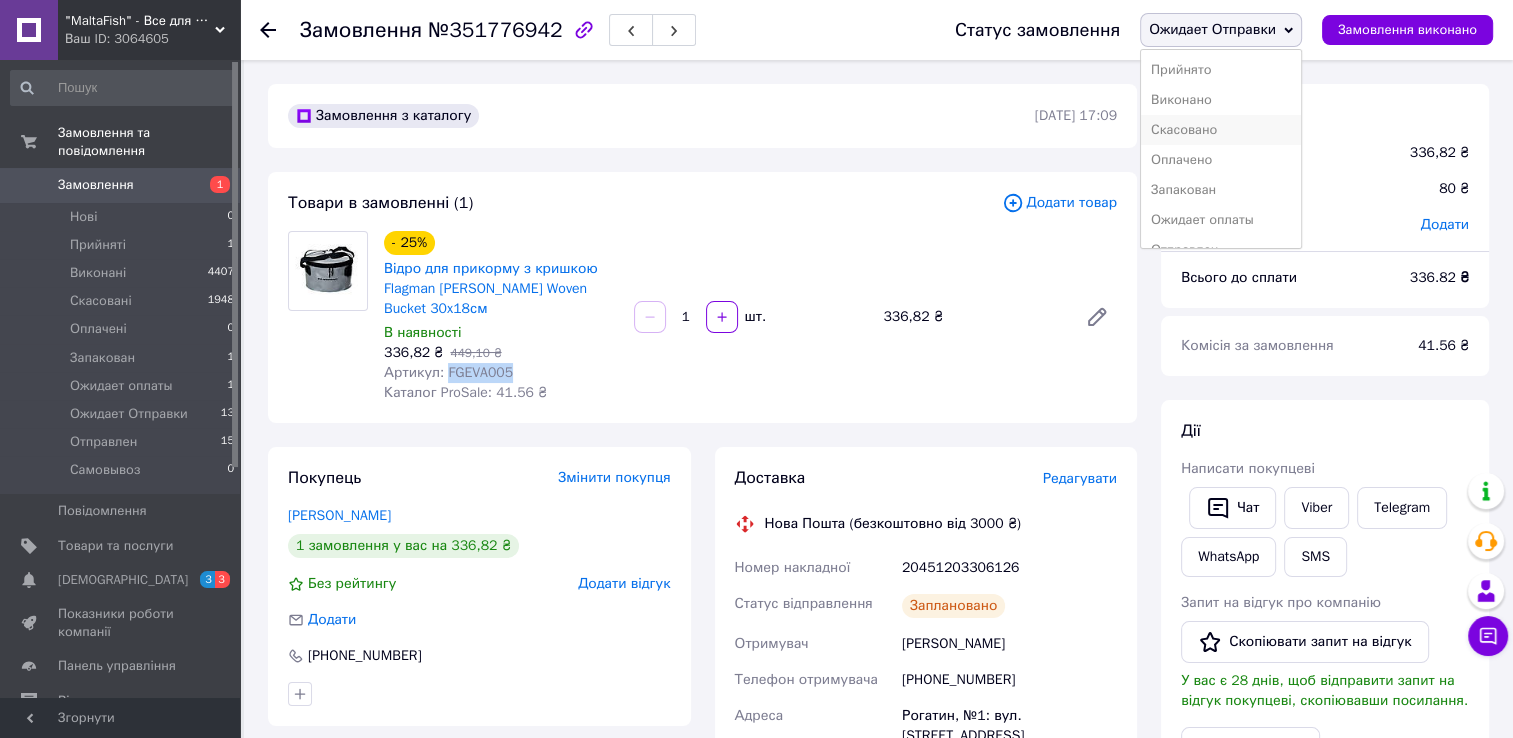 scroll, scrollTop: 52, scrollLeft: 0, axis: vertical 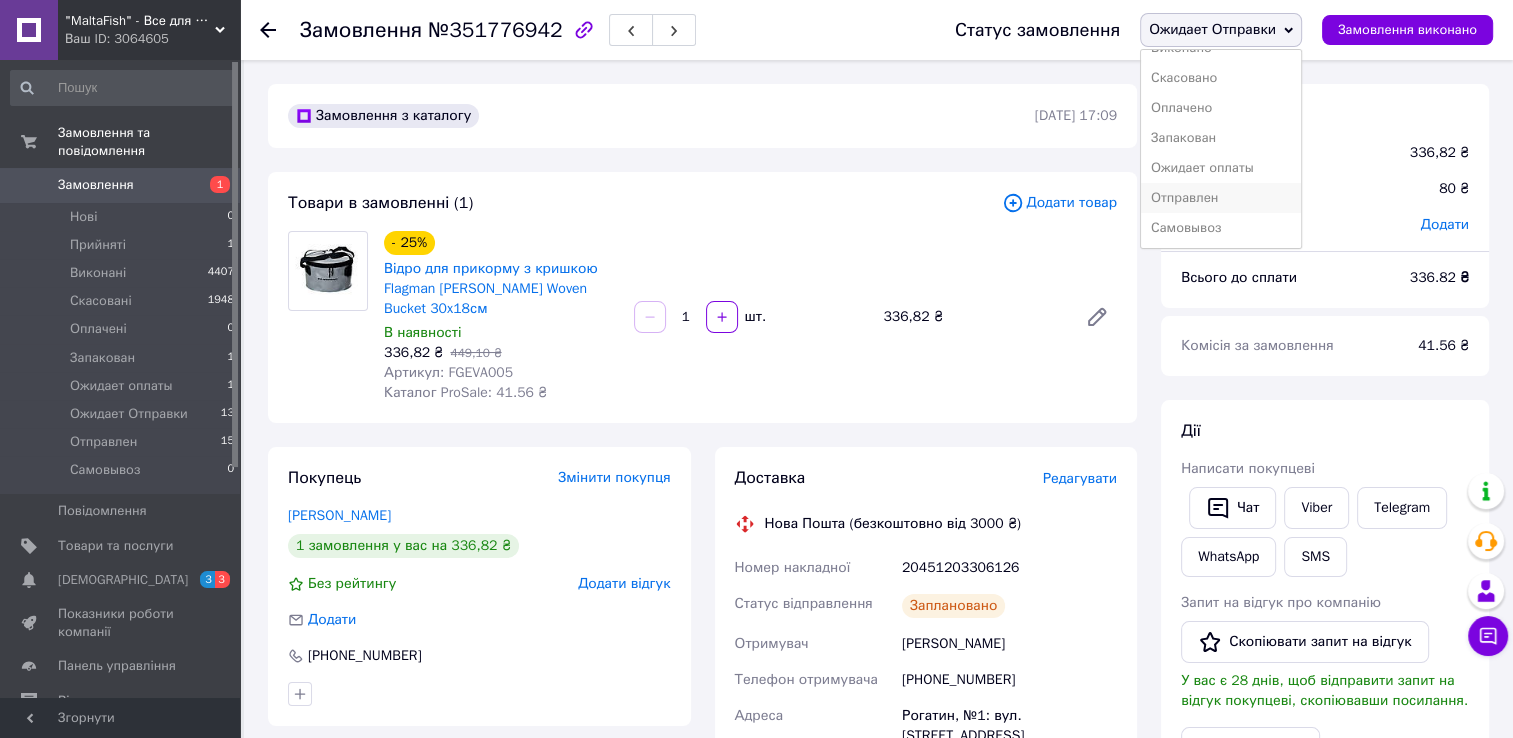 click on "Отправлен" at bounding box center (1221, 198) 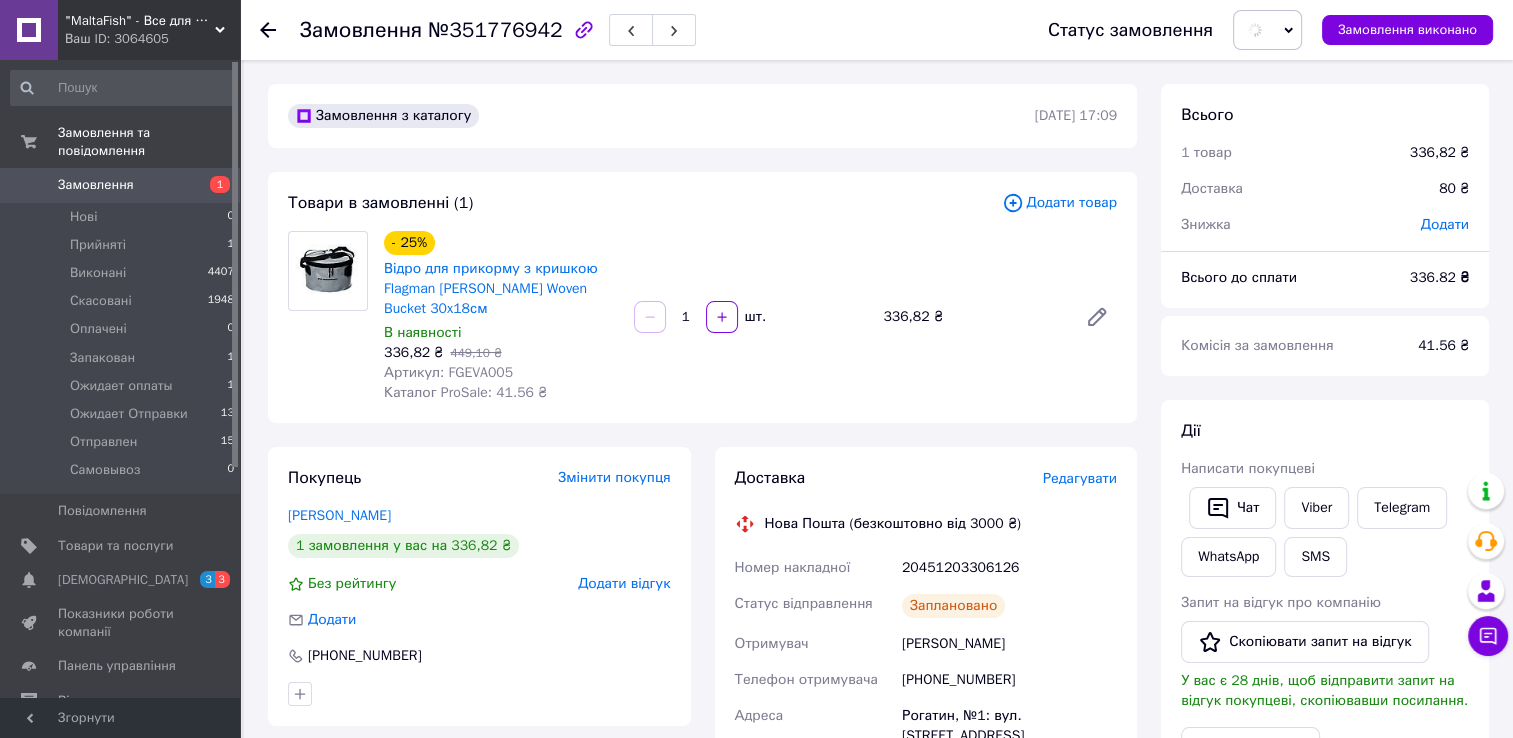 click on "Доставка" at bounding box center [1298, 189] 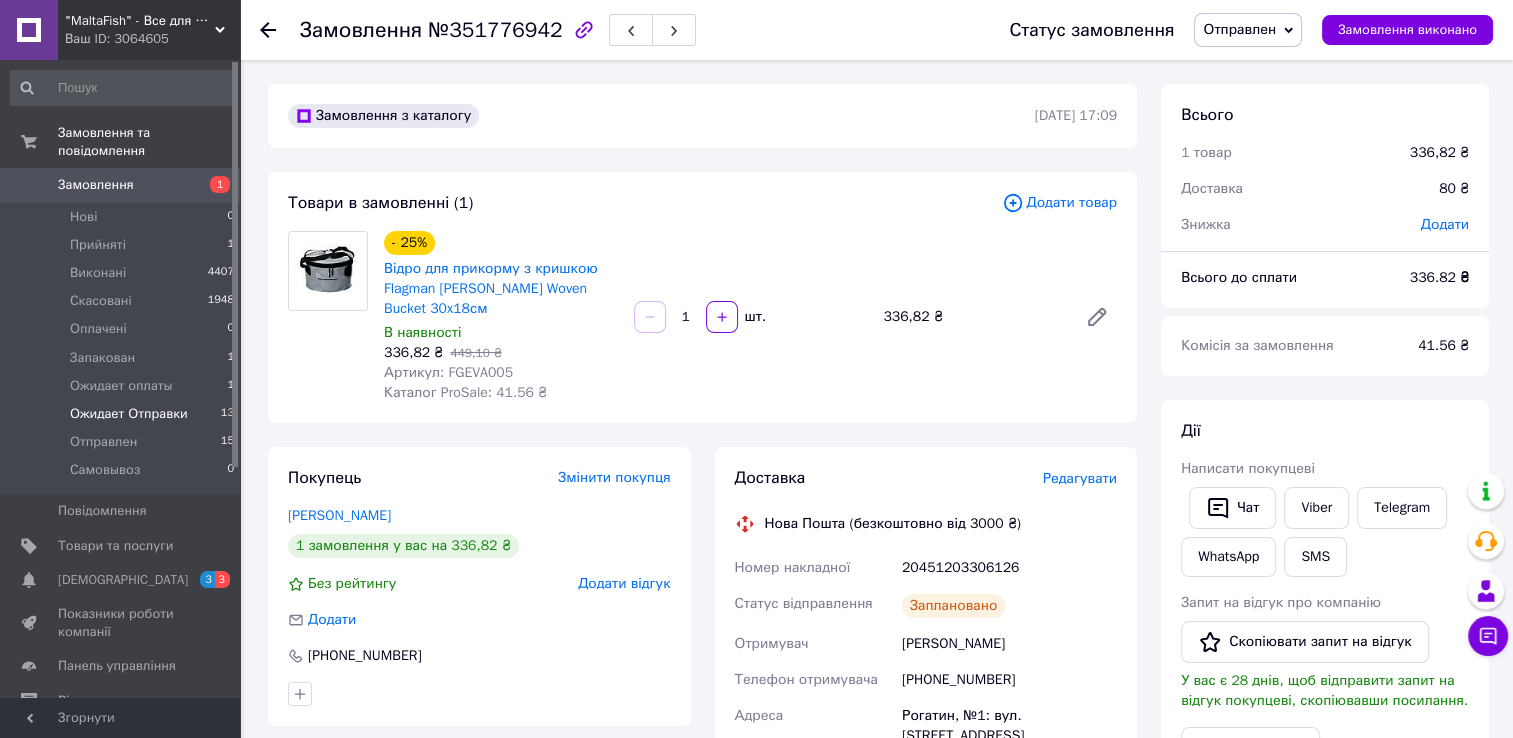 click on "Ожидает Отправки" at bounding box center (129, 414) 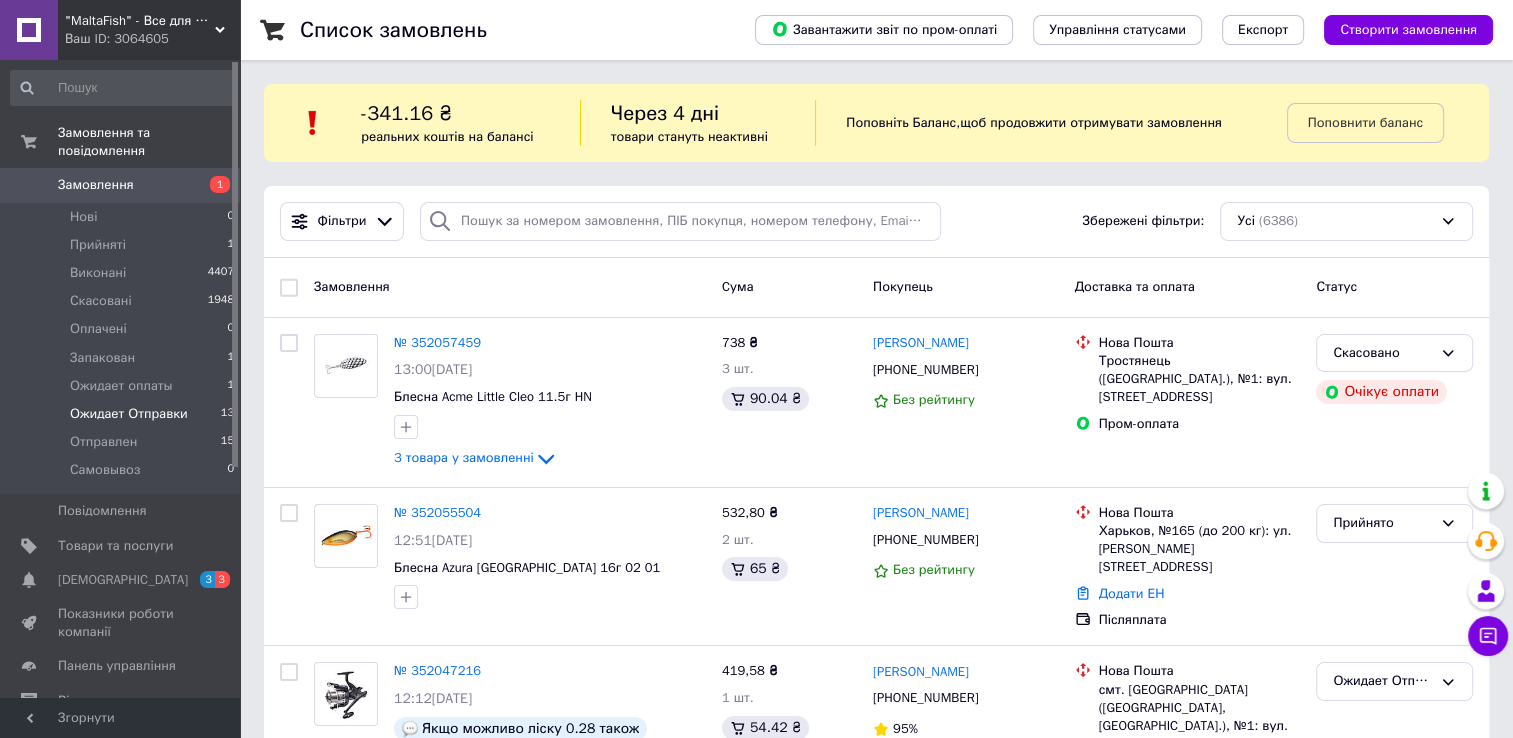 click on "Ожидает Отправки" at bounding box center (129, 414) 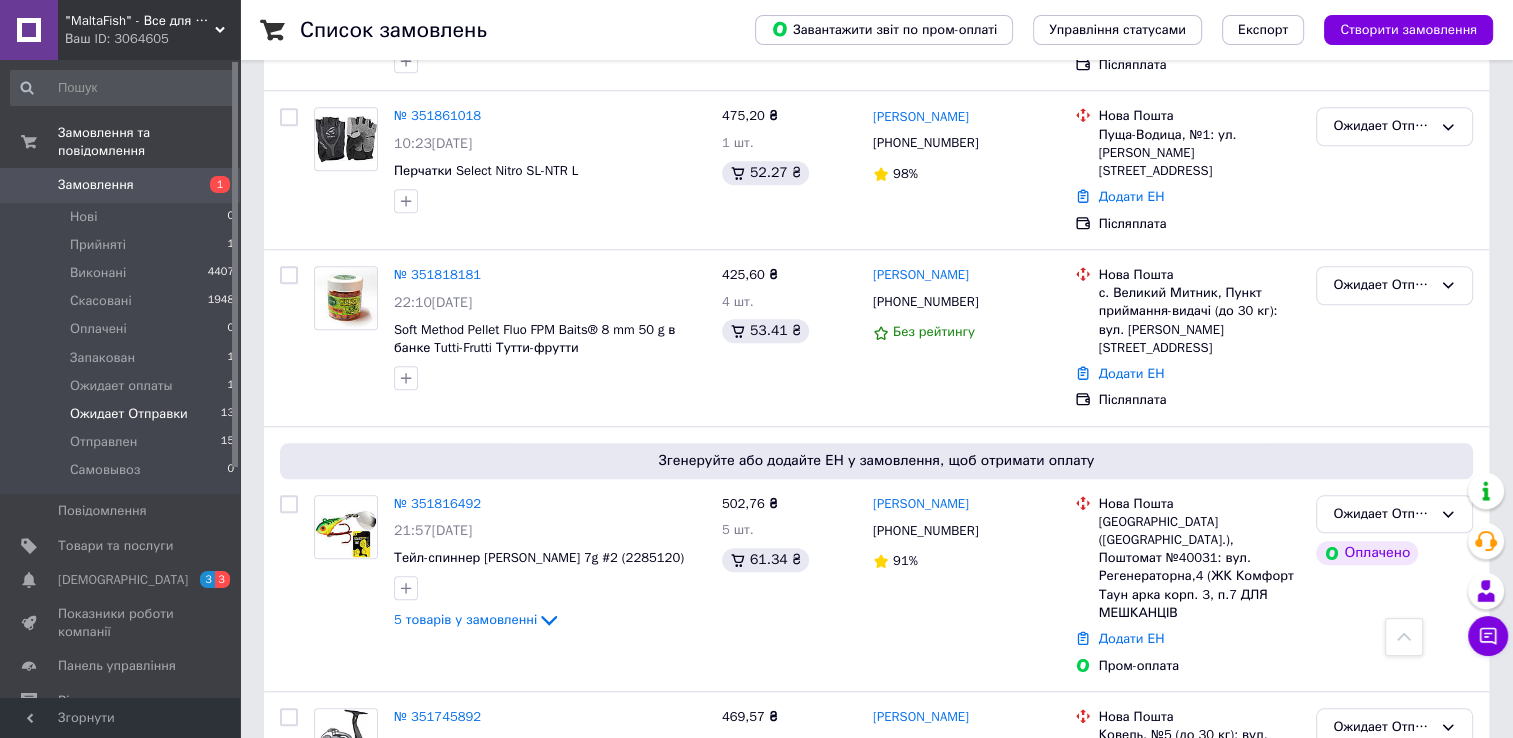scroll, scrollTop: 1708, scrollLeft: 0, axis: vertical 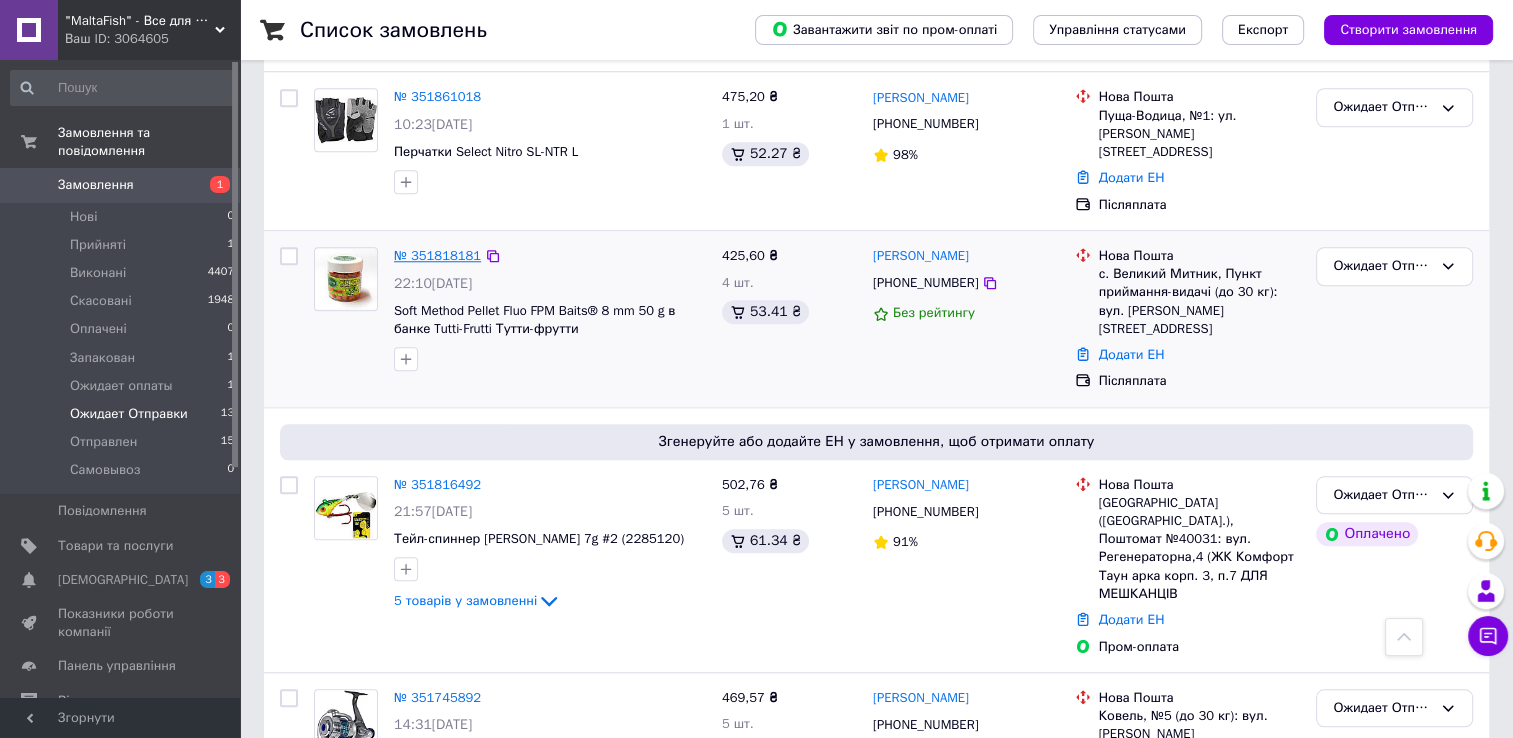 click on "№ 351818181" at bounding box center [437, 255] 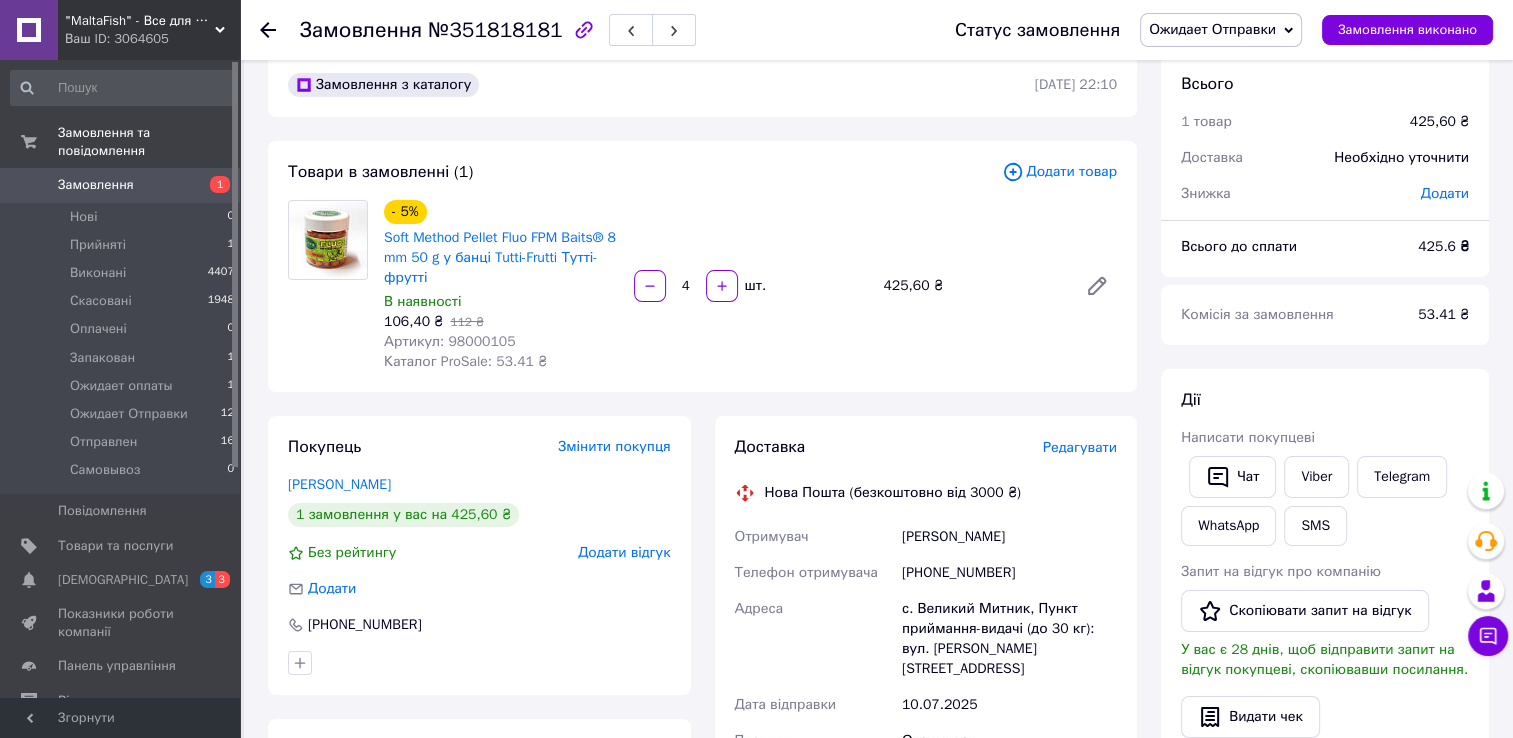 scroll, scrollTop: 0, scrollLeft: 0, axis: both 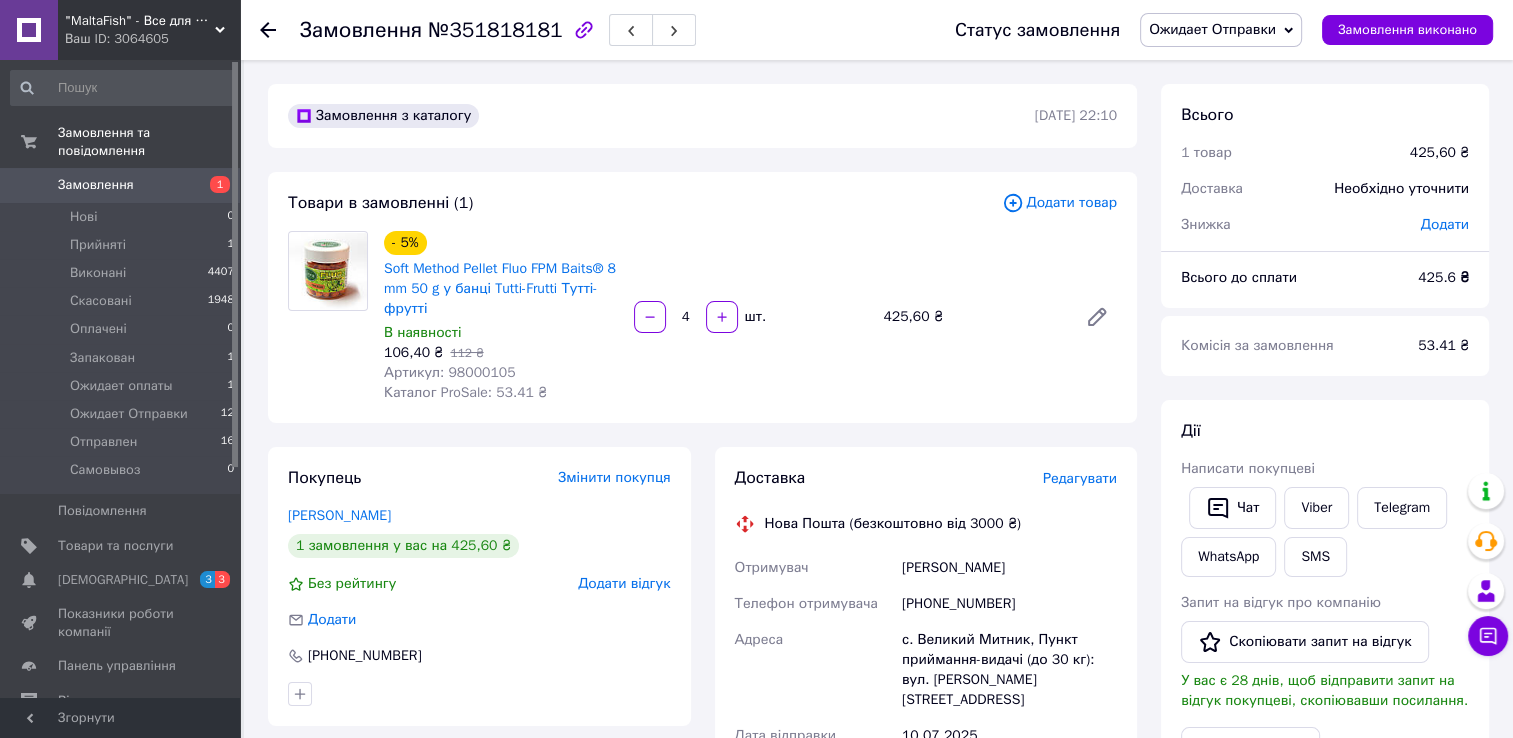 click on "Артикул: 98000105" at bounding box center (450, 372) 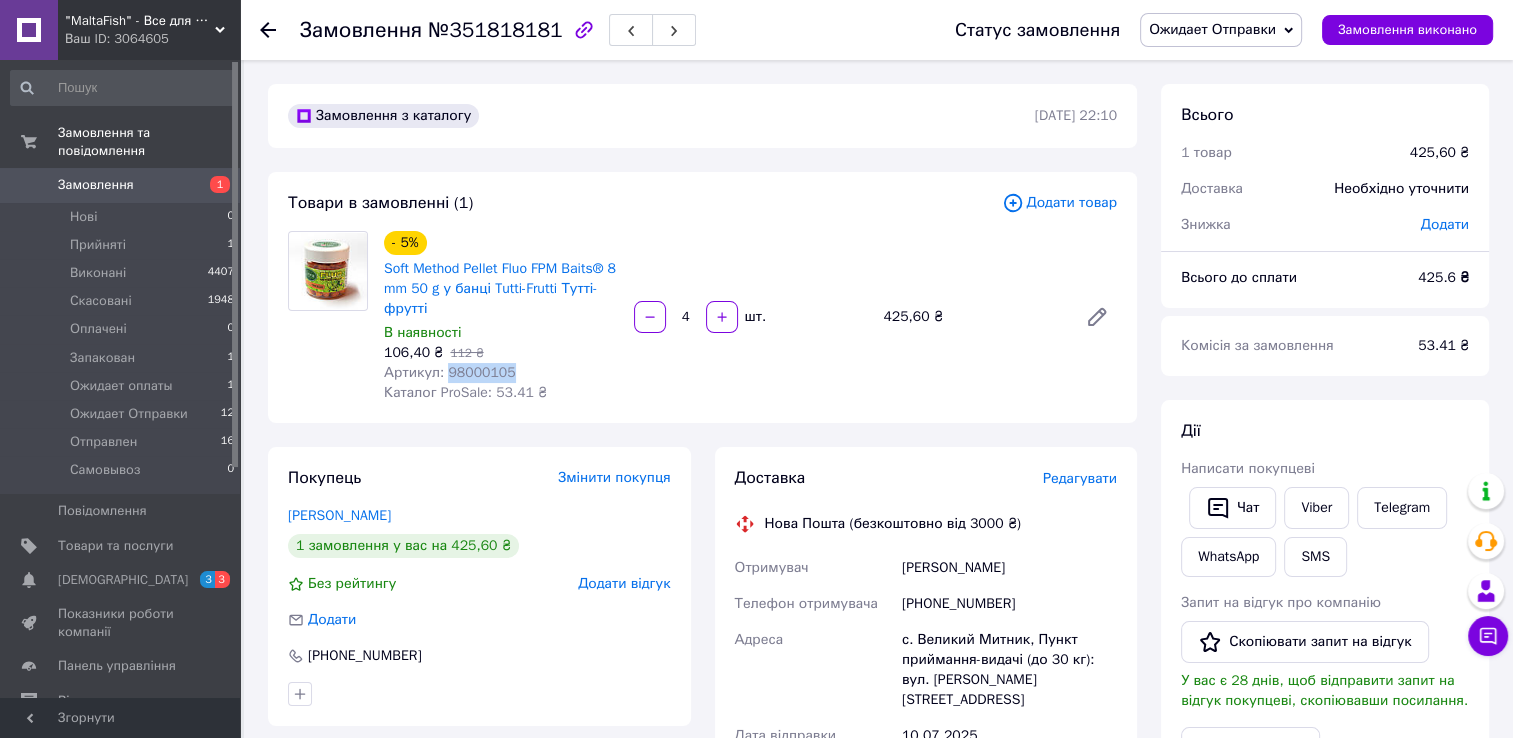click on "Артикул: 98000105" at bounding box center (450, 372) 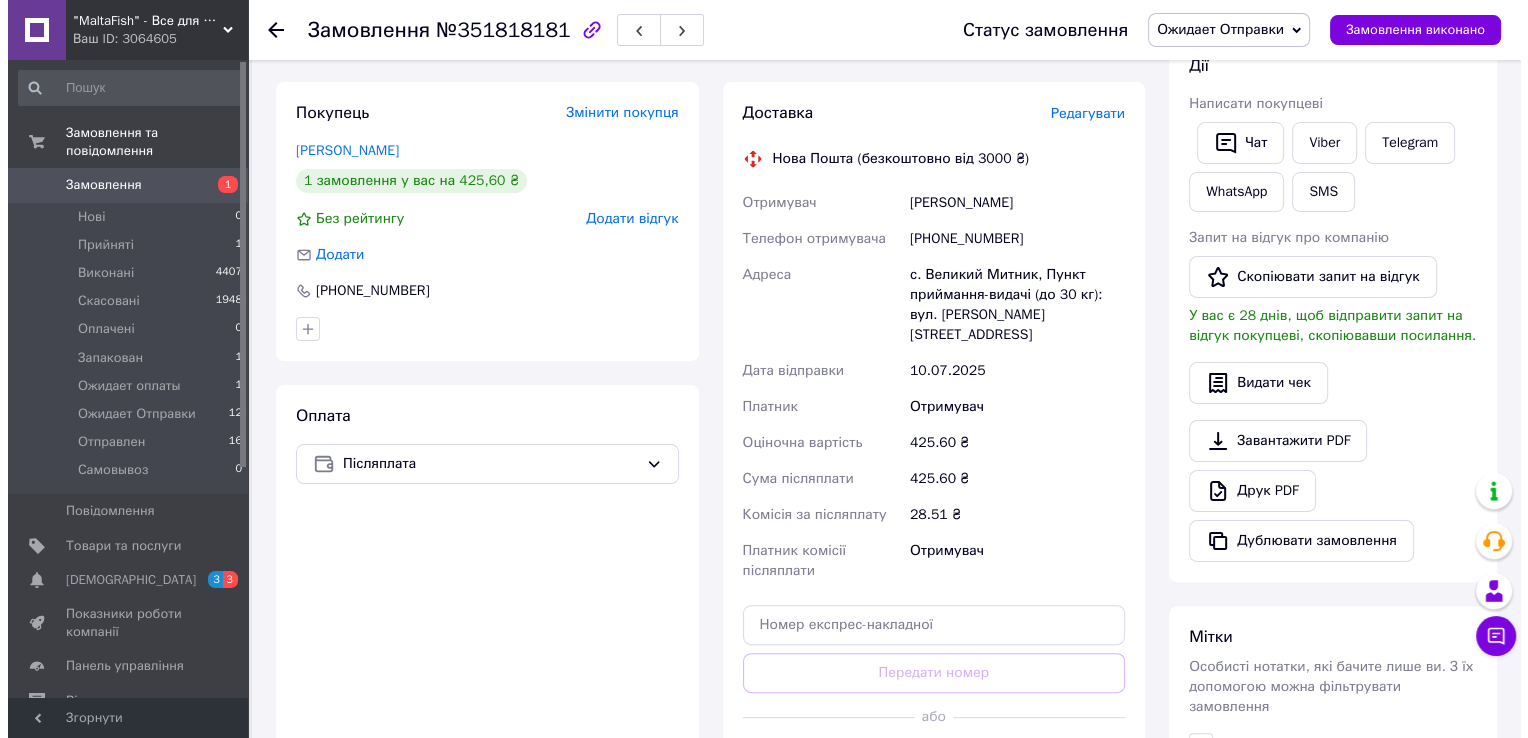 scroll, scrollTop: 400, scrollLeft: 0, axis: vertical 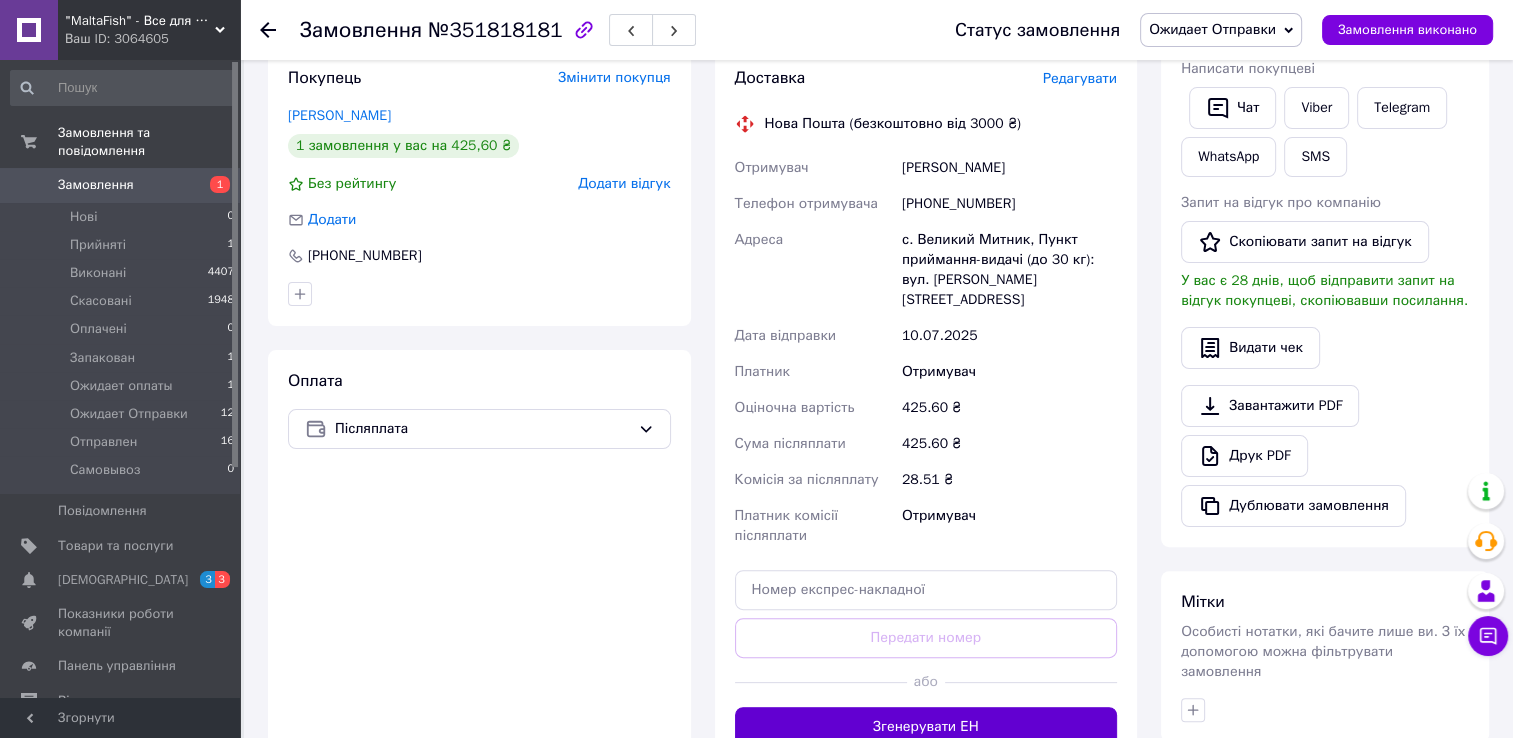 click on "Згенерувати ЕН" at bounding box center [926, 727] 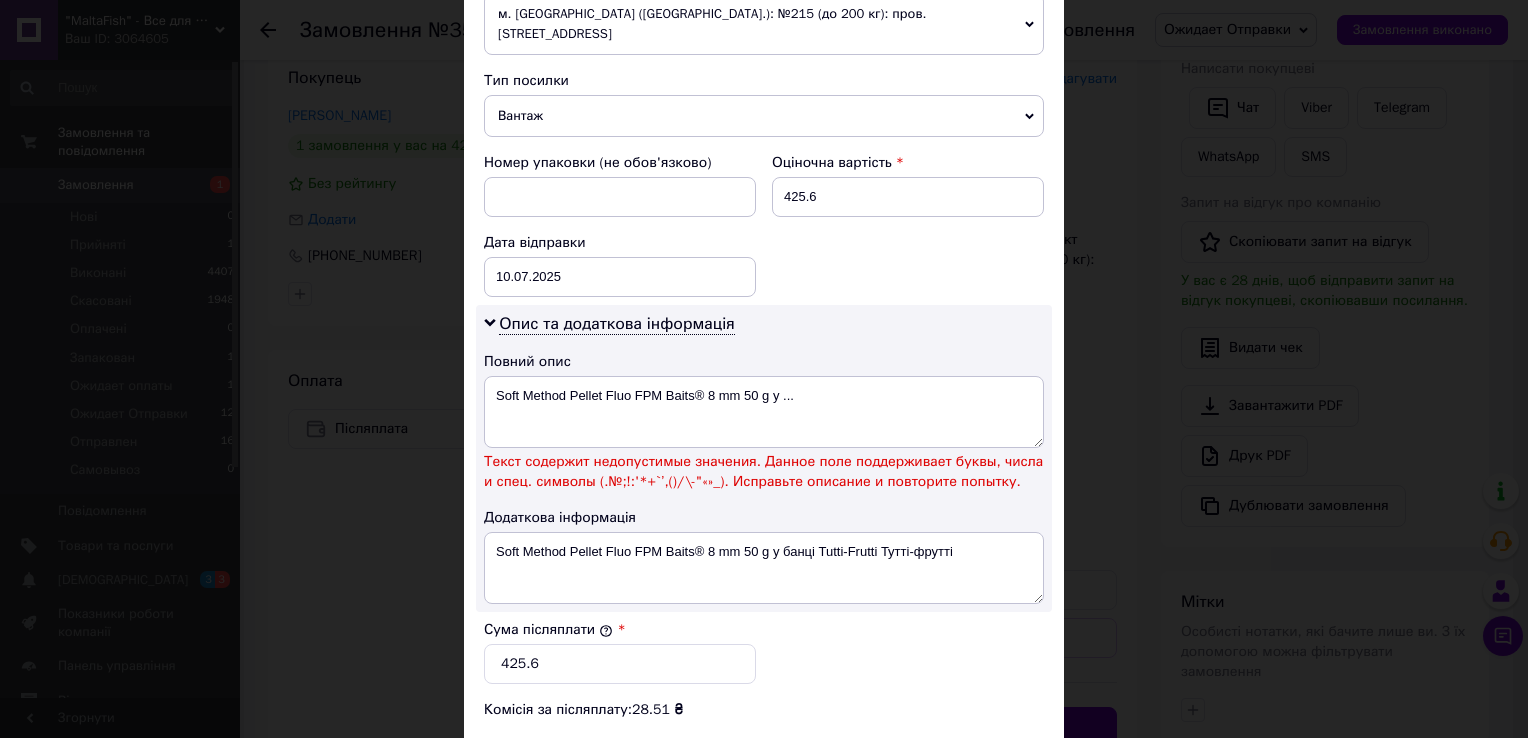 scroll, scrollTop: 800, scrollLeft: 0, axis: vertical 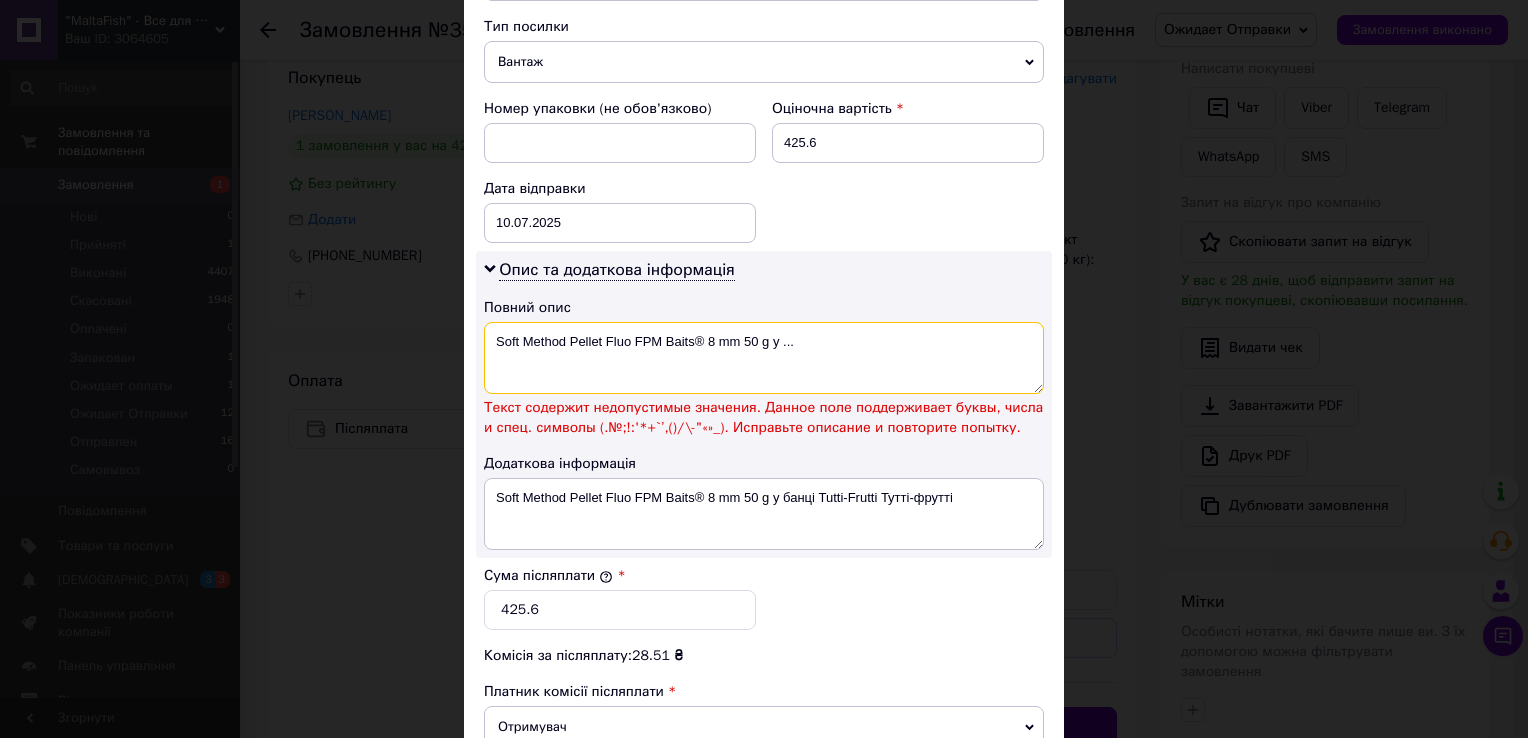 click on "Soft Method Pellet Fluo FPM Baits® 8 mm 50 g у ..." at bounding box center [764, 358] 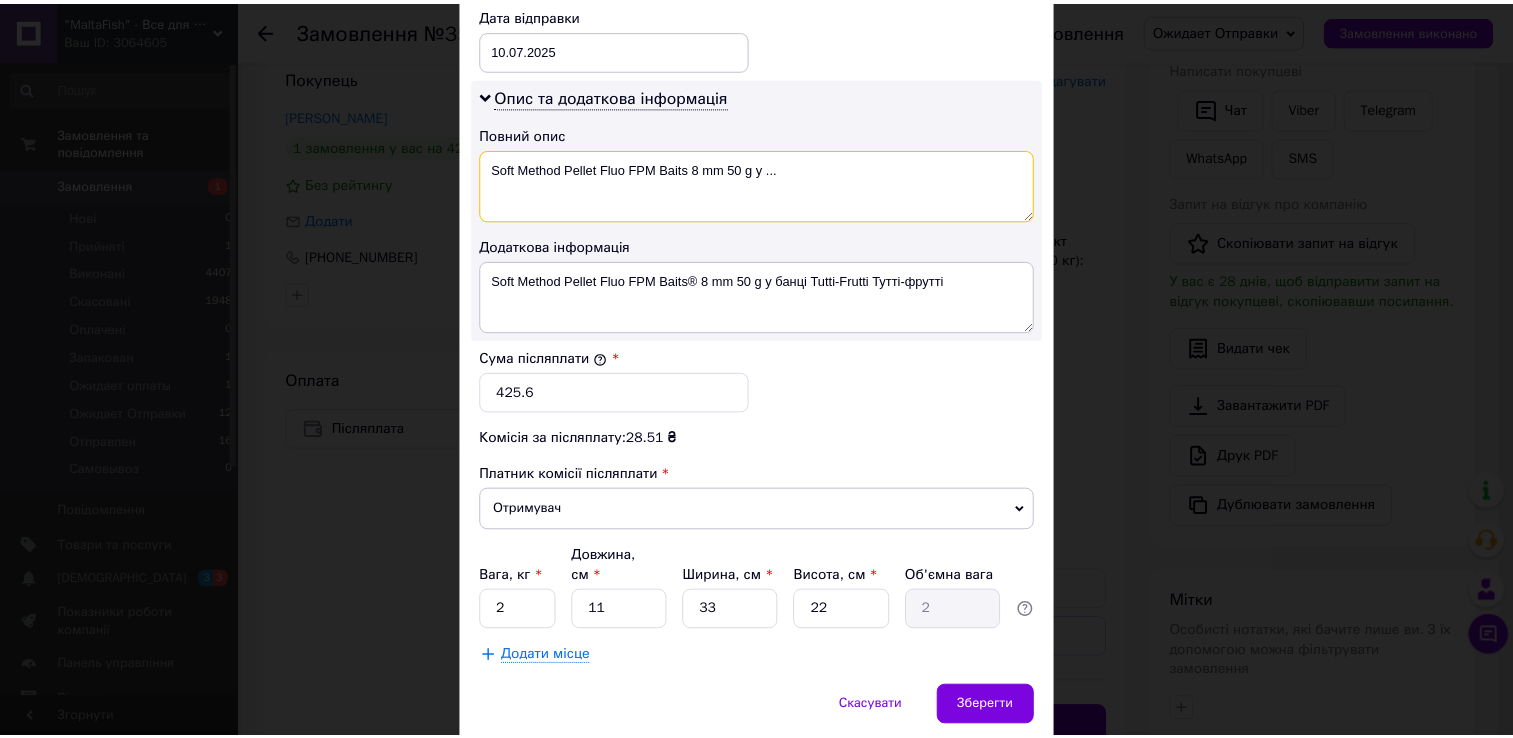 scroll, scrollTop: 1004, scrollLeft: 0, axis: vertical 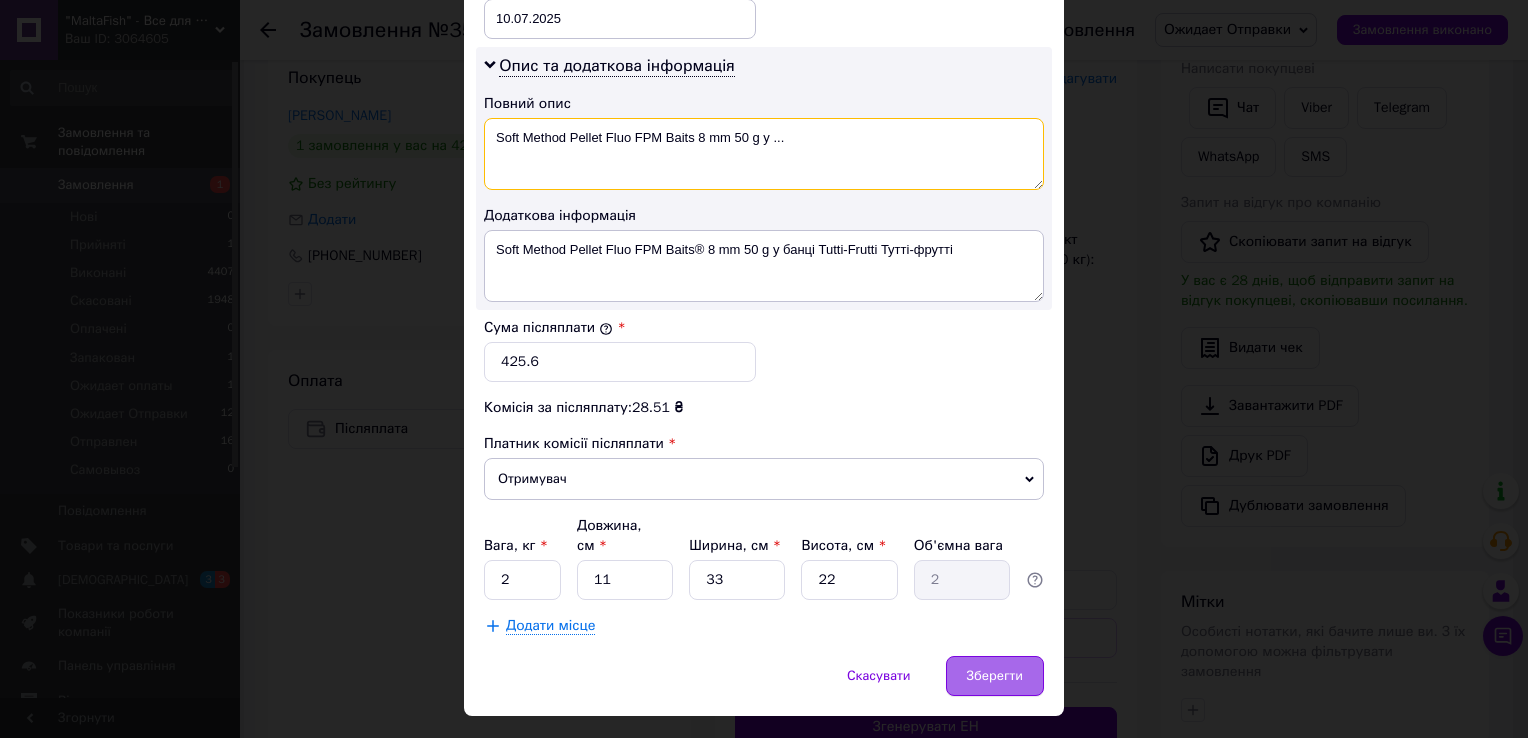 type on "Soft Method Pellet Fluo FPM Baits 8 mm 50 g у ..." 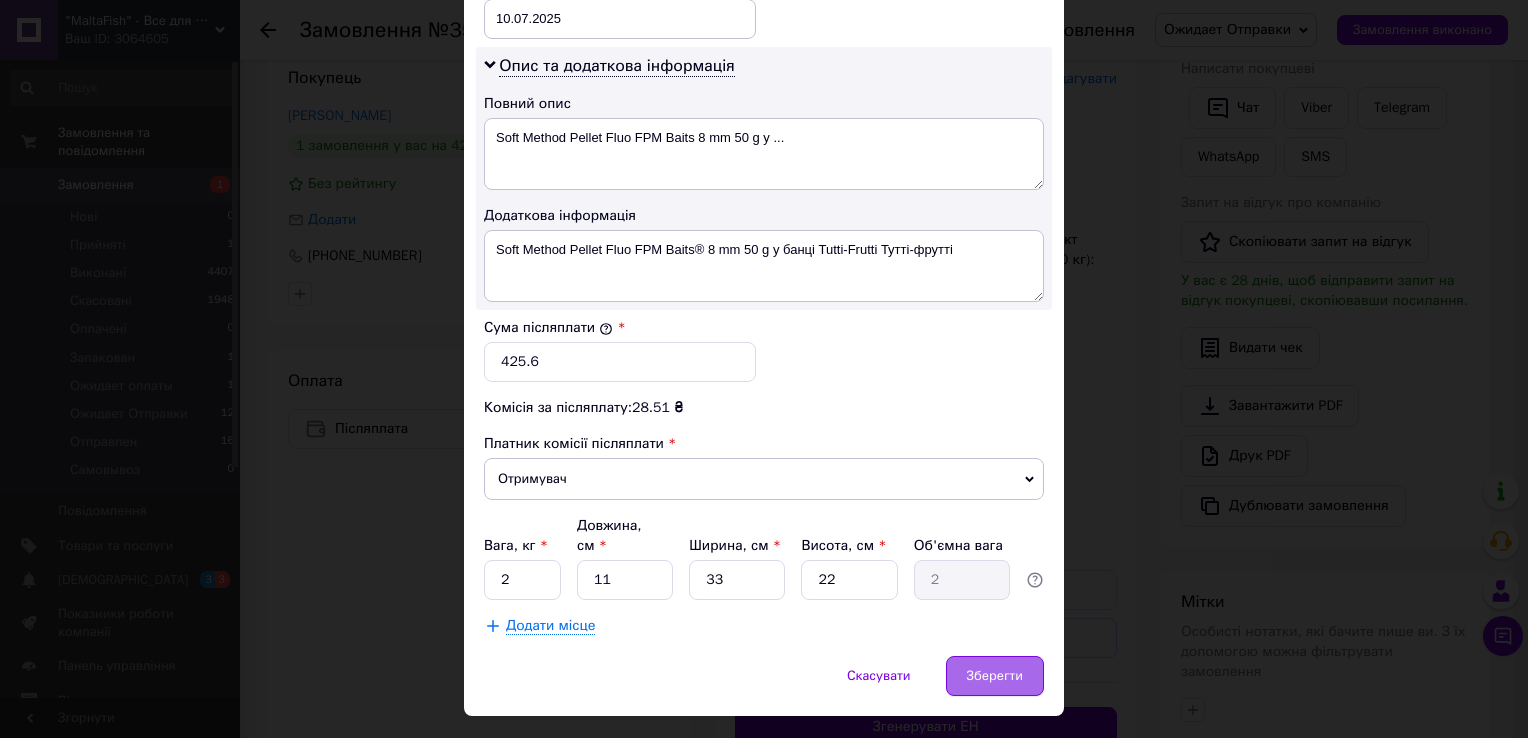 click on "Зберегти" at bounding box center (995, 676) 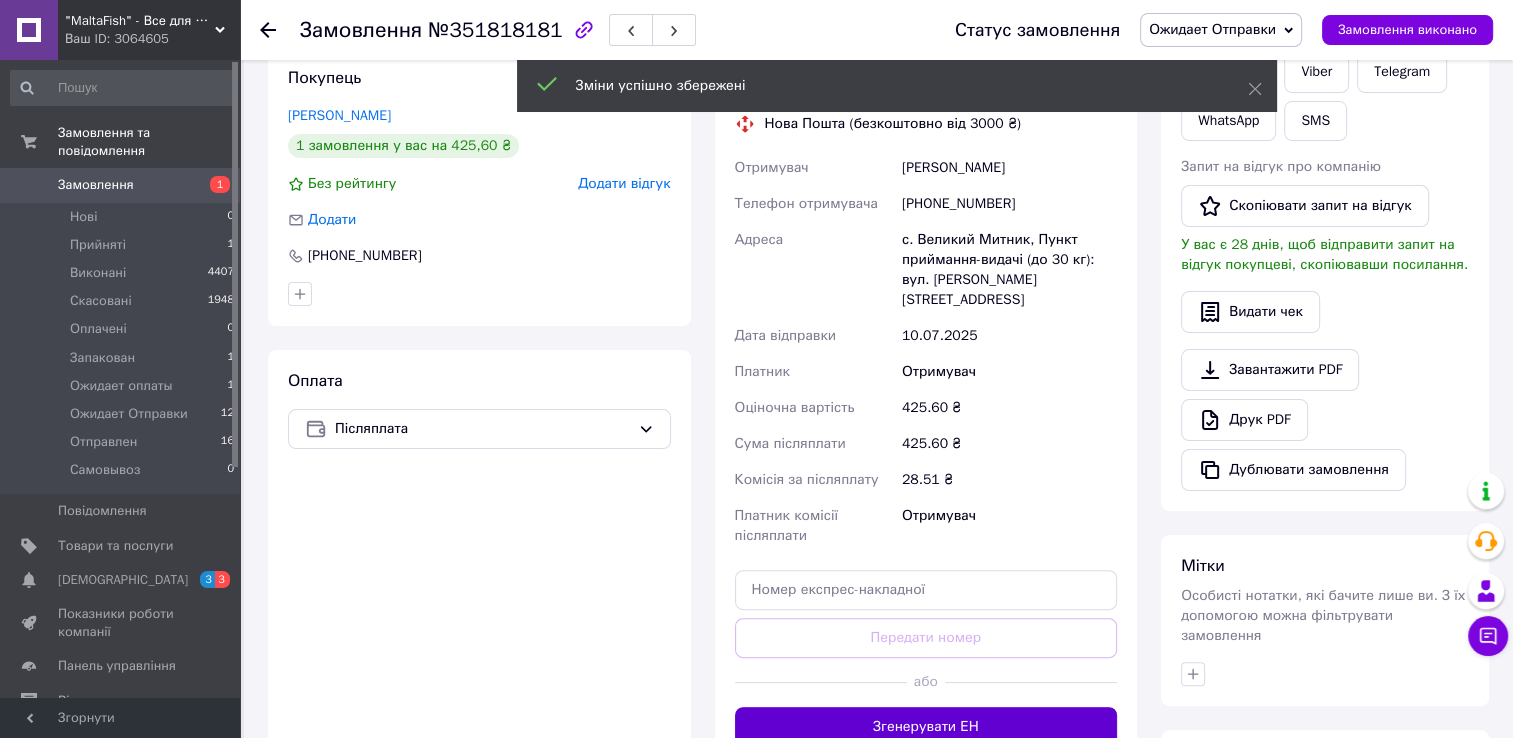 click on "Згенерувати ЕН" at bounding box center [926, 727] 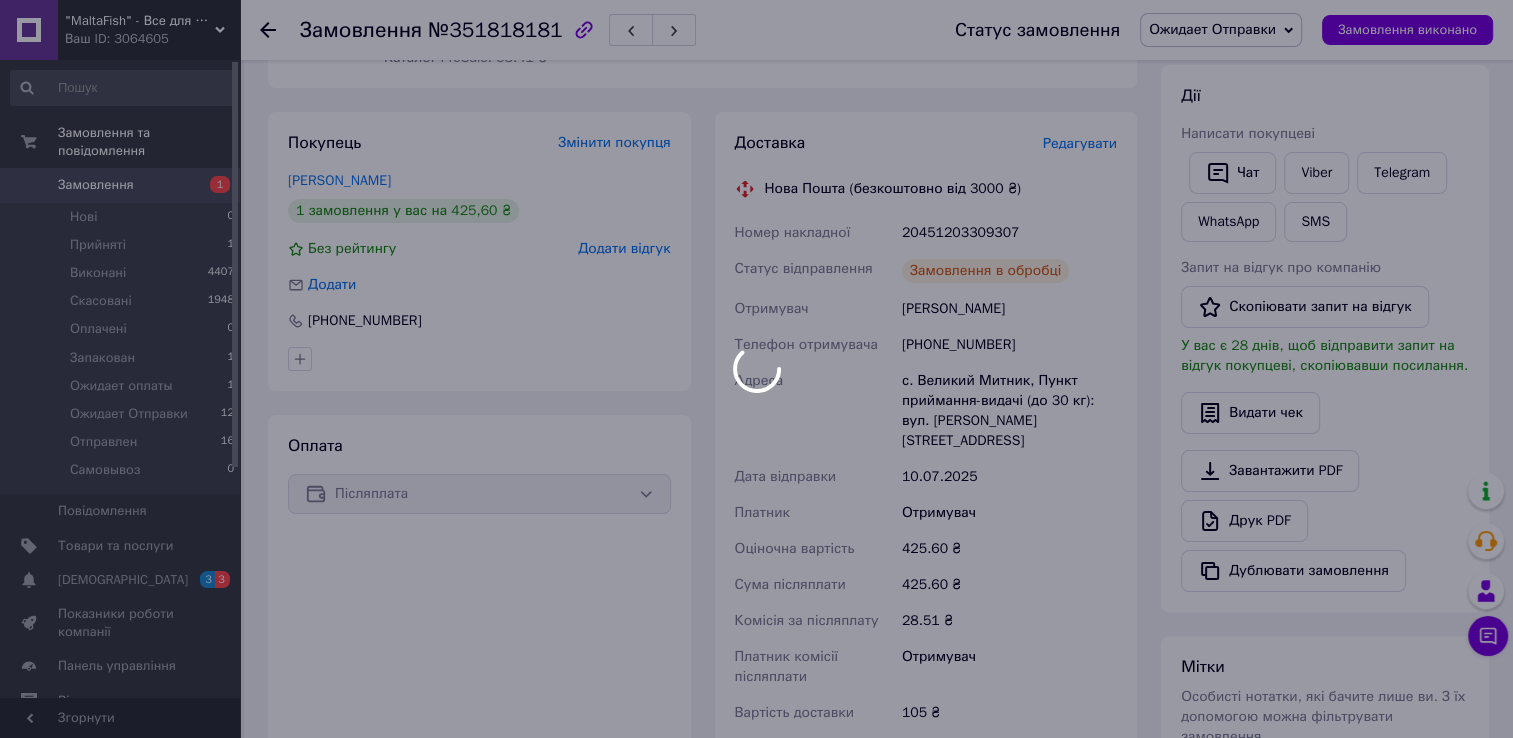 scroll, scrollTop: 300, scrollLeft: 0, axis: vertical 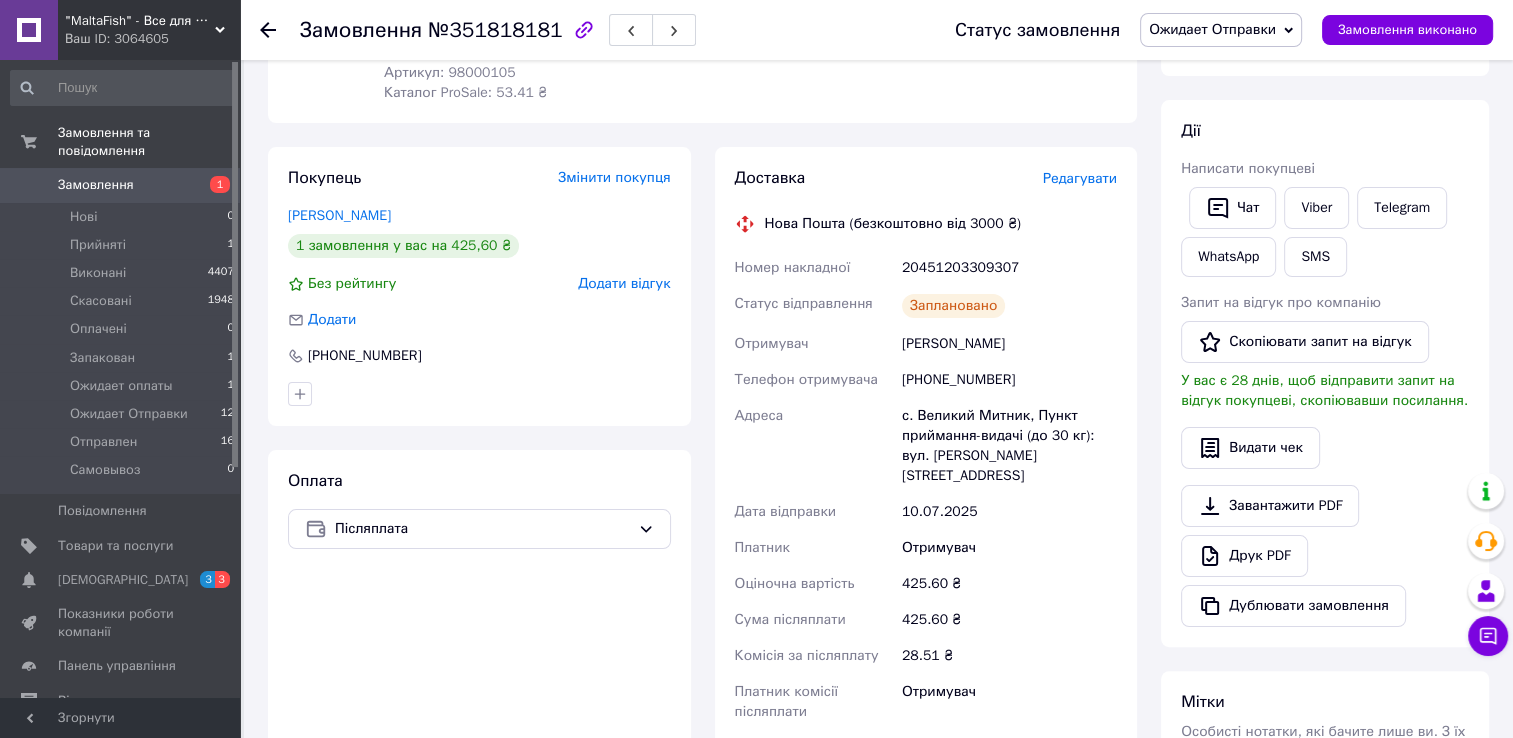 click on "Ожидает Отправки" at bounding box center [1212, 29] 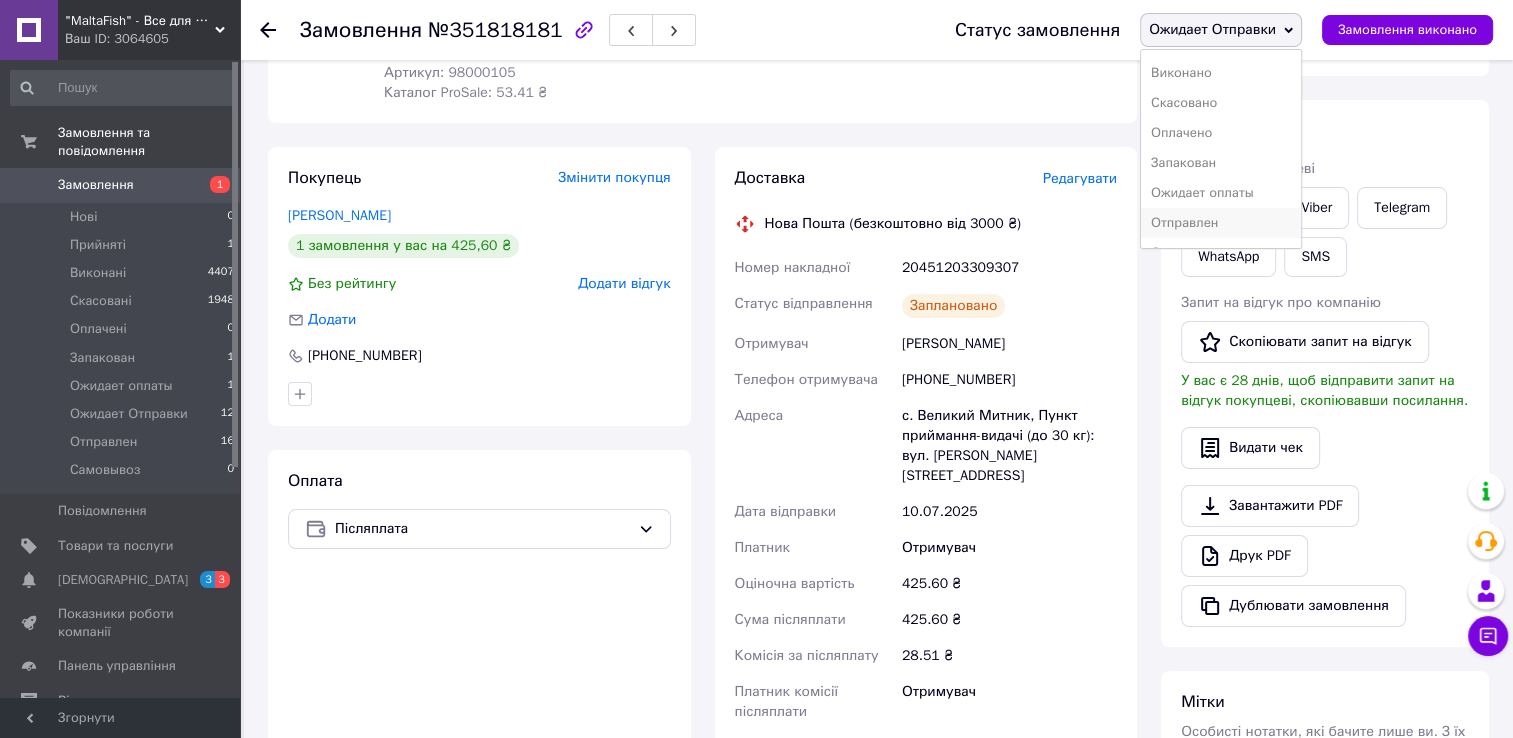 scroll, scrollTop: 52, scrollLeft: 0, axis: vertical 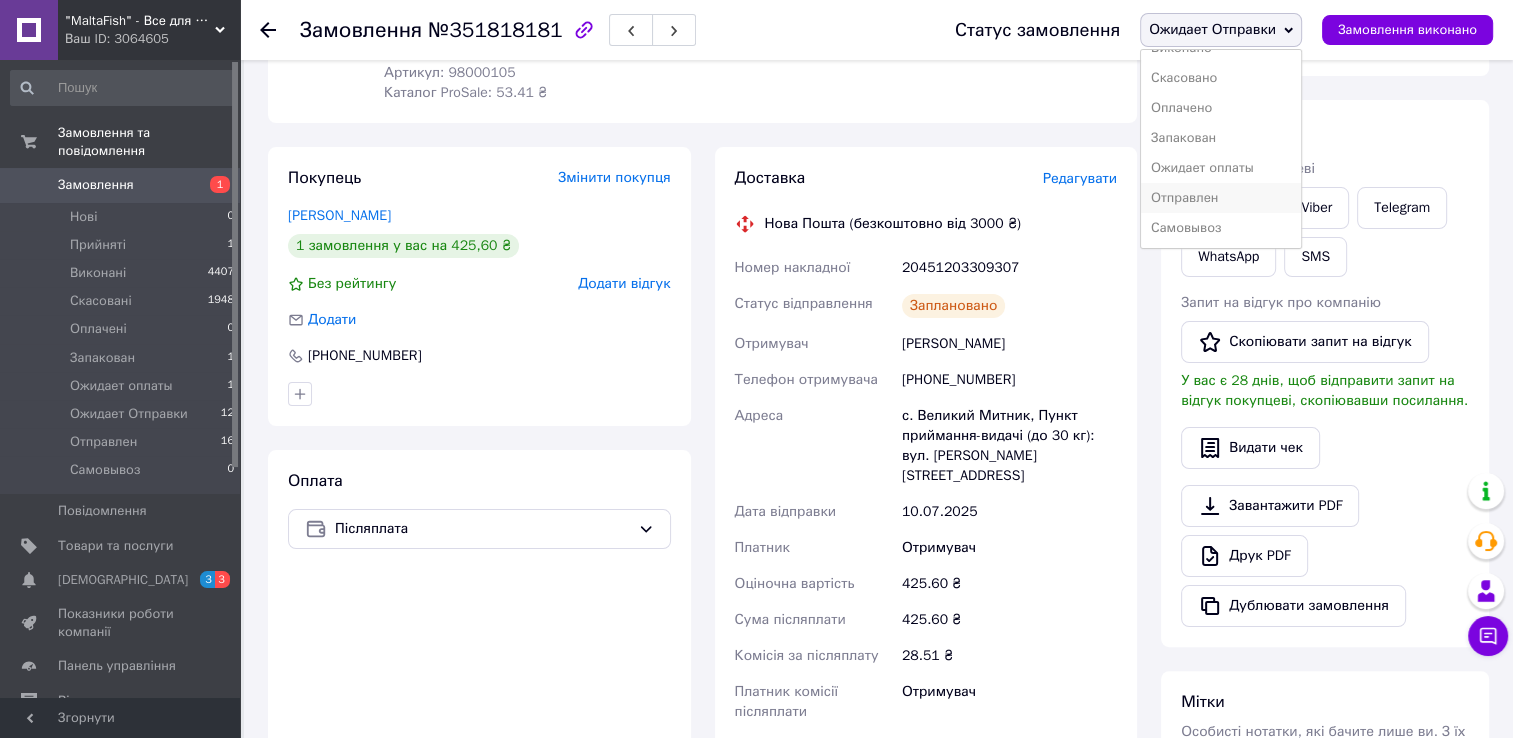 click on "Отправлен" at bounding box center (1221, 198) 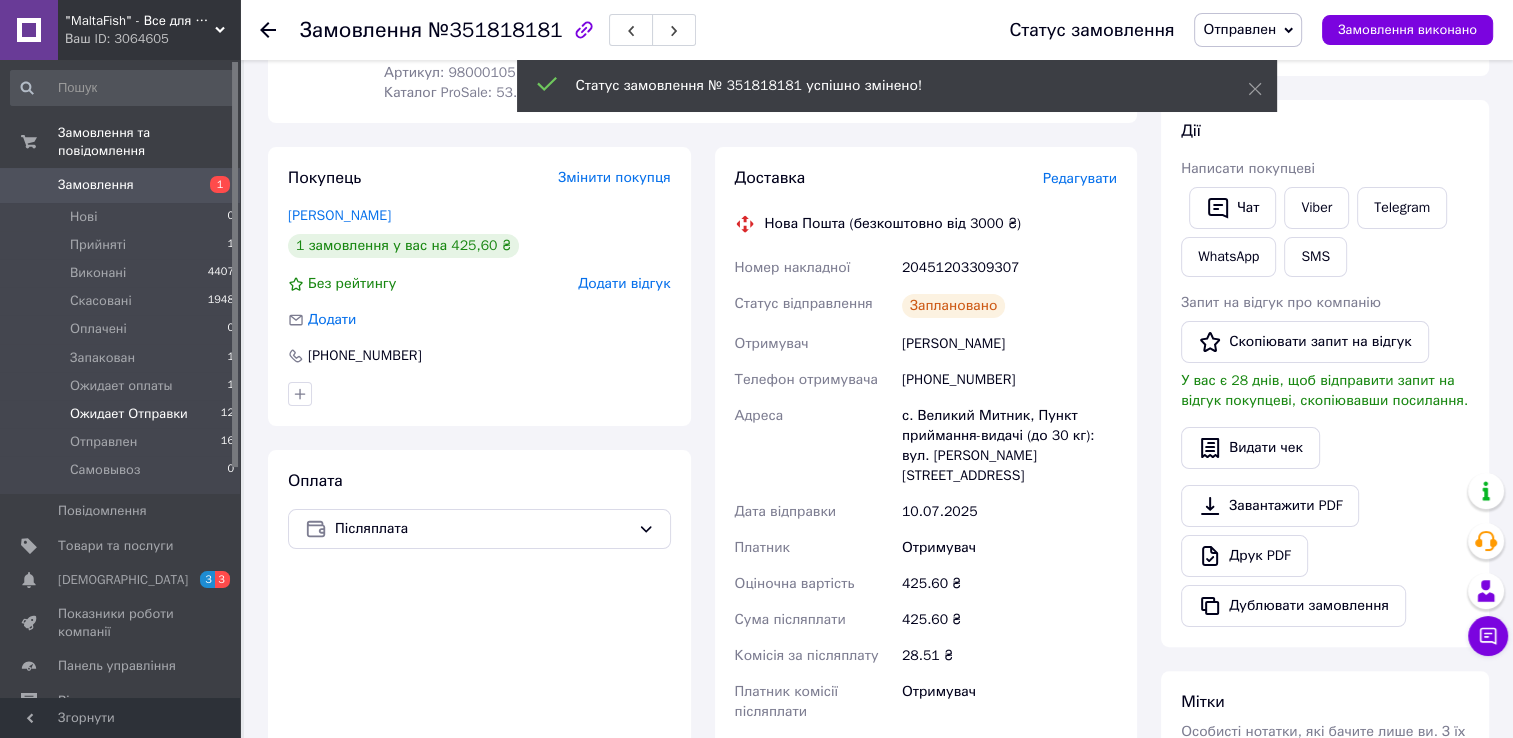 click on "Ожидает Отправки" at bounding box center [129, 414] 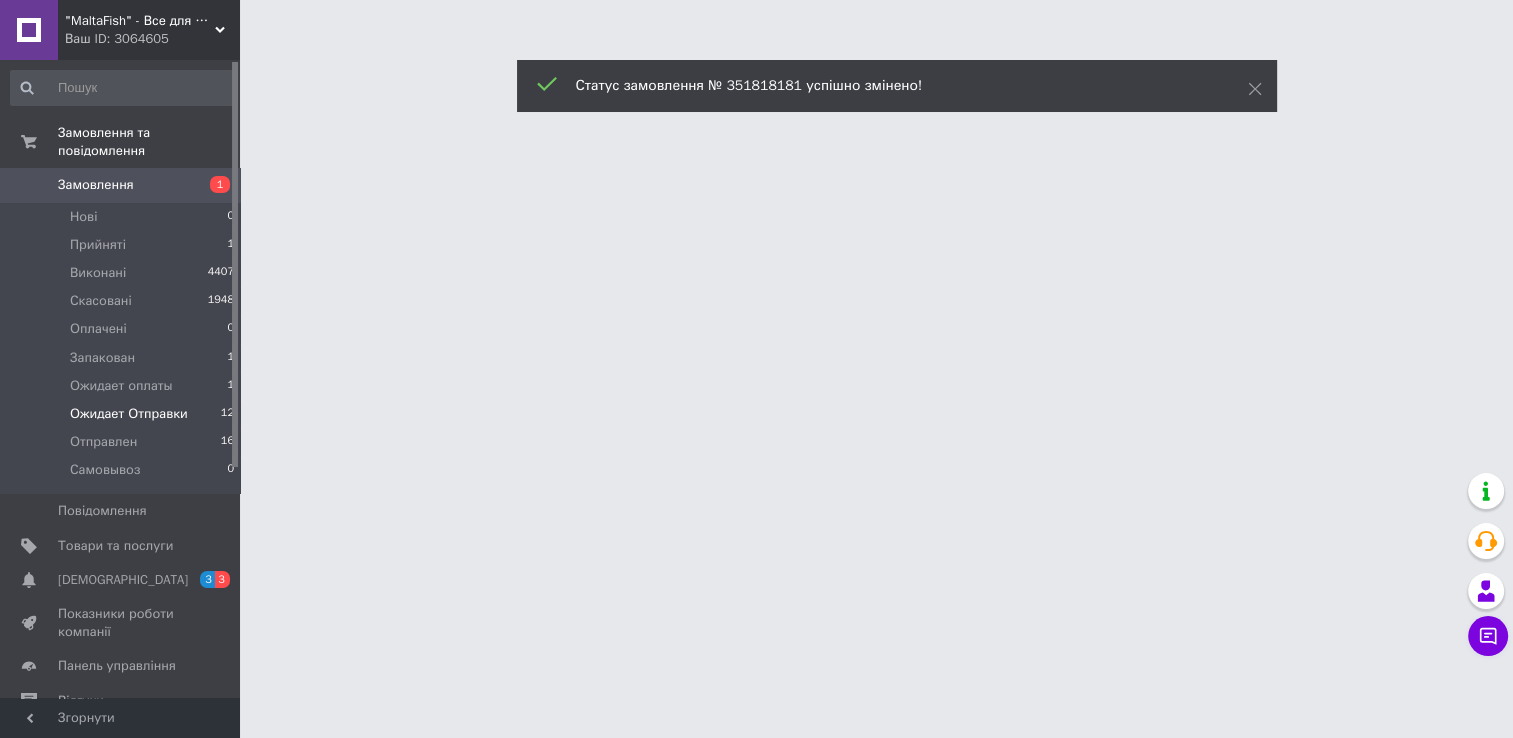 scroll, scrollTop: 0, scrollLeft: 0, axis: both 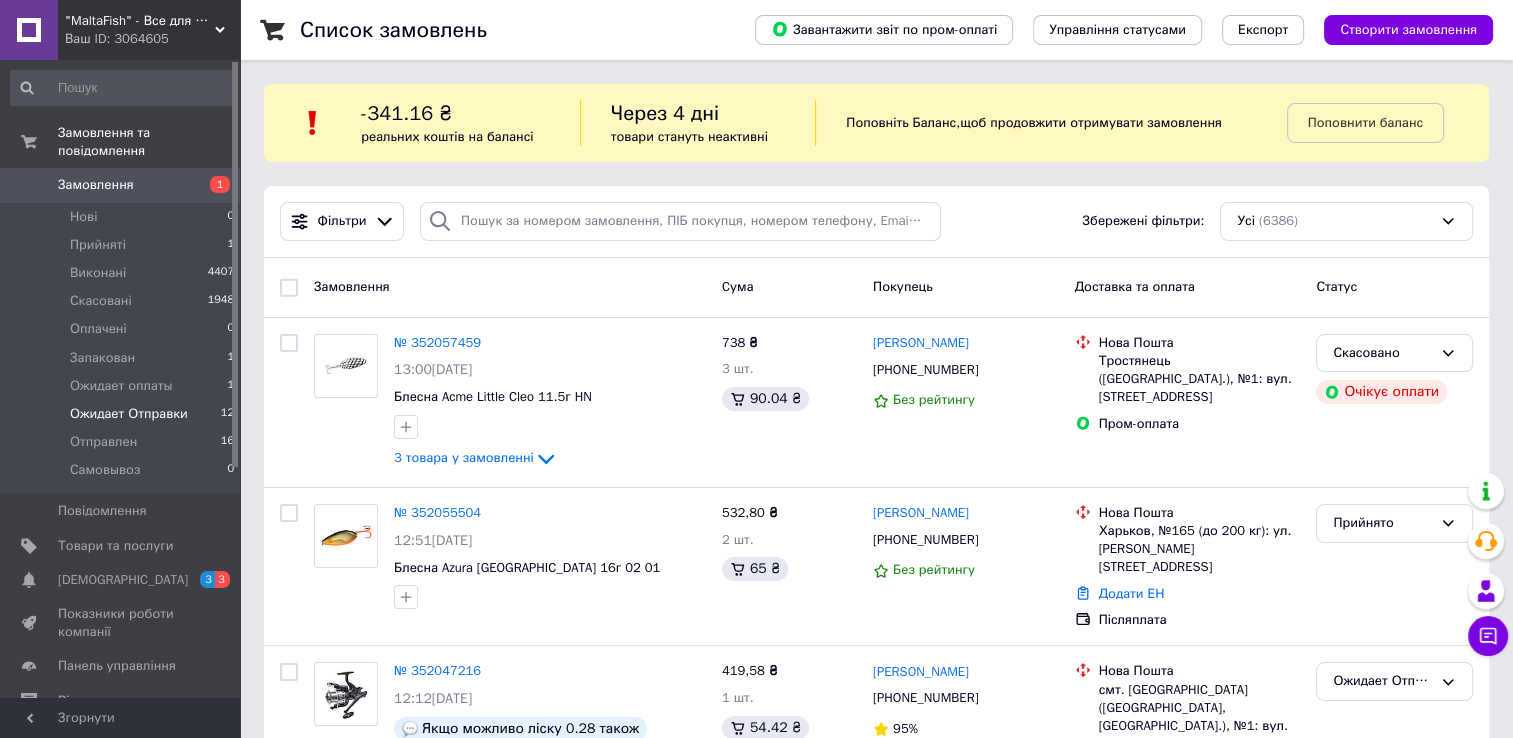 click on "Ожидает Отправки 12" at bounding box center (123, 414) 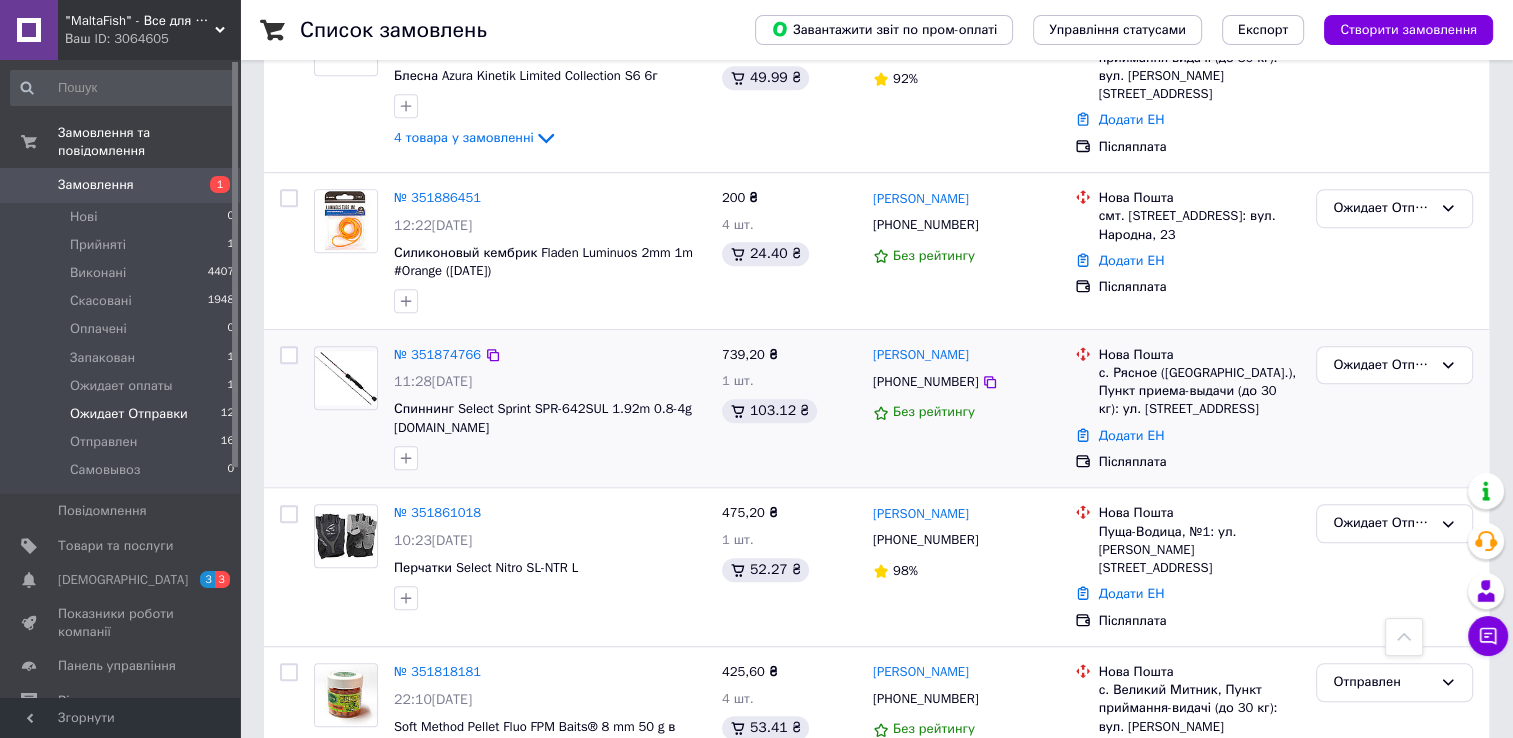 scroll, scrollTop: 1300, scrollLeft: 0, axis: vertical 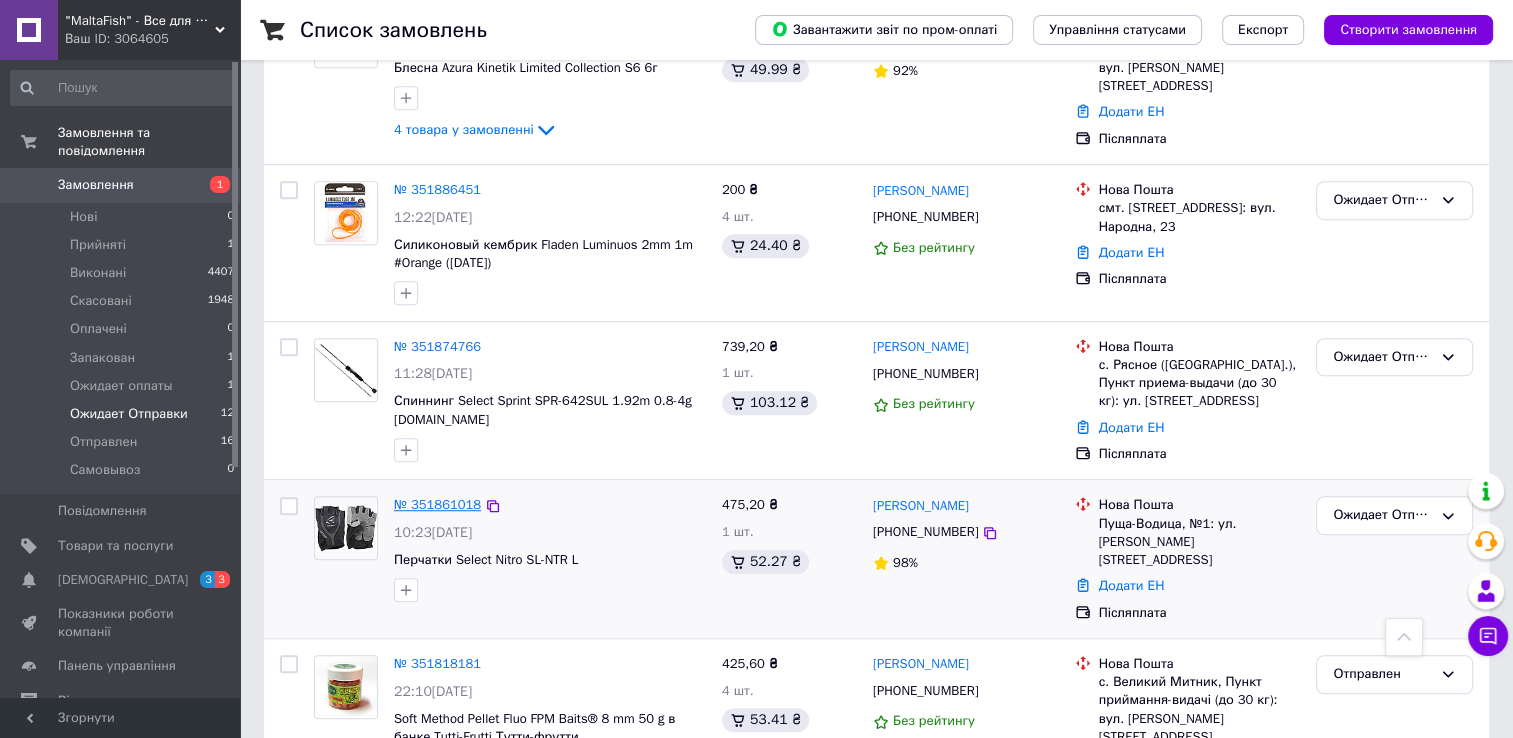 click on "№ 351861018" at bounding box center (437, 504) 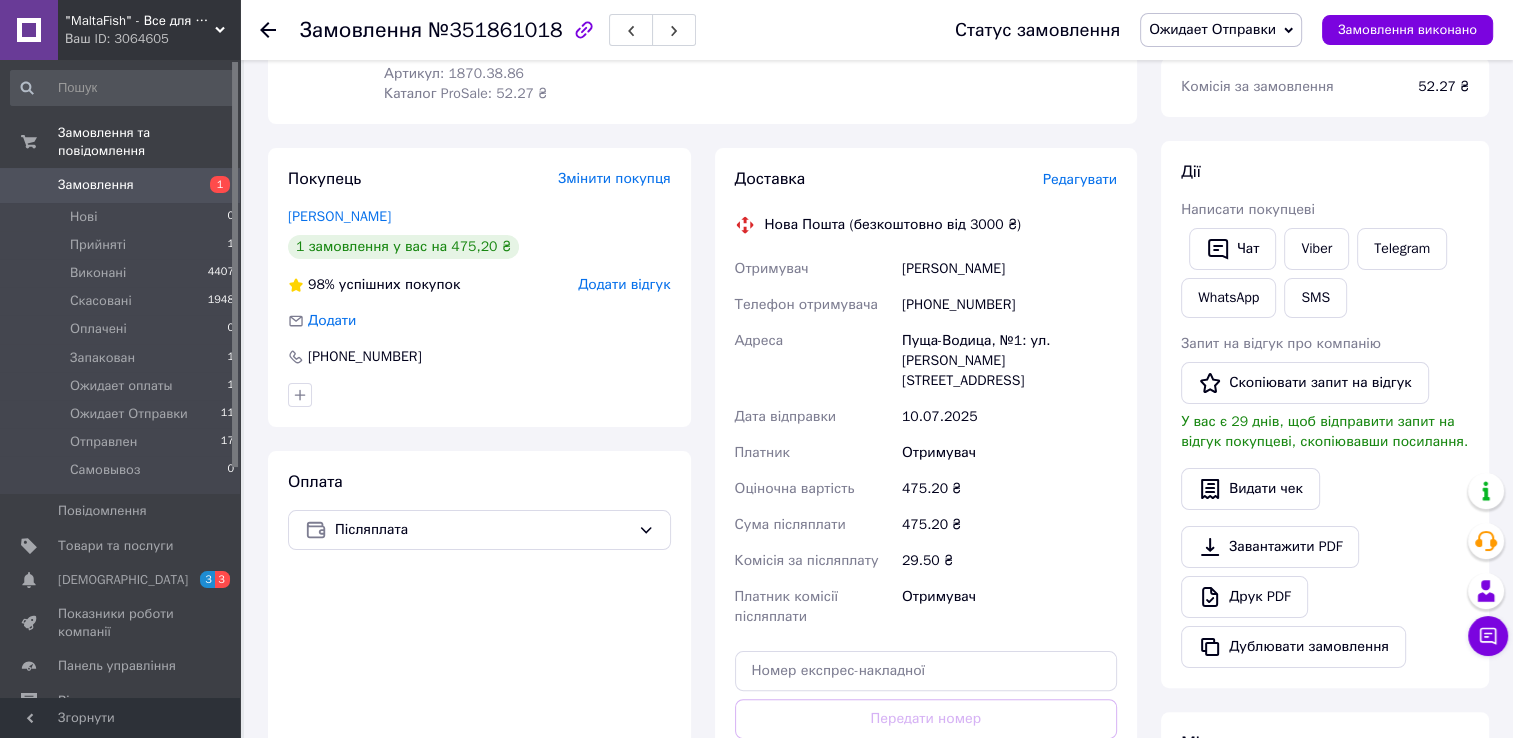 scroll, scrollTop: 0, scrollLeft: 0, axis: both 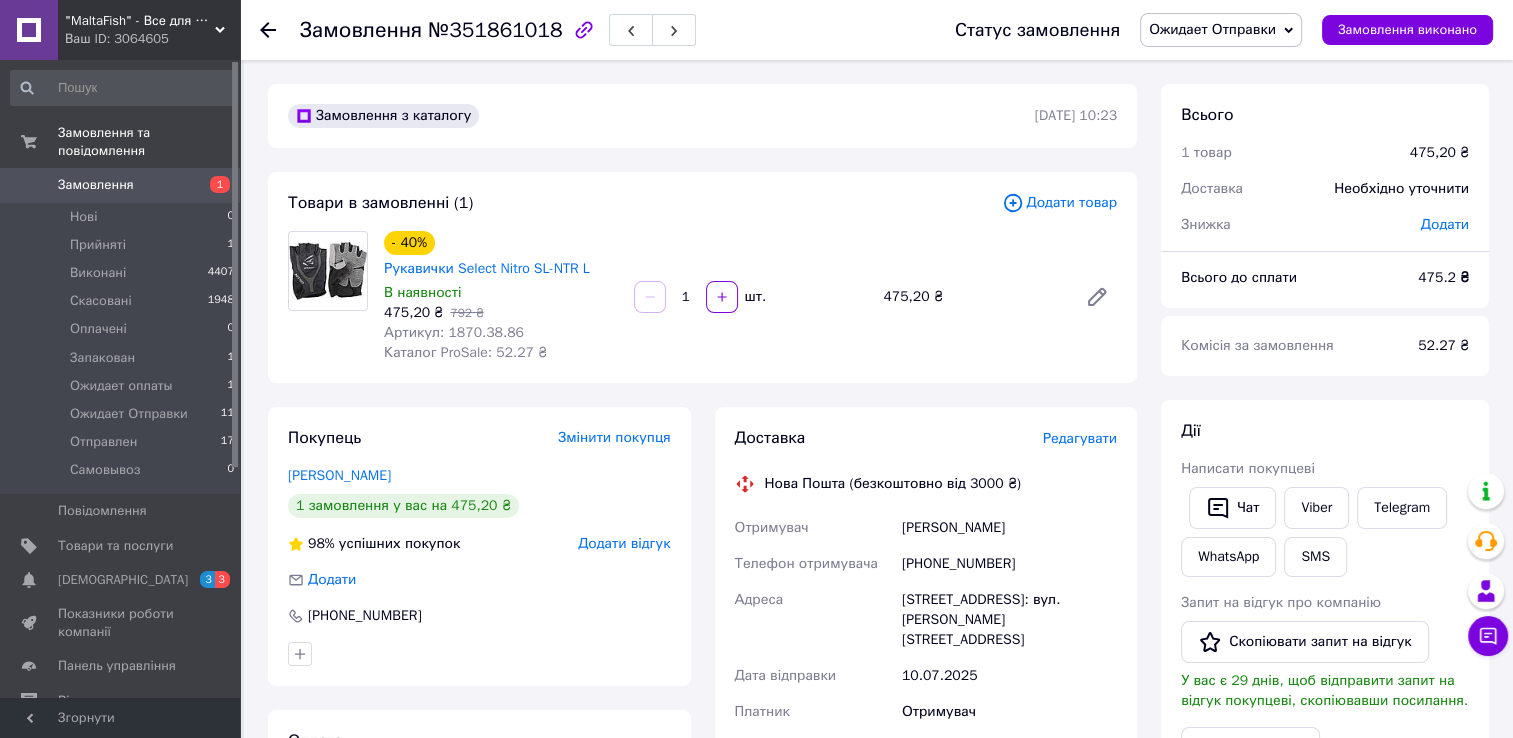 click on "Артикул: 1870.38.86" at bounding box center [454, 332] 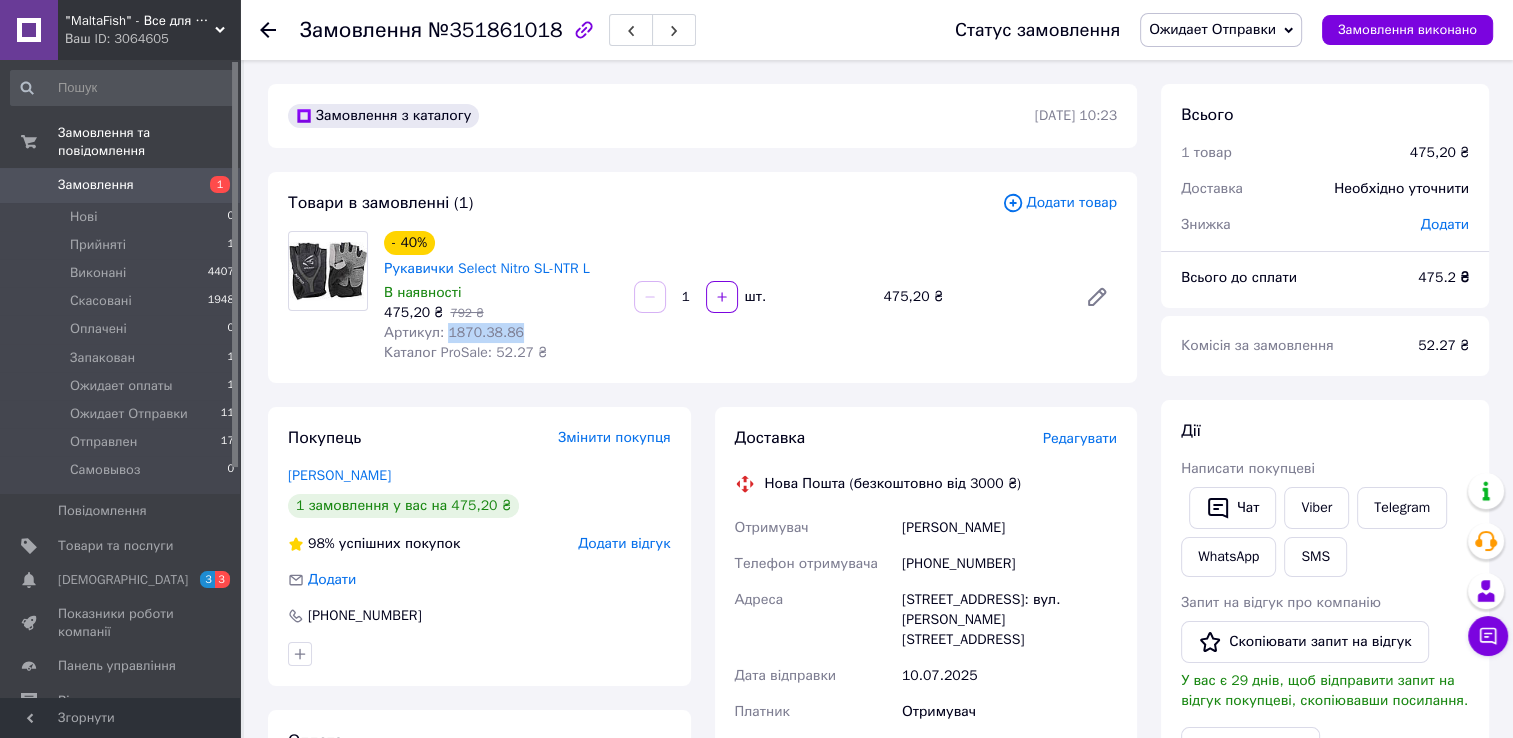 click on "Артикул: 1870.38.86" at bounding box center (454, 332) 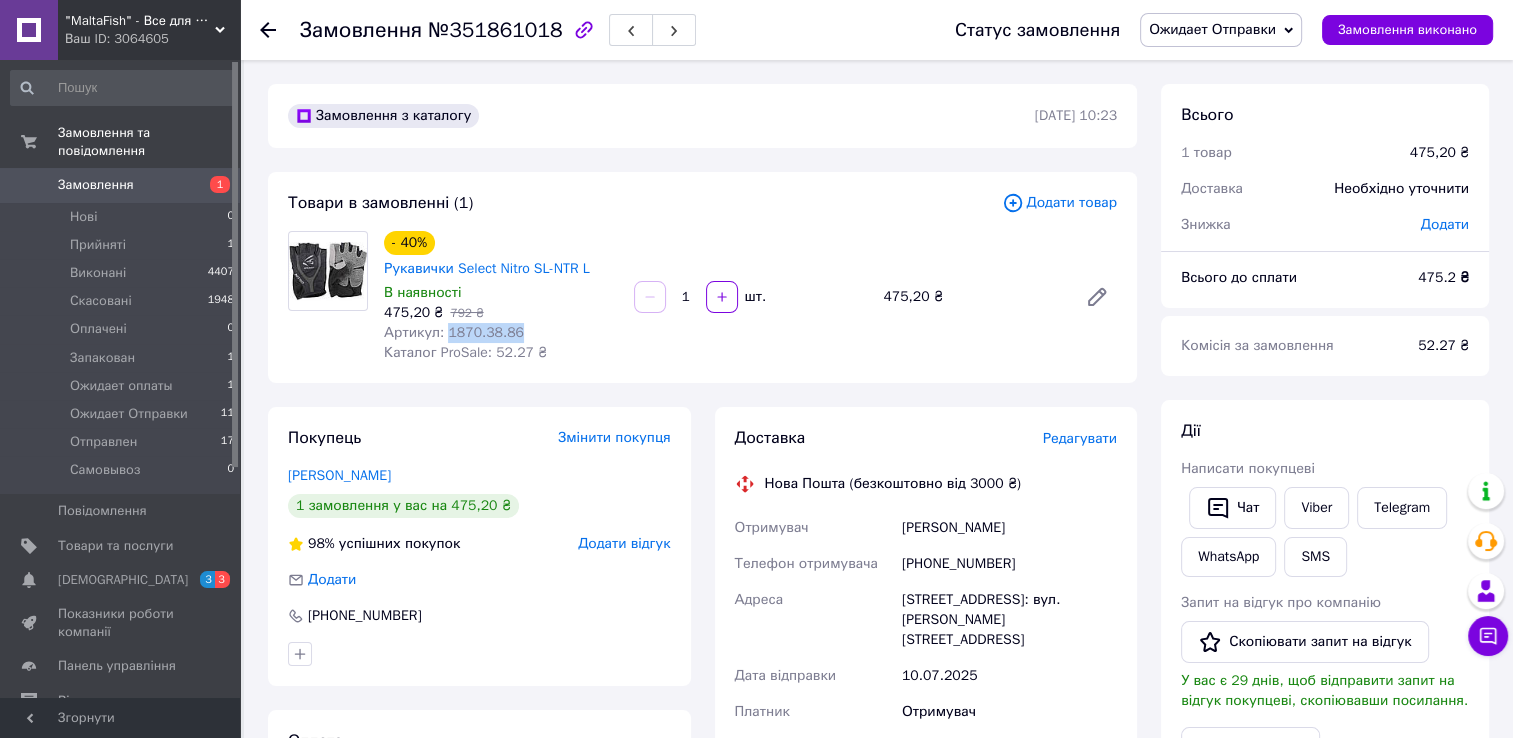 copy on "1870.38.86" 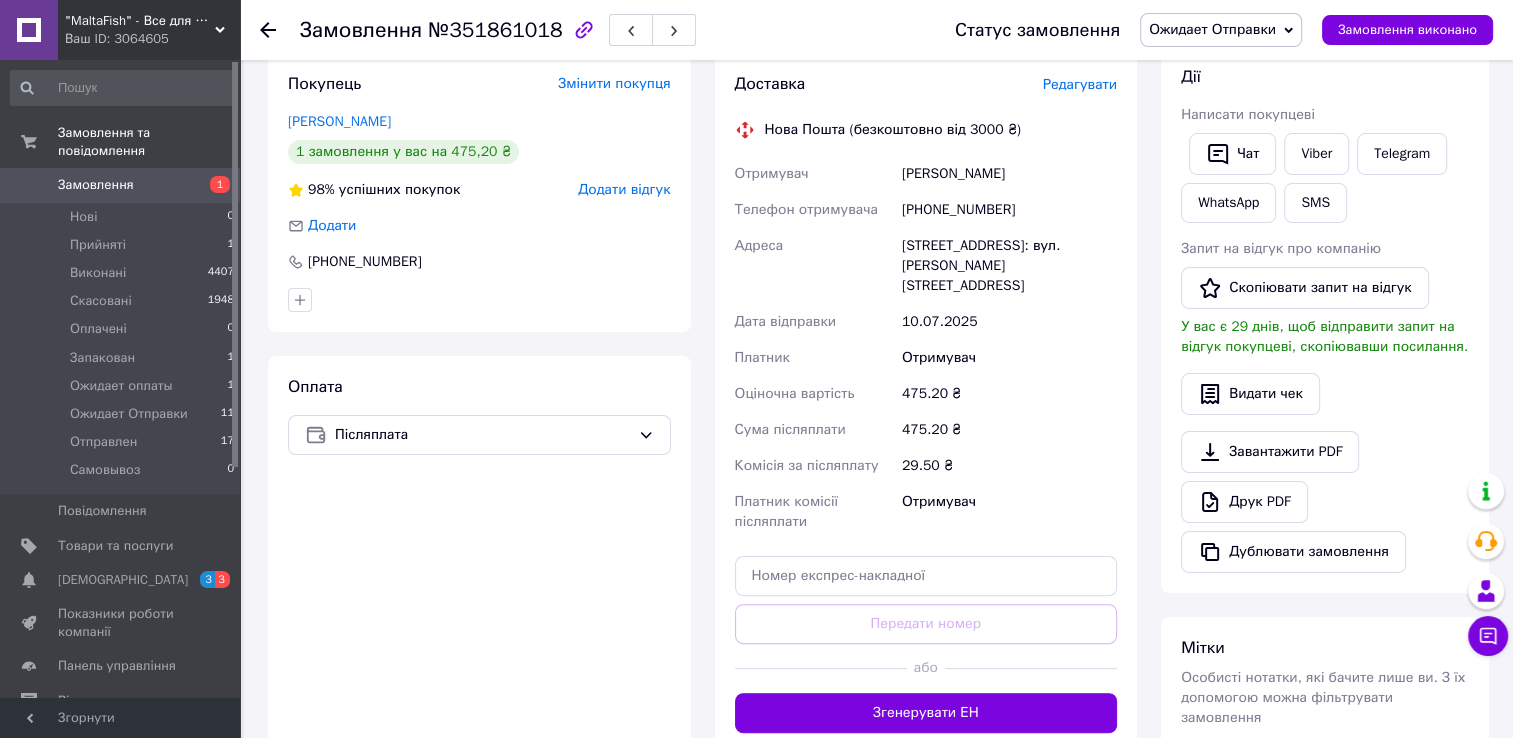 scroll, scrollTop: 400, scrollLeft: 0, axis: vertical 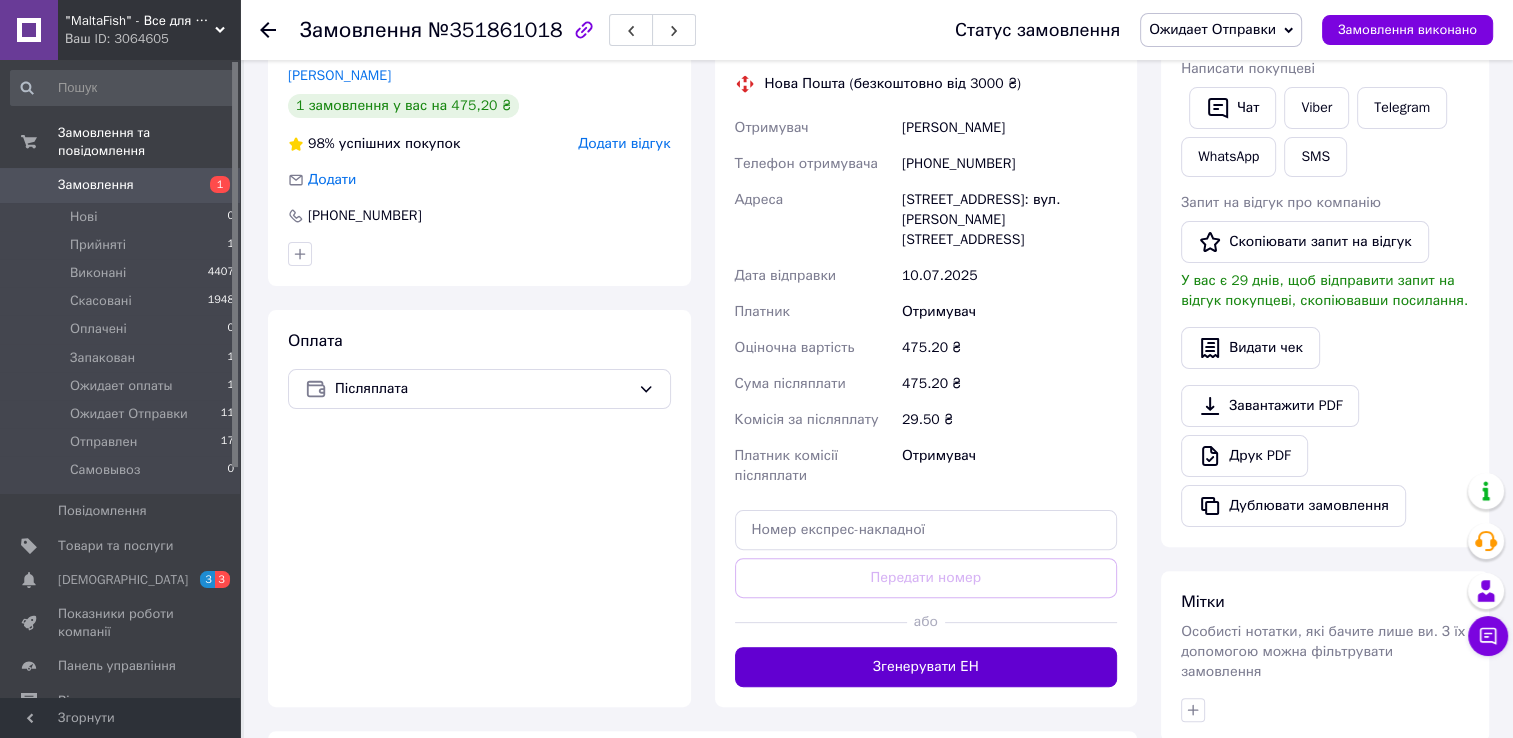 click on "Згенерувати ЕН" at bounding box center [926, 667] 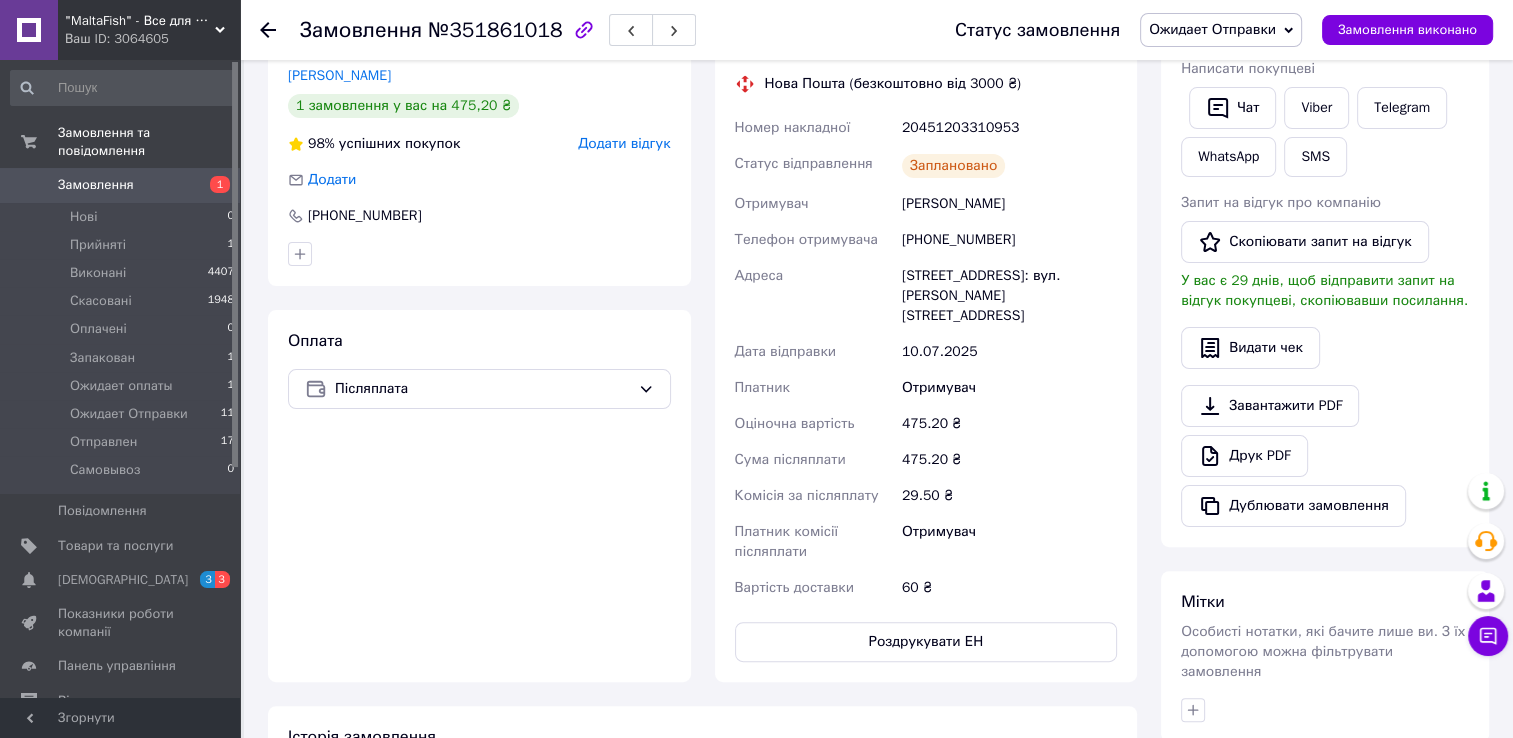 click on "20451203310953" at bounding box center [1009, 128] 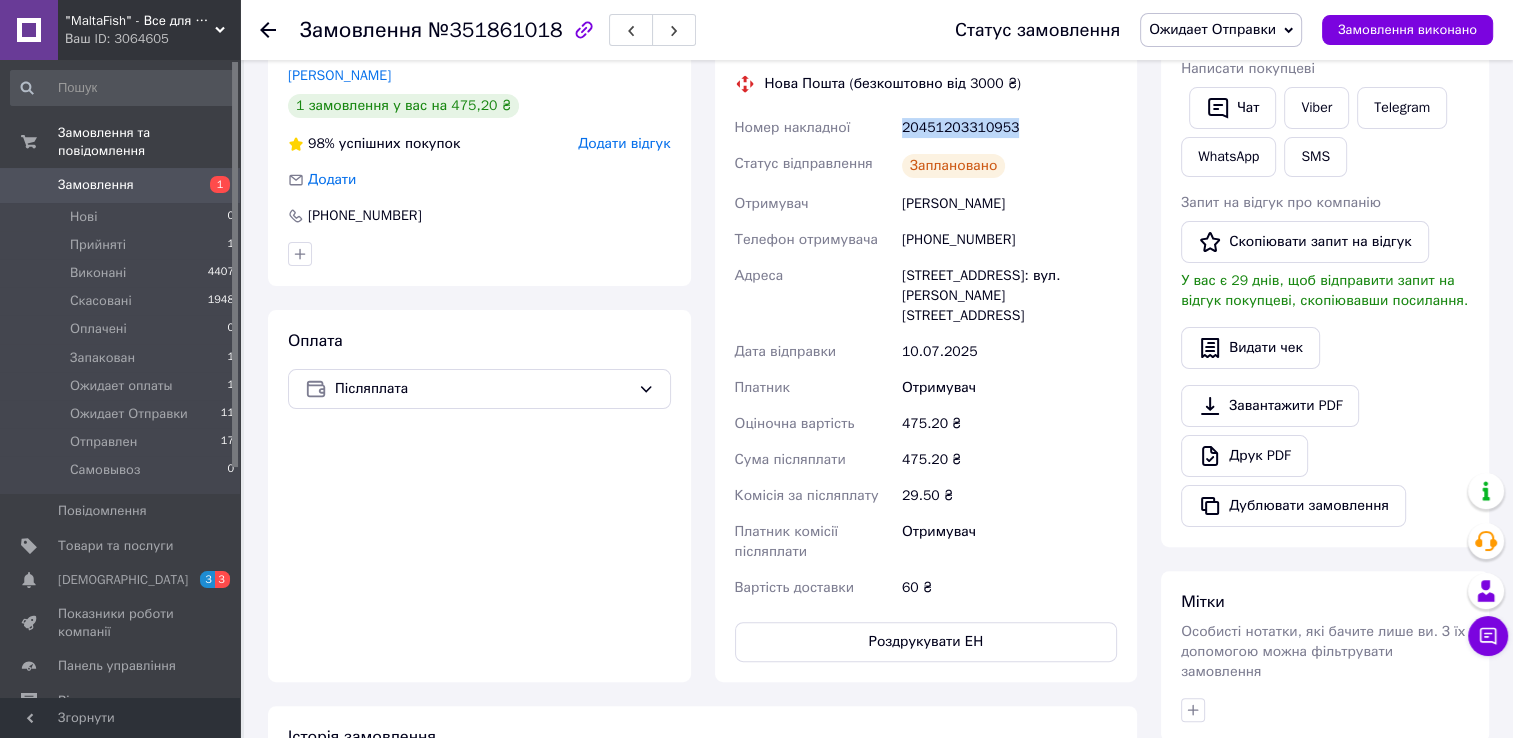 click on "20451203310953" at bounding box center [1009, 128] 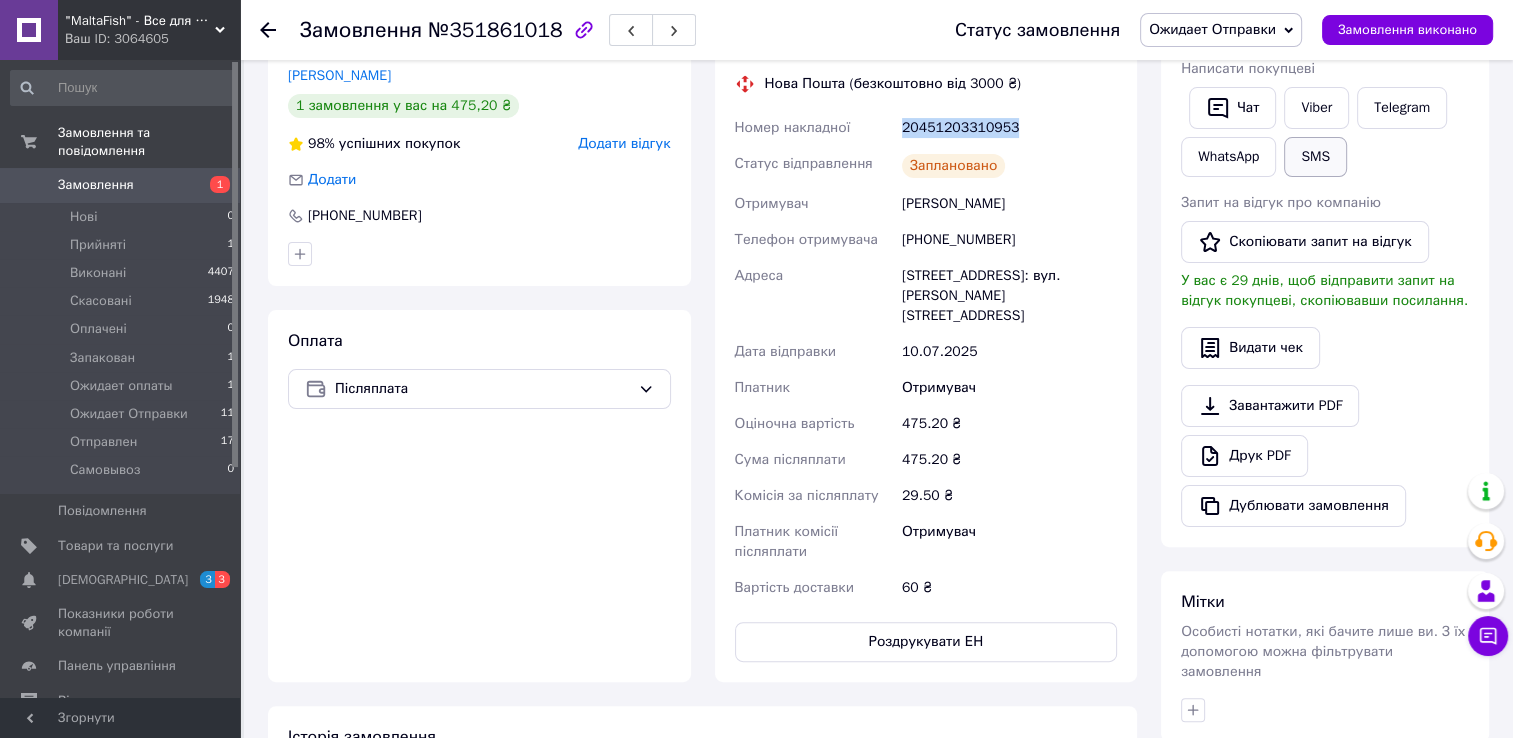 drag, startPoint x: 983, startPoint y: 137, endPoint x: 1309, endPoint y: 156, distance: 326.55322 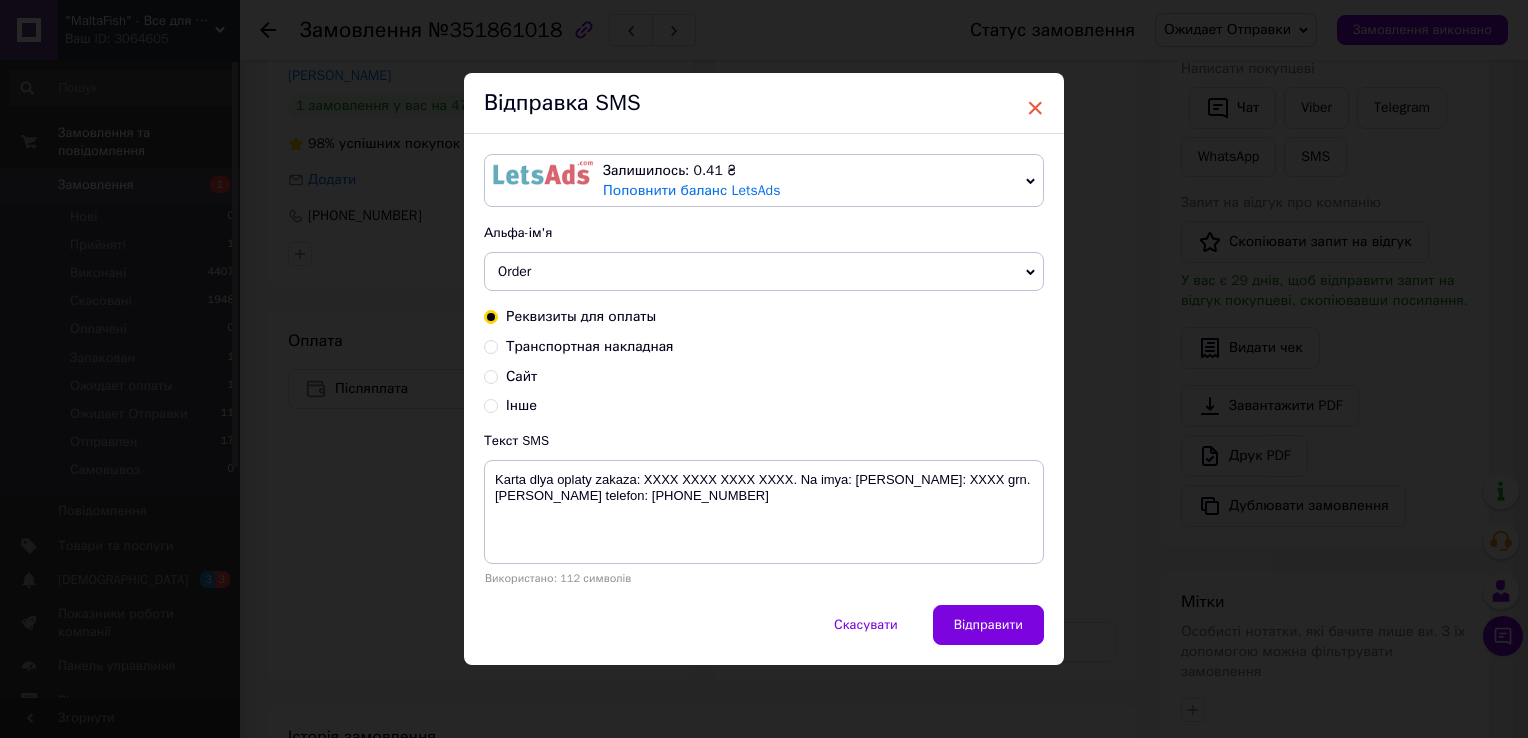 click on "×" at bounding box center [1035, 108] 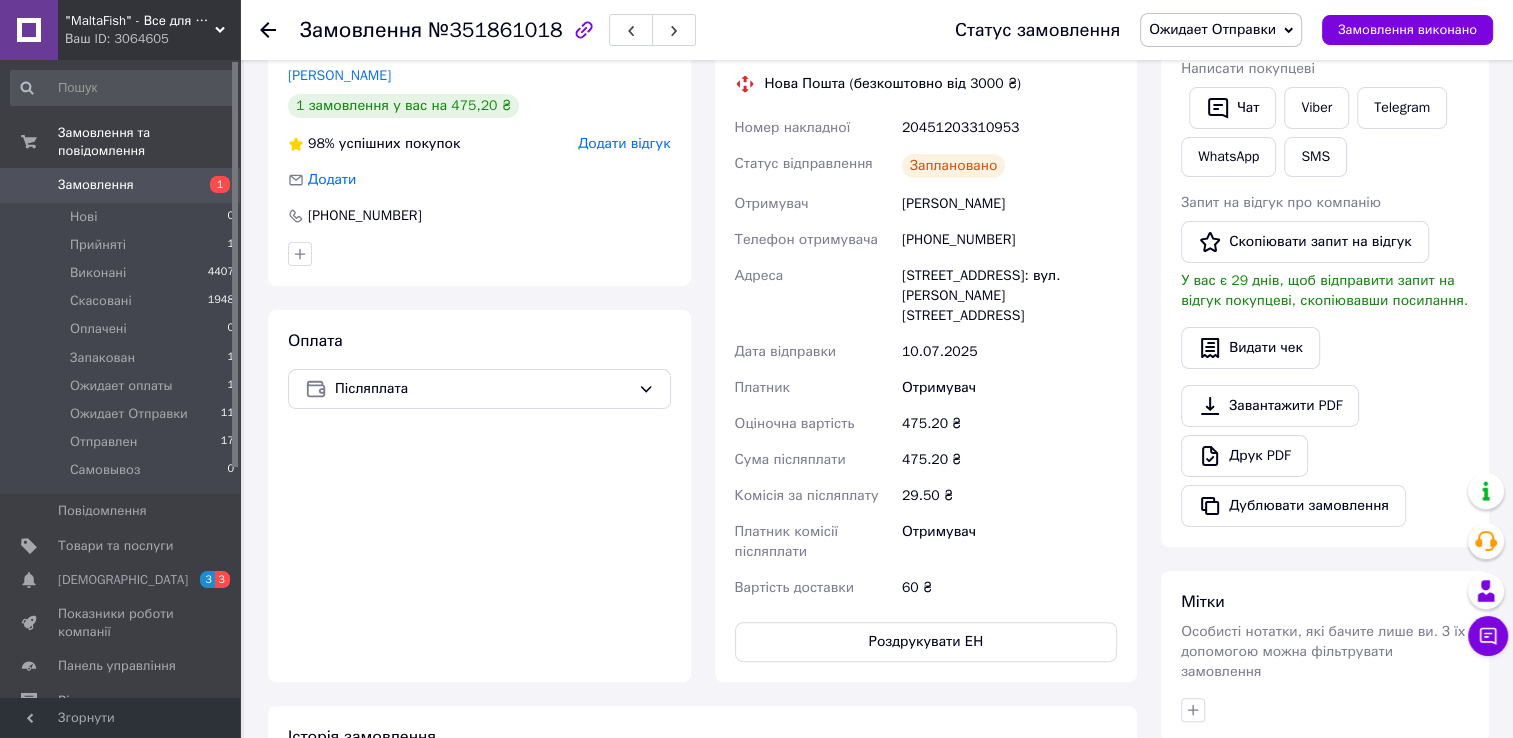 click on "Ожидает Отправки" at bounding box center [1212, 29] 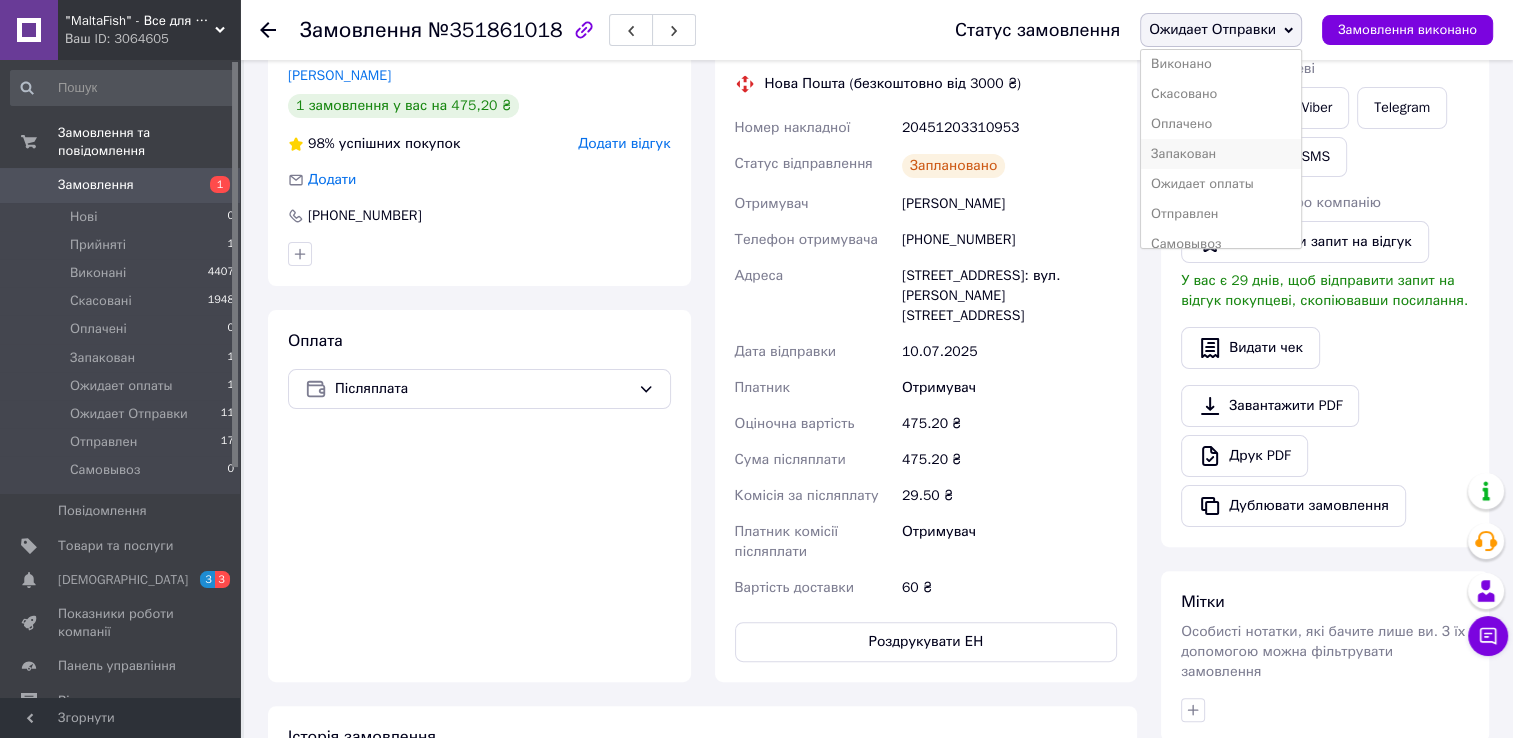 scroll, scrollTop: 52, scrollLeft: 0, axis: vertical 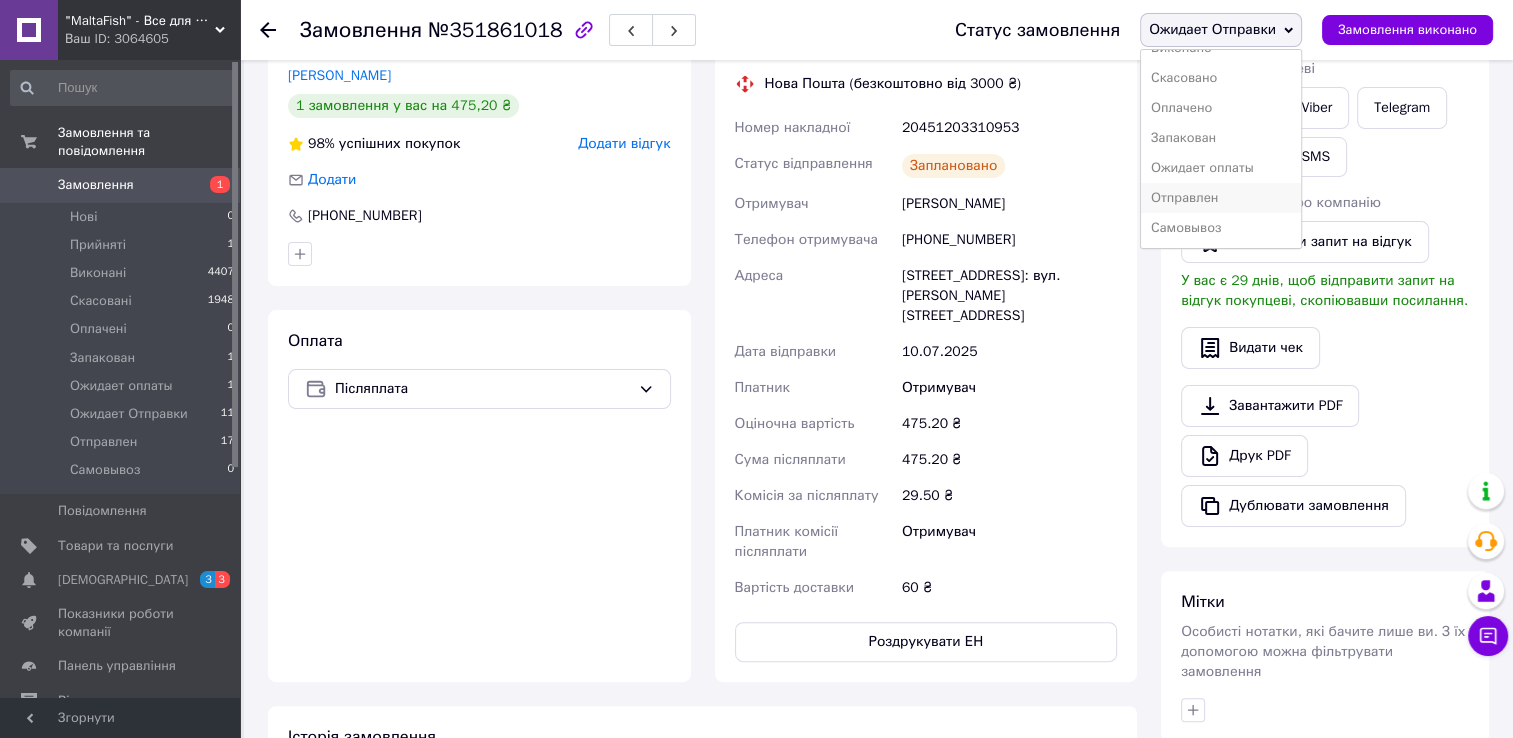 click on "Отправлен" at bounding box center (1221, 198) 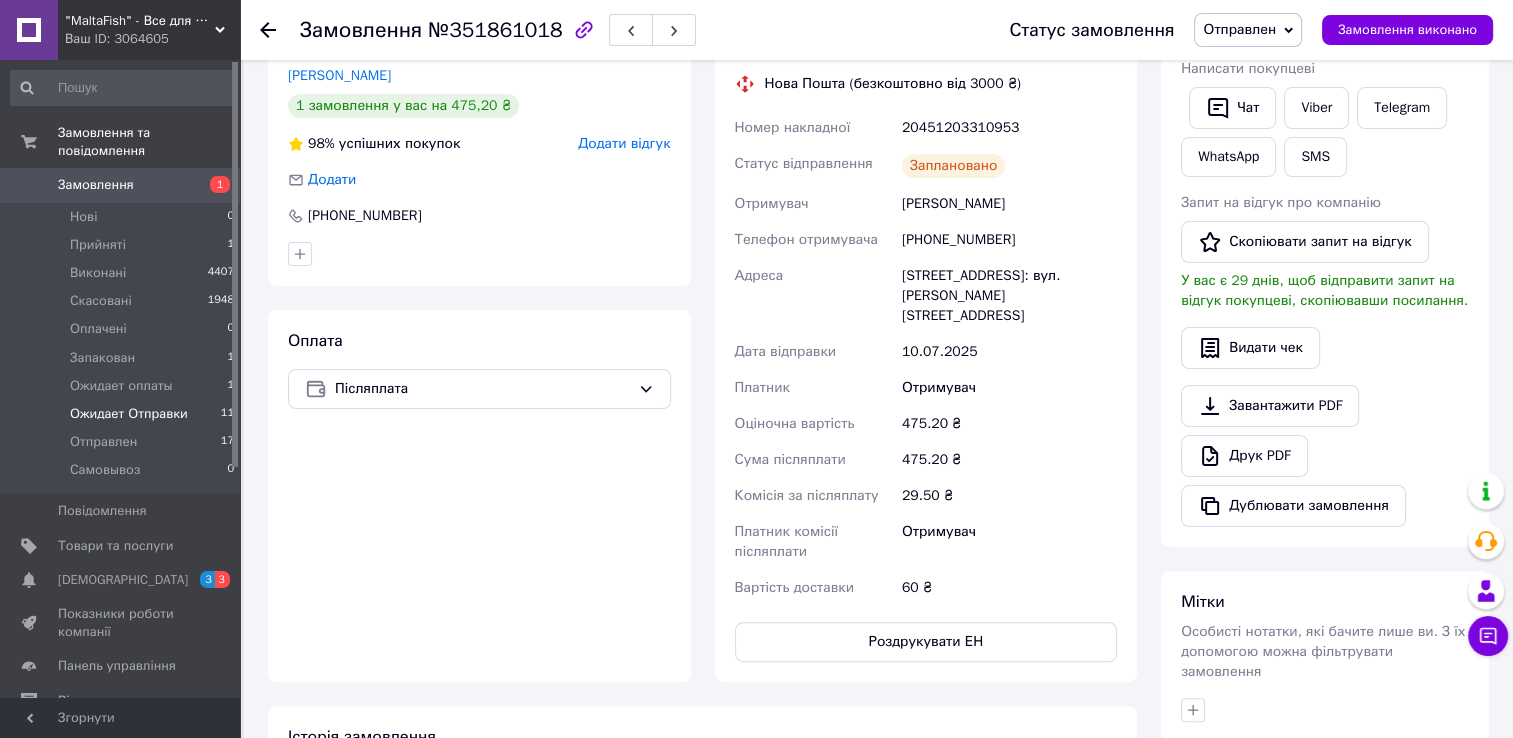 click on "Ожидает Отправки" at bounding box center (129, 414) 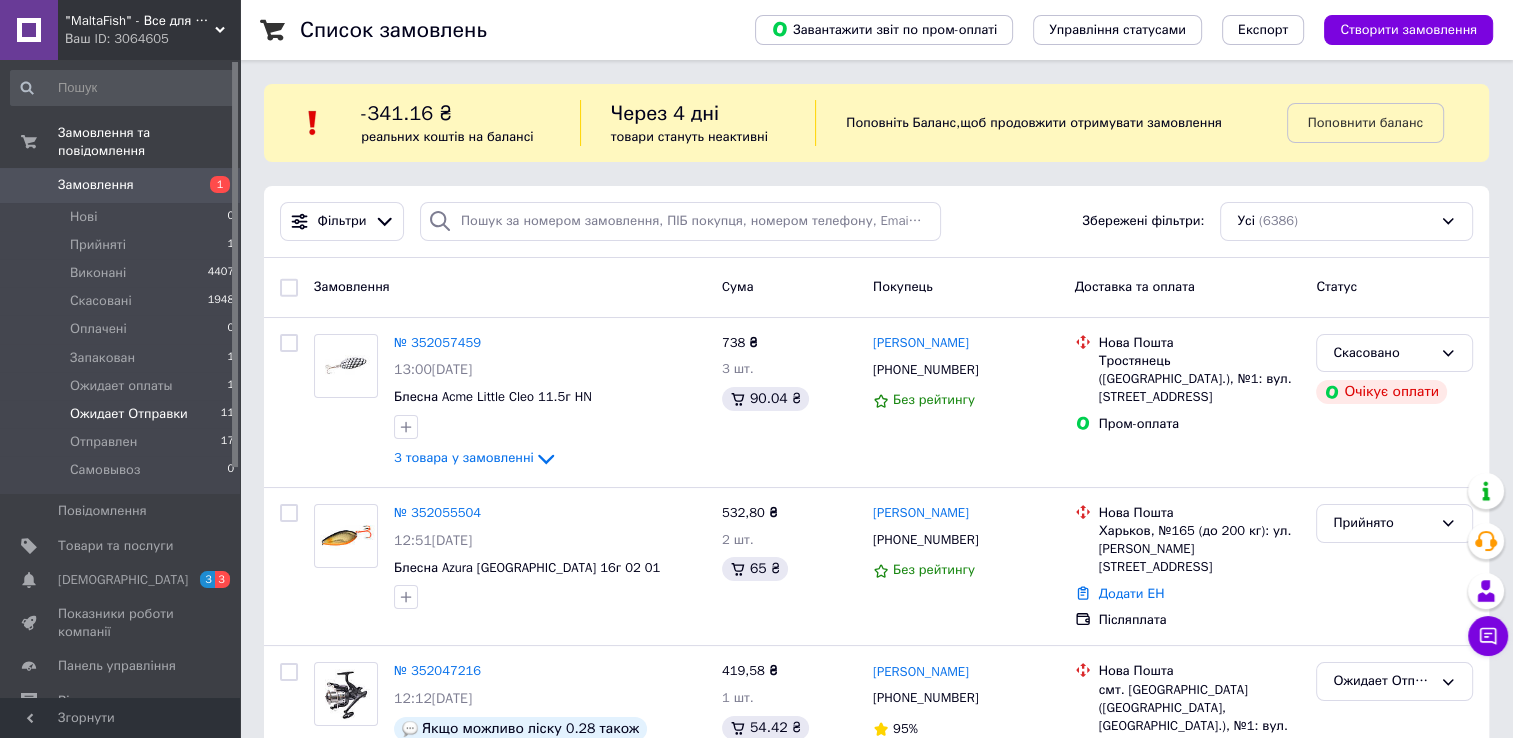 click on "Ожидает Отправки" at bounding box center [129, 414] 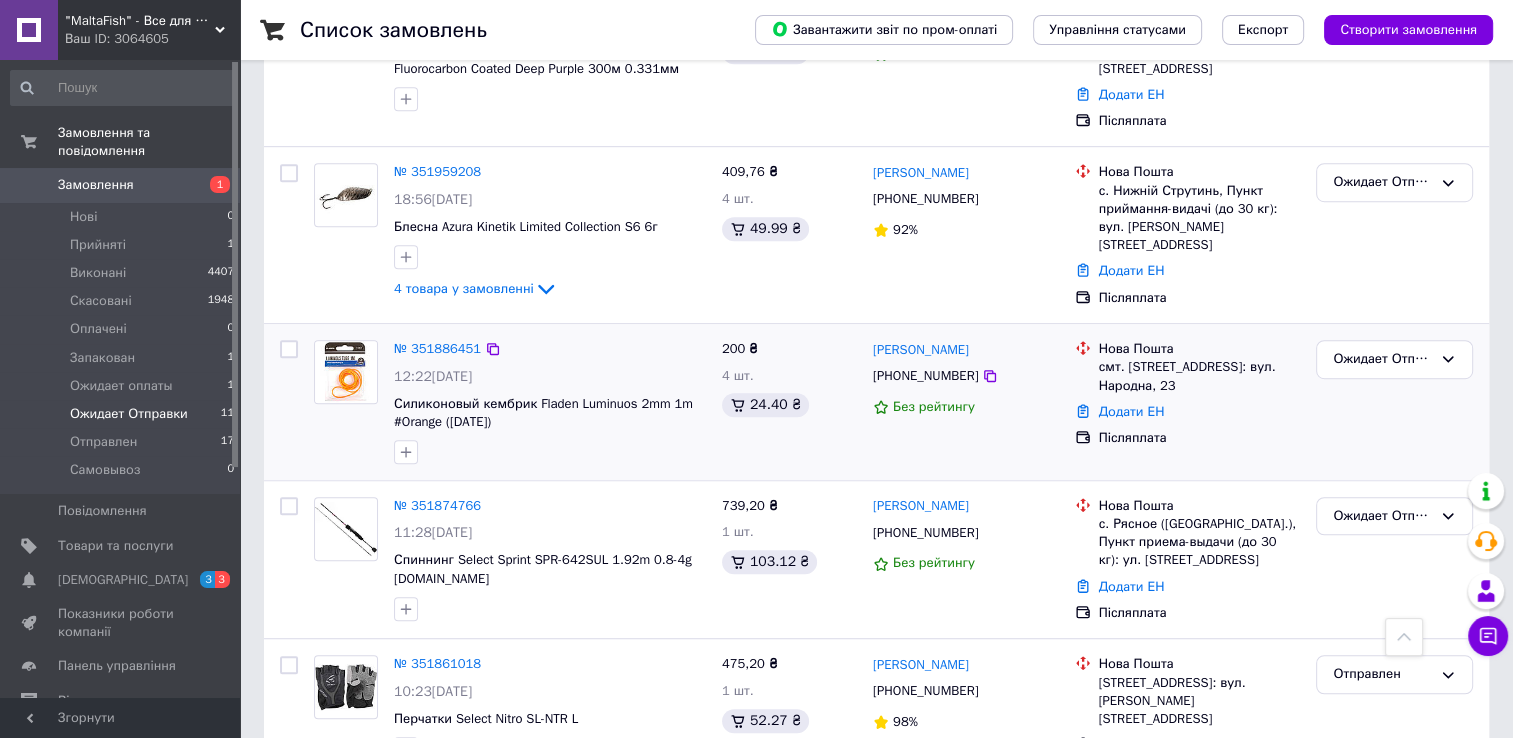scroll, scrollTop: 1300, scrollLeft: 0, axis: vertical 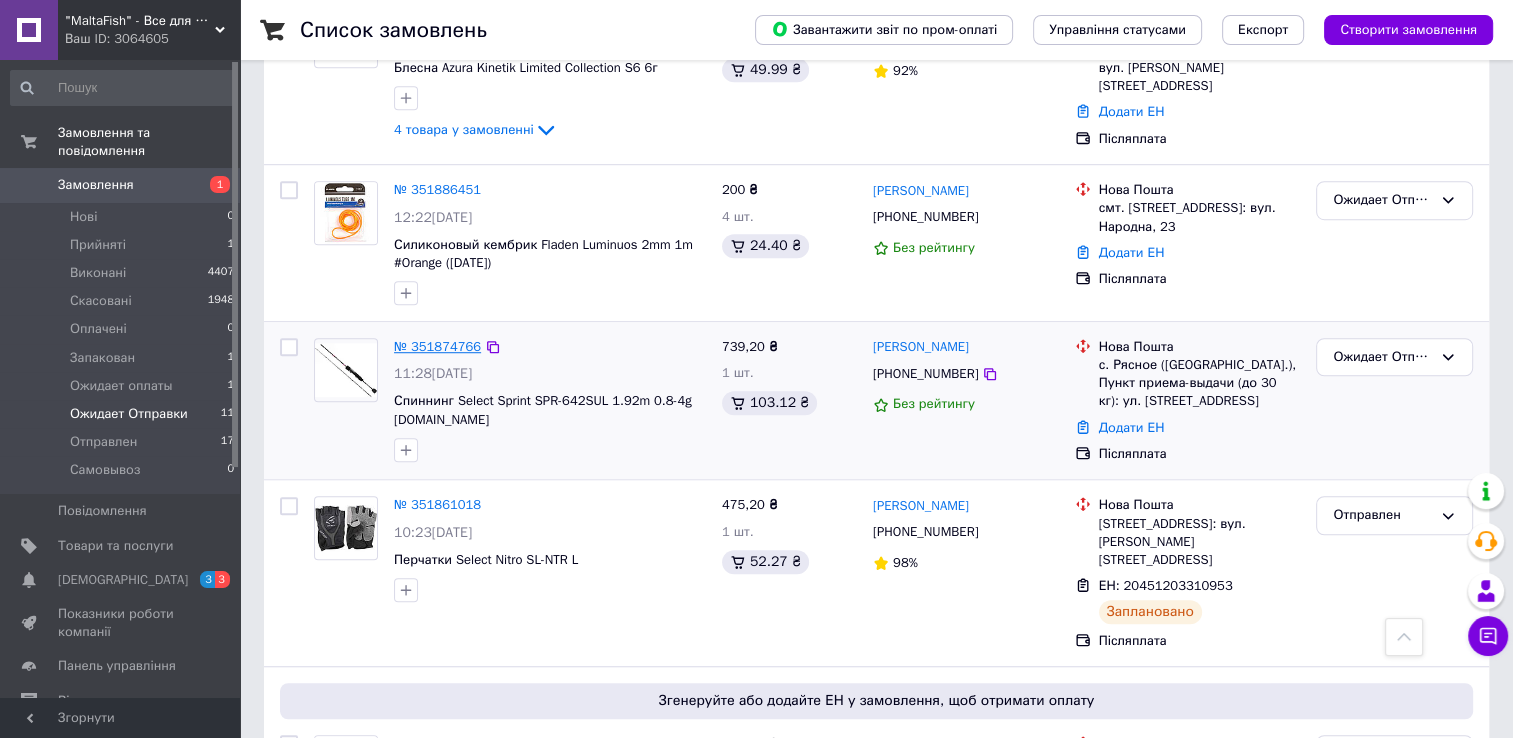 click on "№ 351874766" at bounding box center (437, 346) 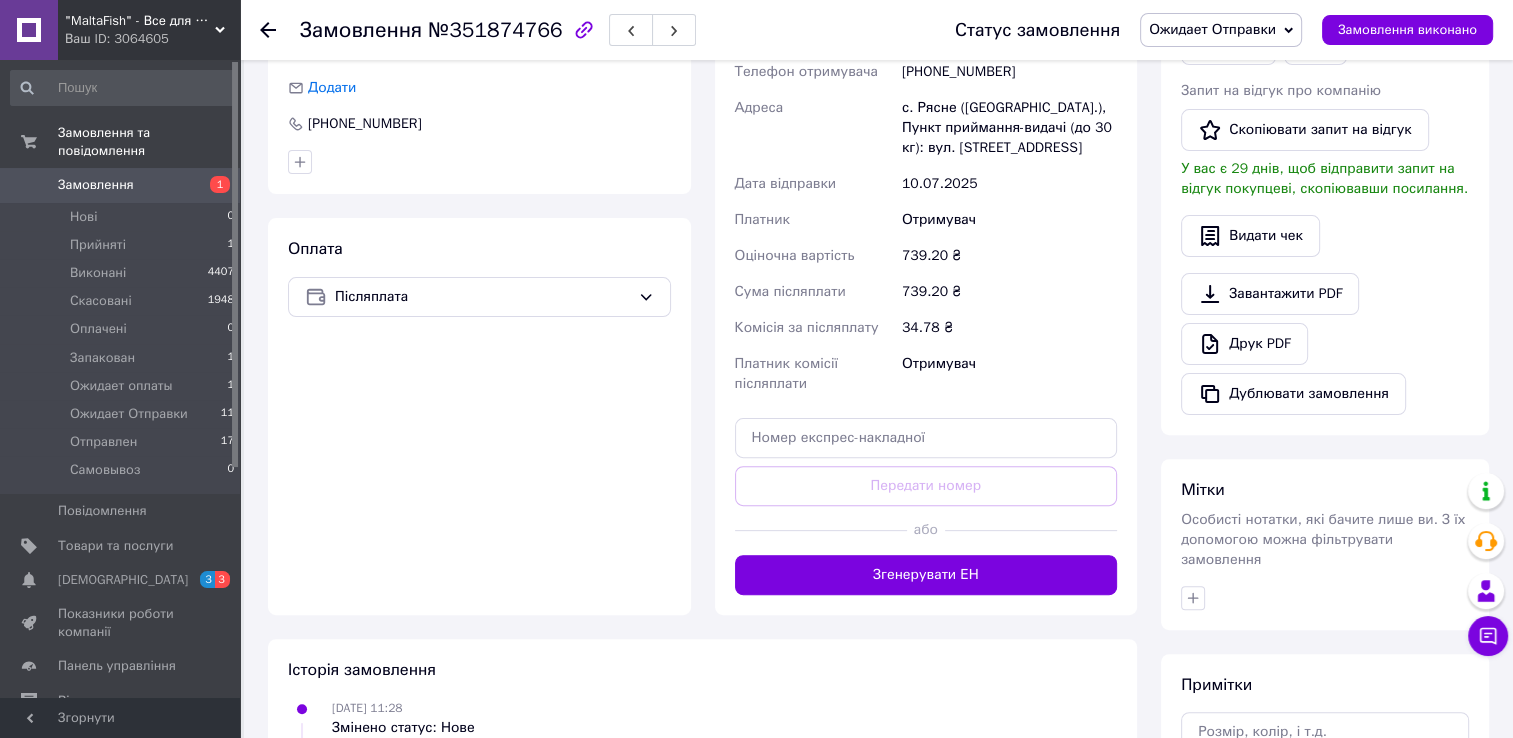 scroll, scrollTop: 393, scrollLeft: 0, axis: vertical 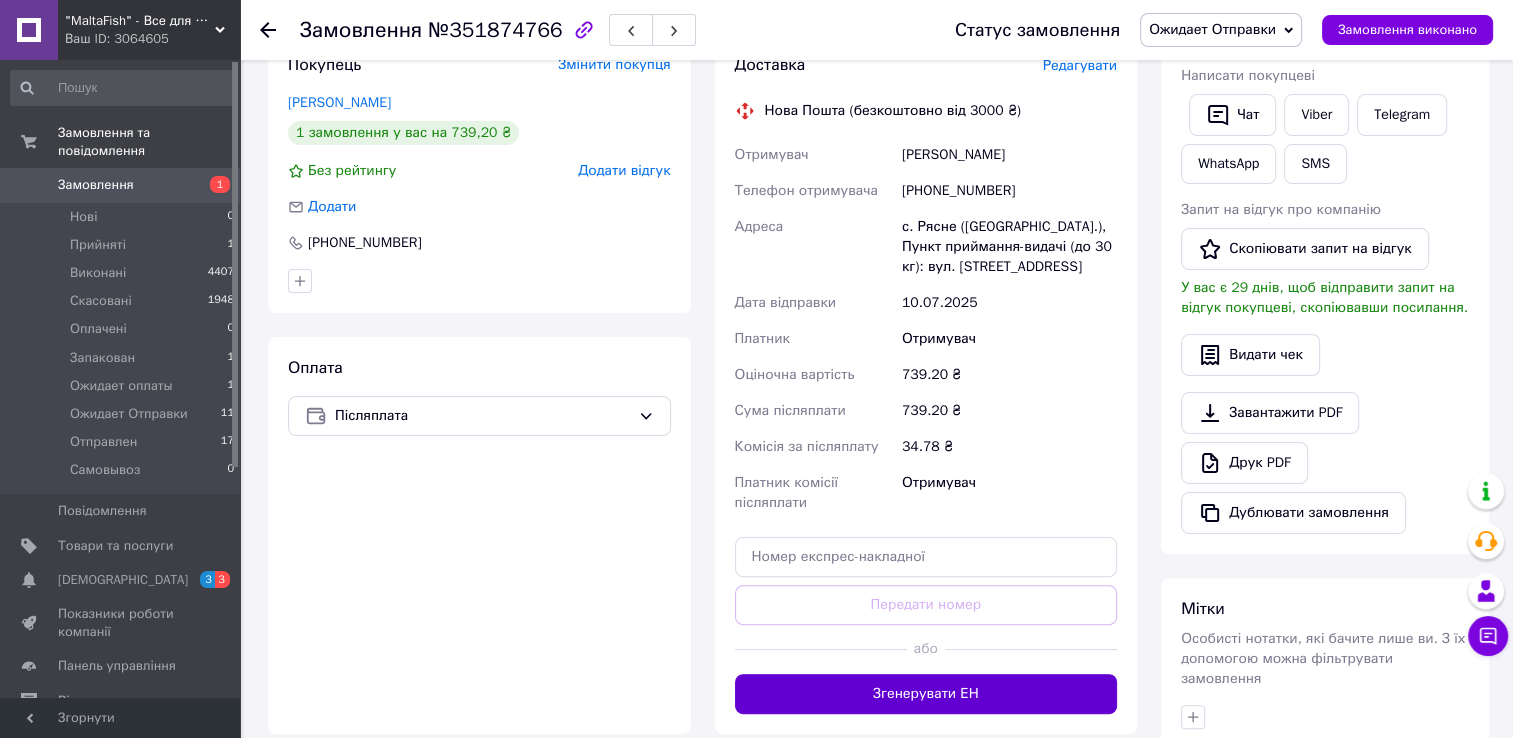 click on "Згенерувати ЕН" at bounding box center [926, 694] 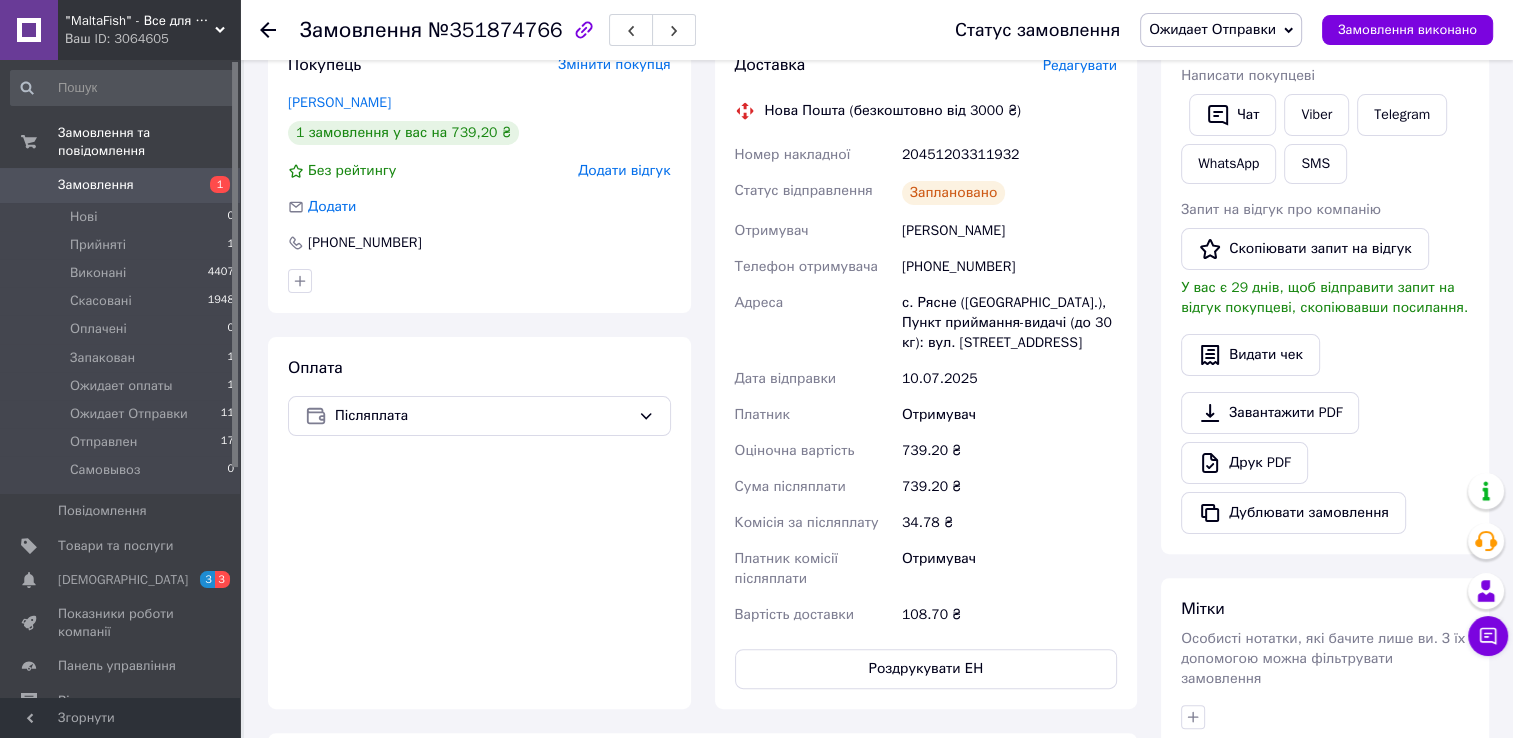 click on "Ожидает Отправки" at bounding box center [1221, 30] 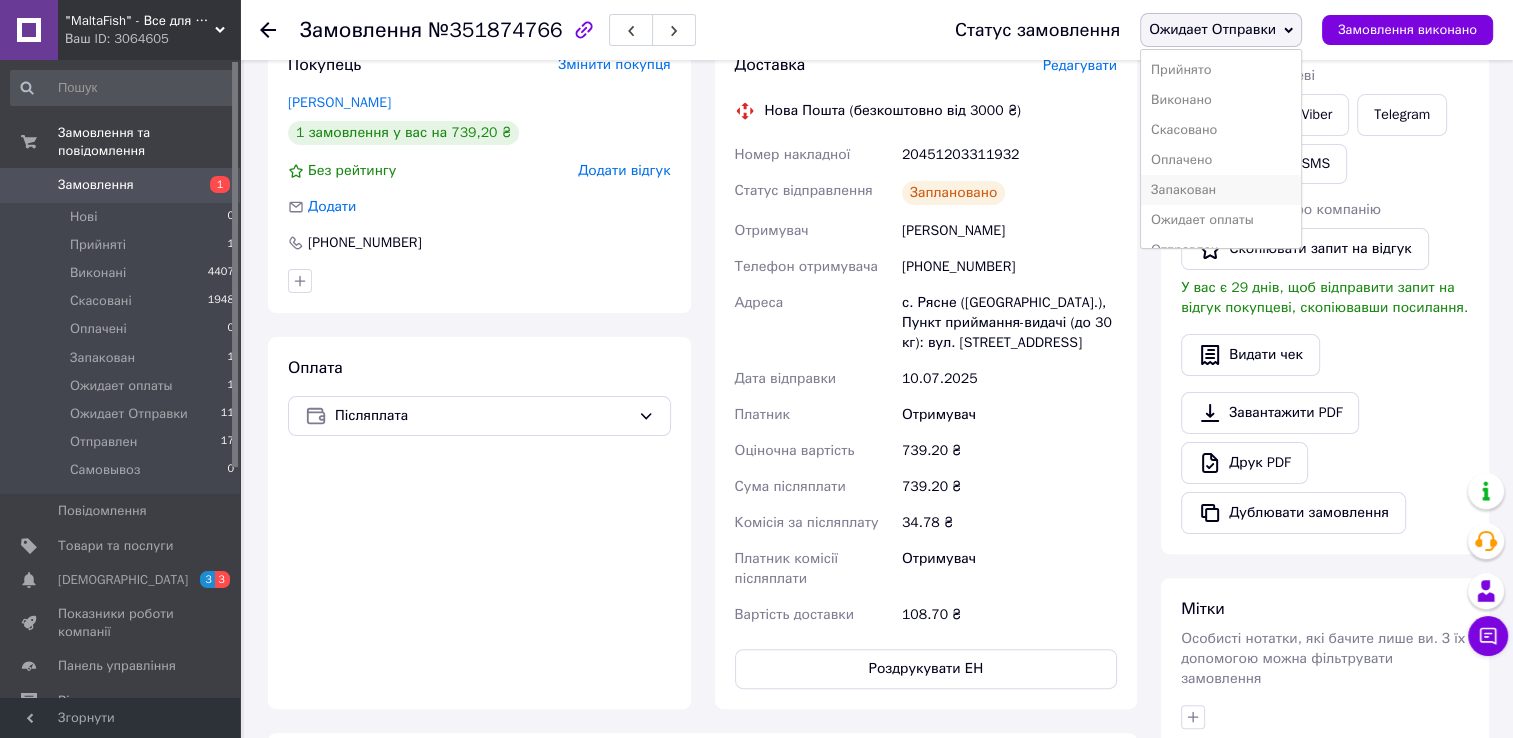 click on "Запакован" at bounding box center (1221, 190) 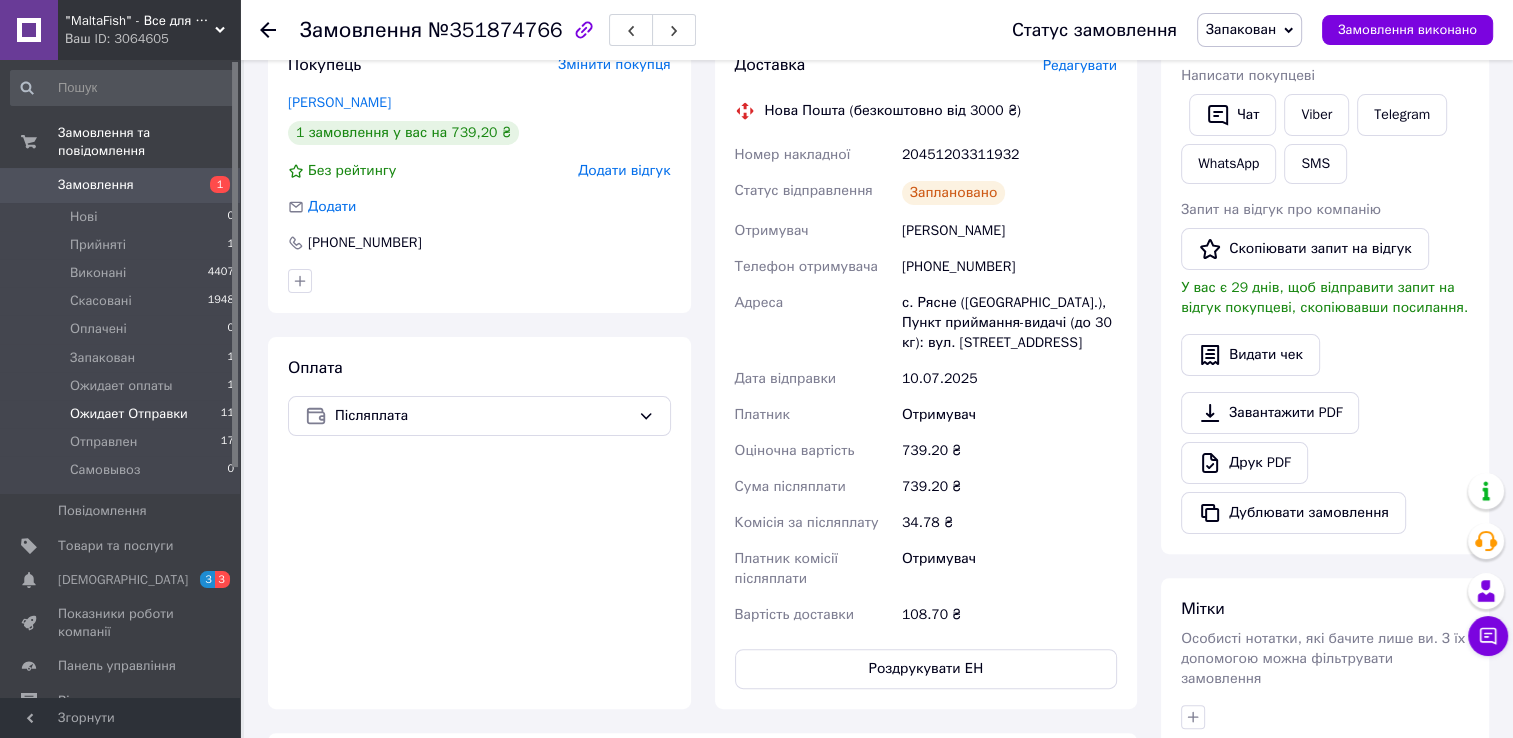 click on "Ожидает Отправки" at bounding box center [129, 414] 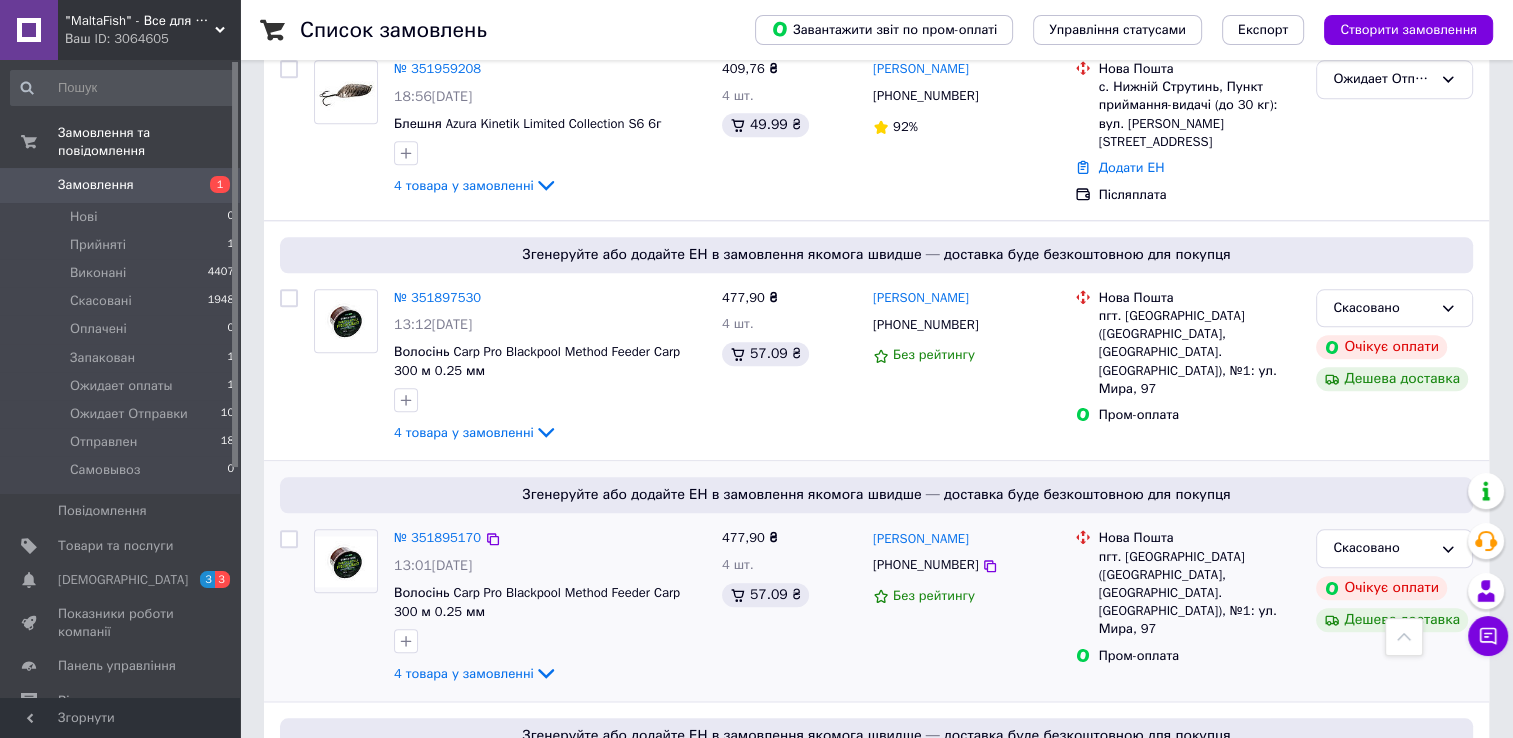 scroll, scrollTop: 2100, scrollLeft: 0, axis: vertical 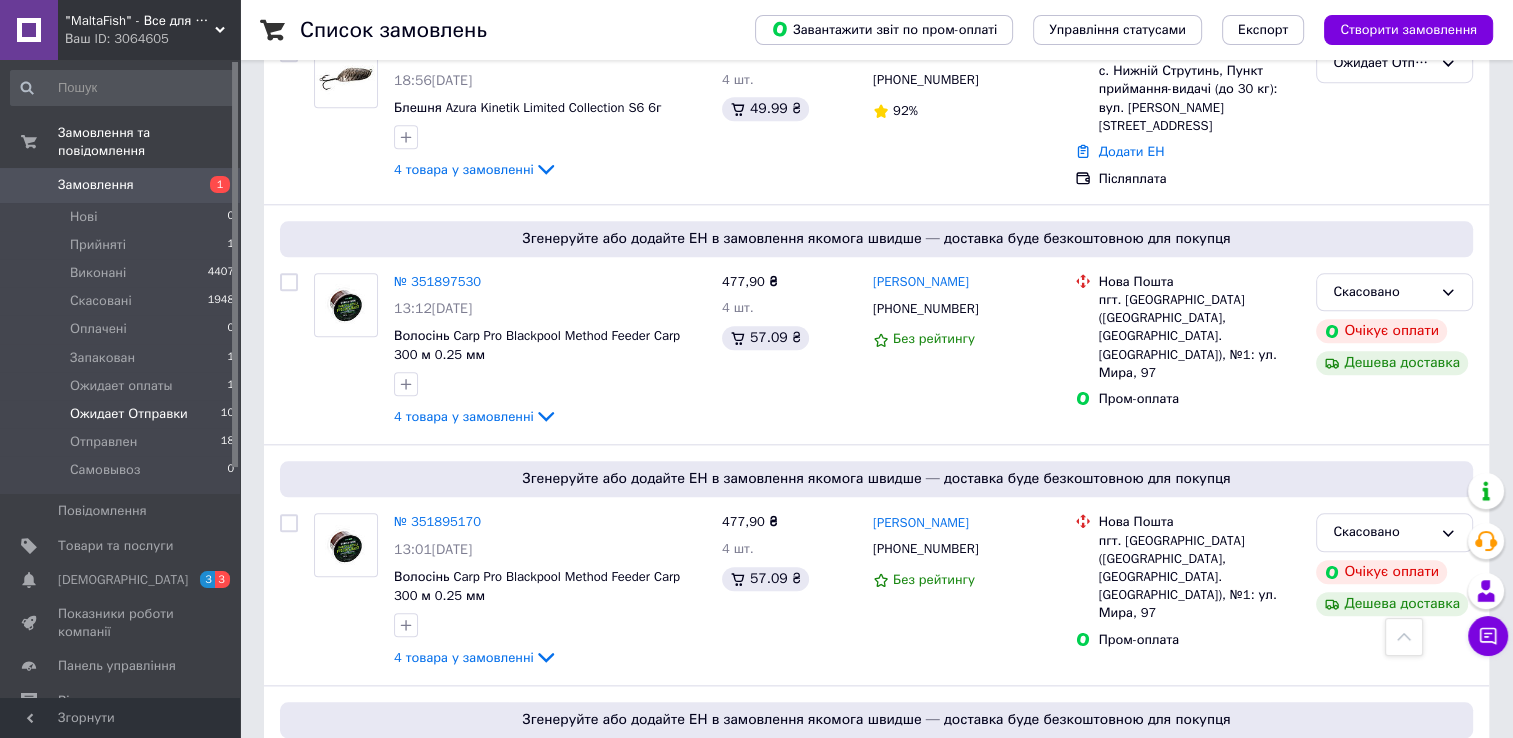 click on "Ожидает Отправки" at bounding box center (129, 414) 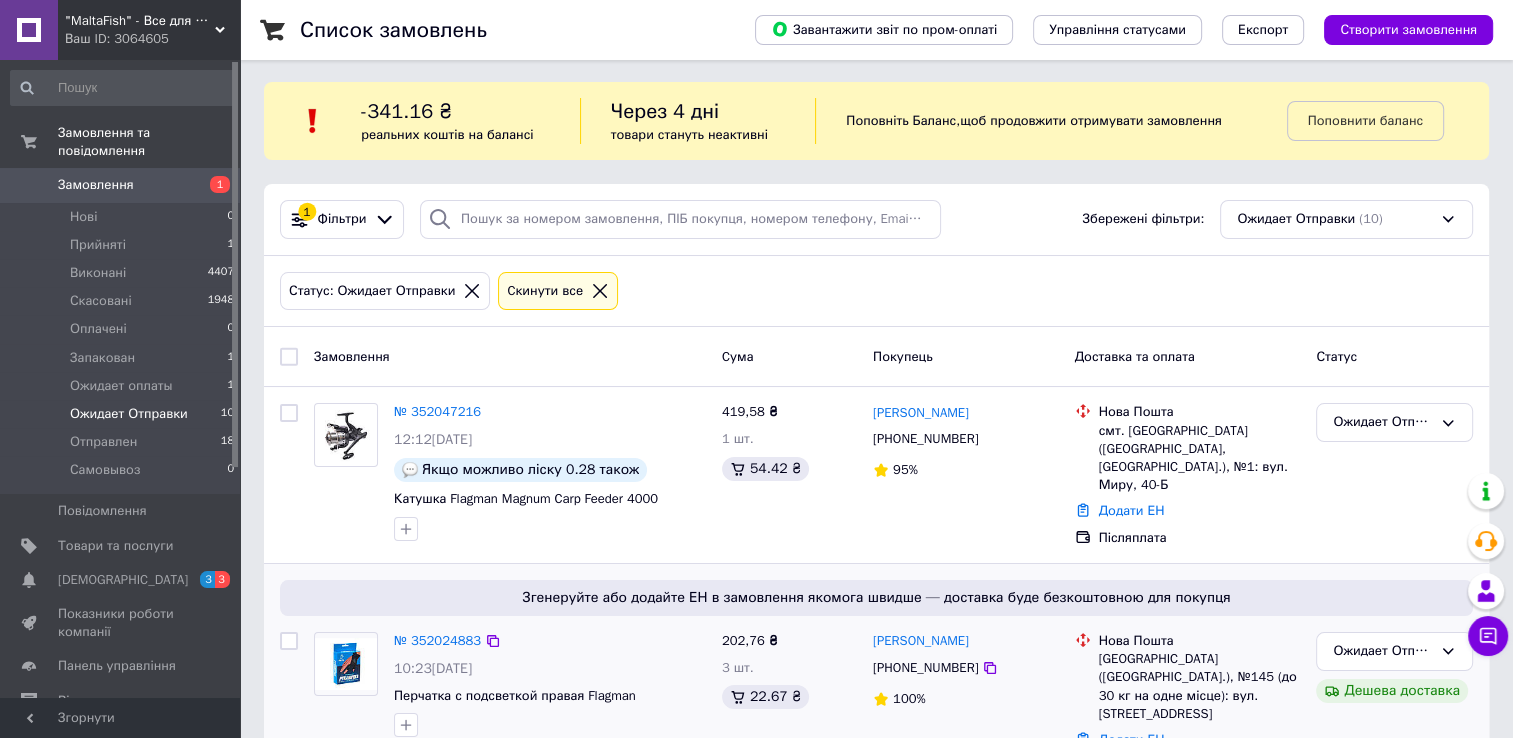 scroll, scrollTop: 0, scrollLeft: 0, axis: both 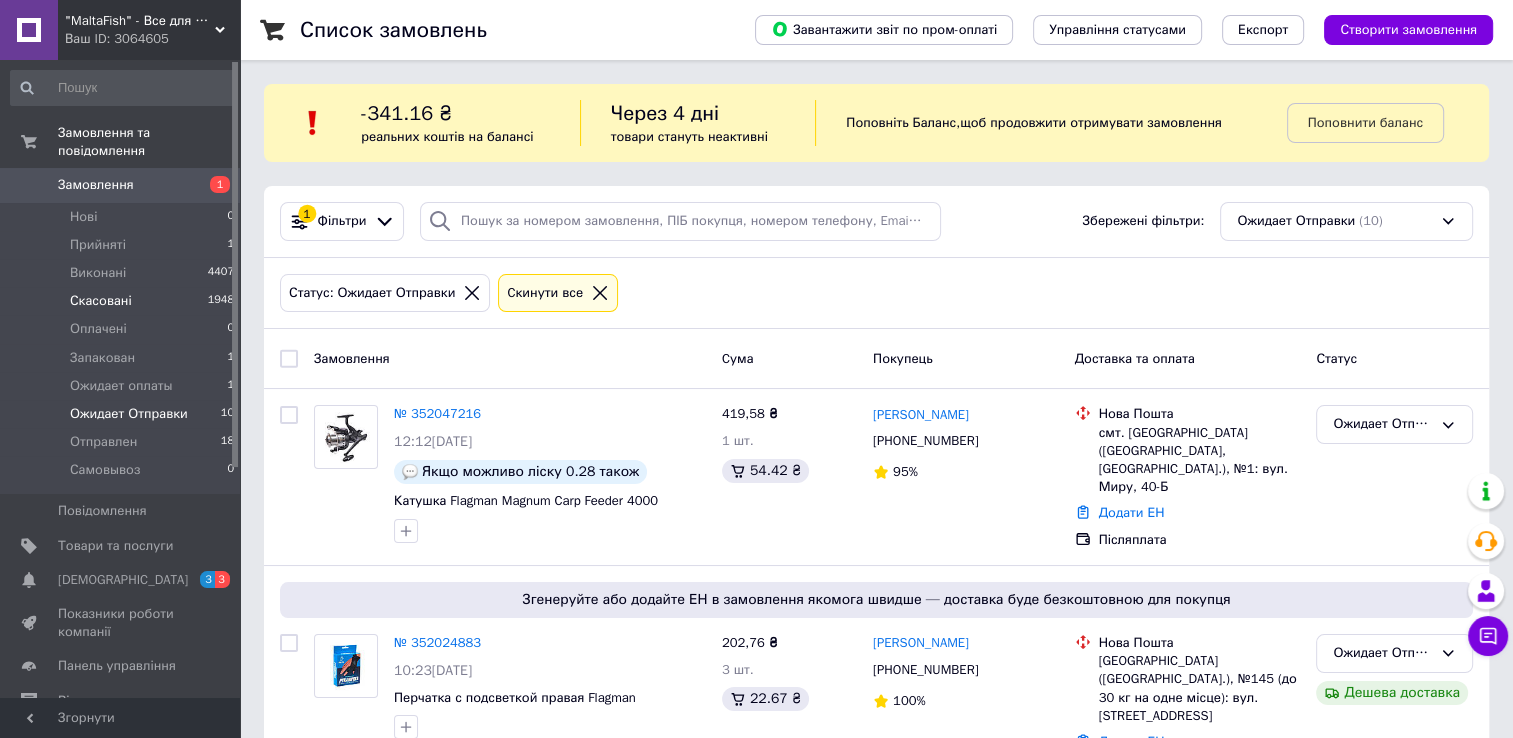 click on "Скасовані 1948" at bounding box center [123, 301] 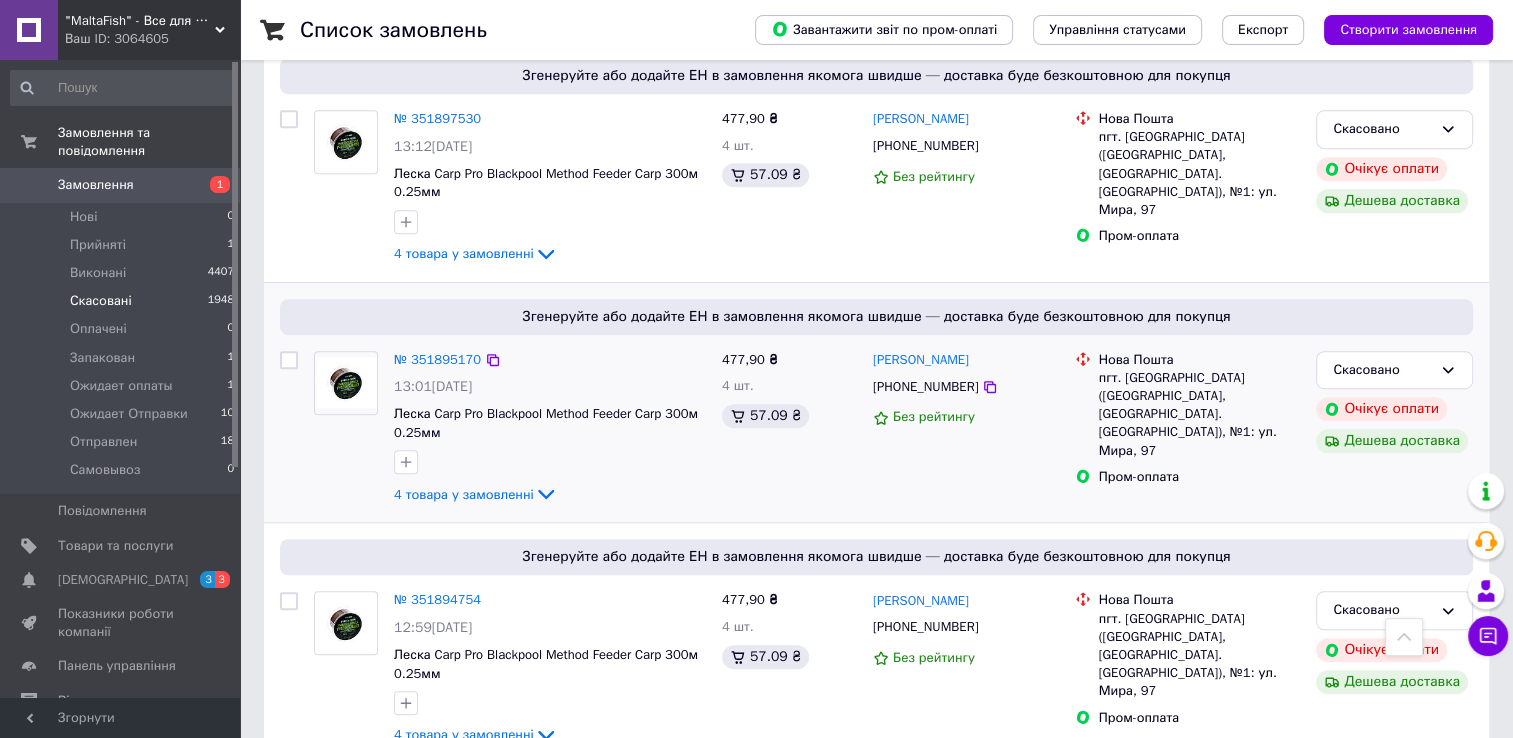 scroll, scrollTop: 900, scrollLeft: 0, axis: vertical 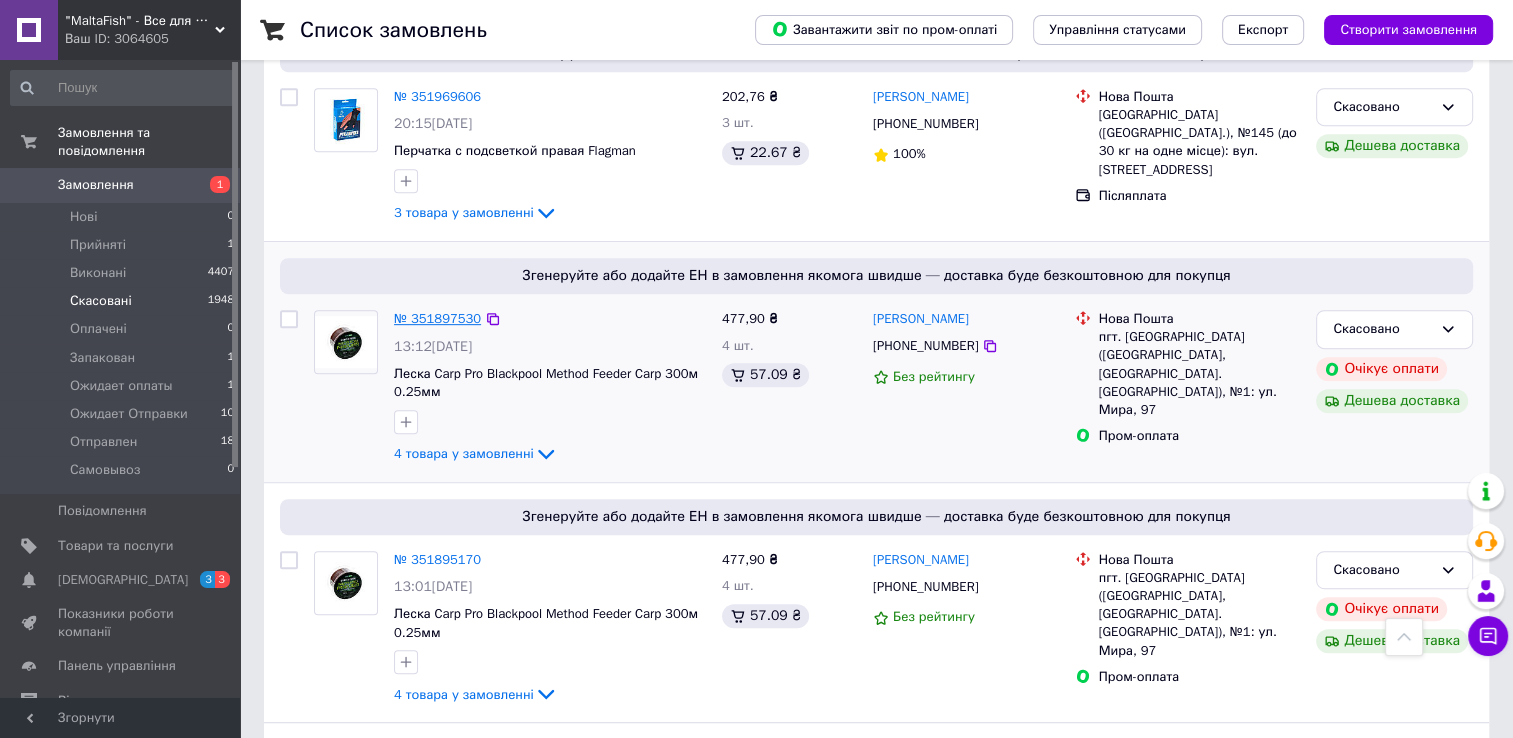 click on "№ 351897530" at bounding box center (437, 318) 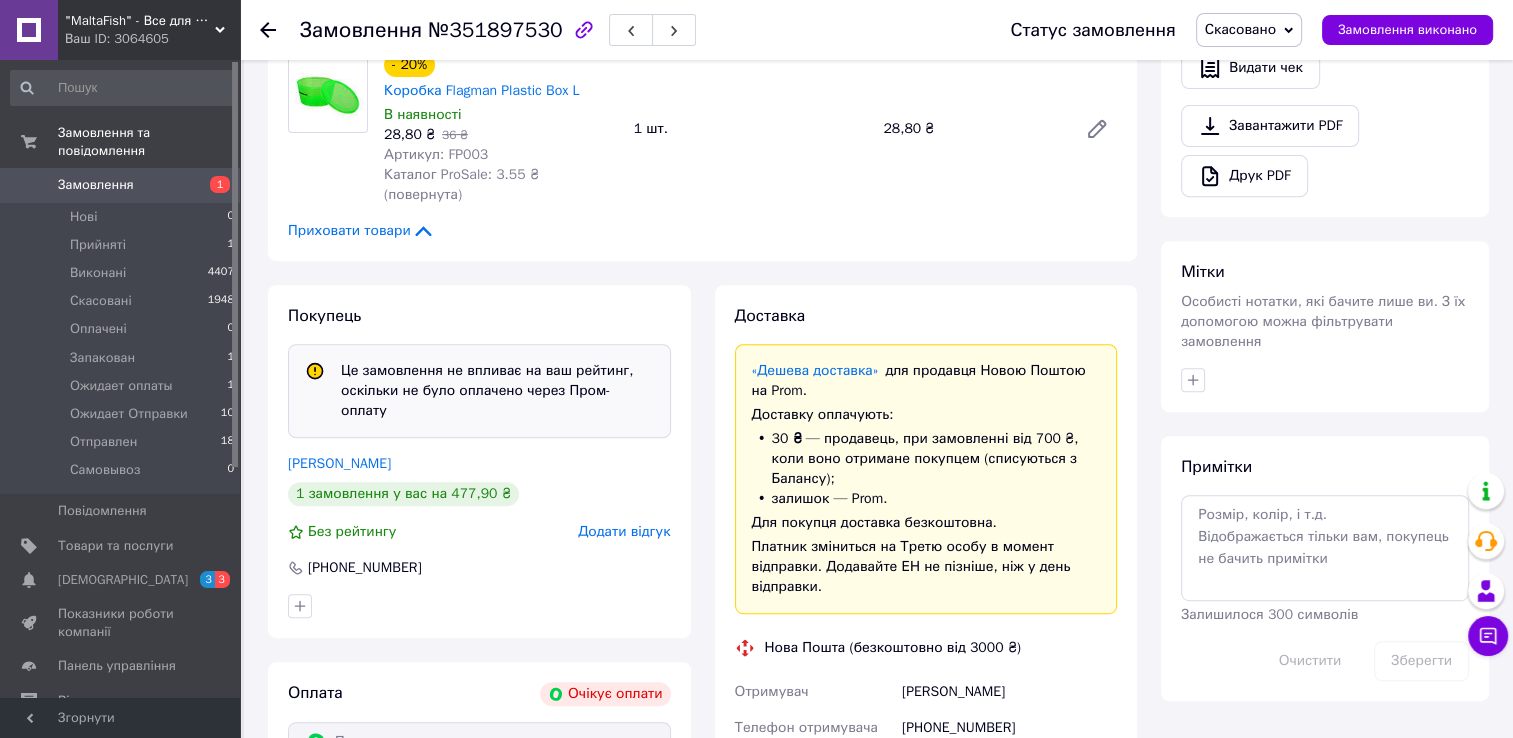 scroll, scrollTop: 800, scrollLeft: 0, axis: vertical 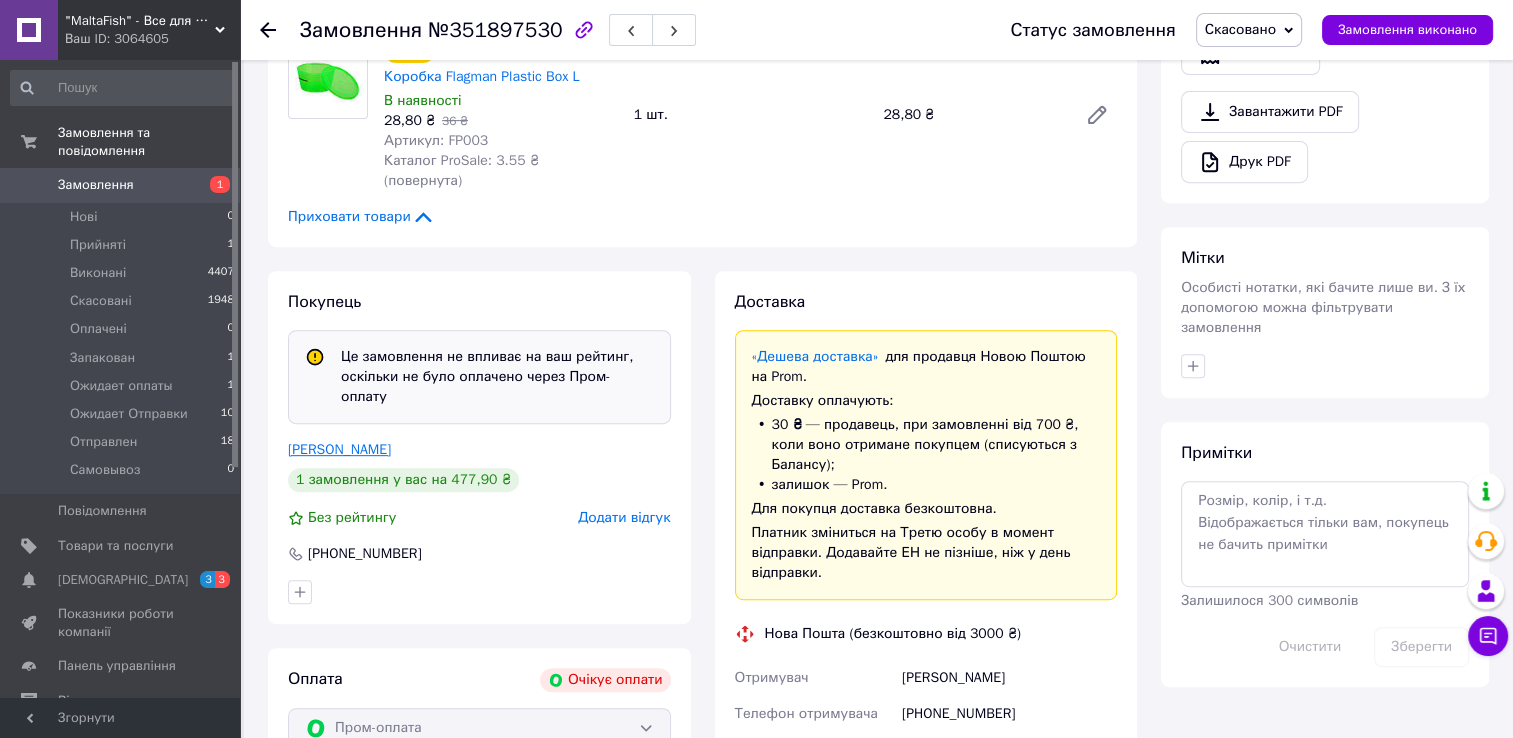 click on "[PERSON_NAME]" at bounding box center (339, 449) 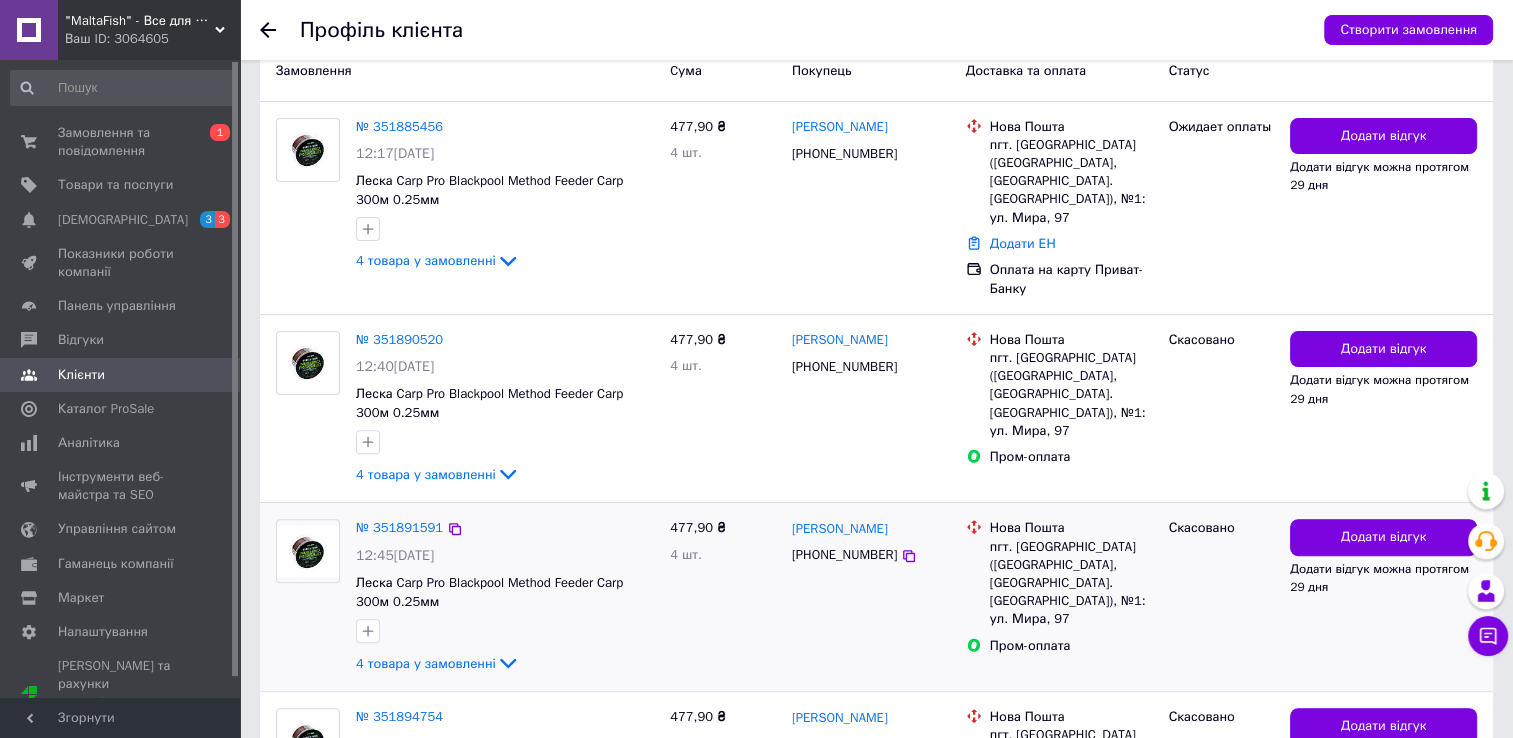 scroll, scrollTop: 436, scrollLeft: 0, axis: vertical 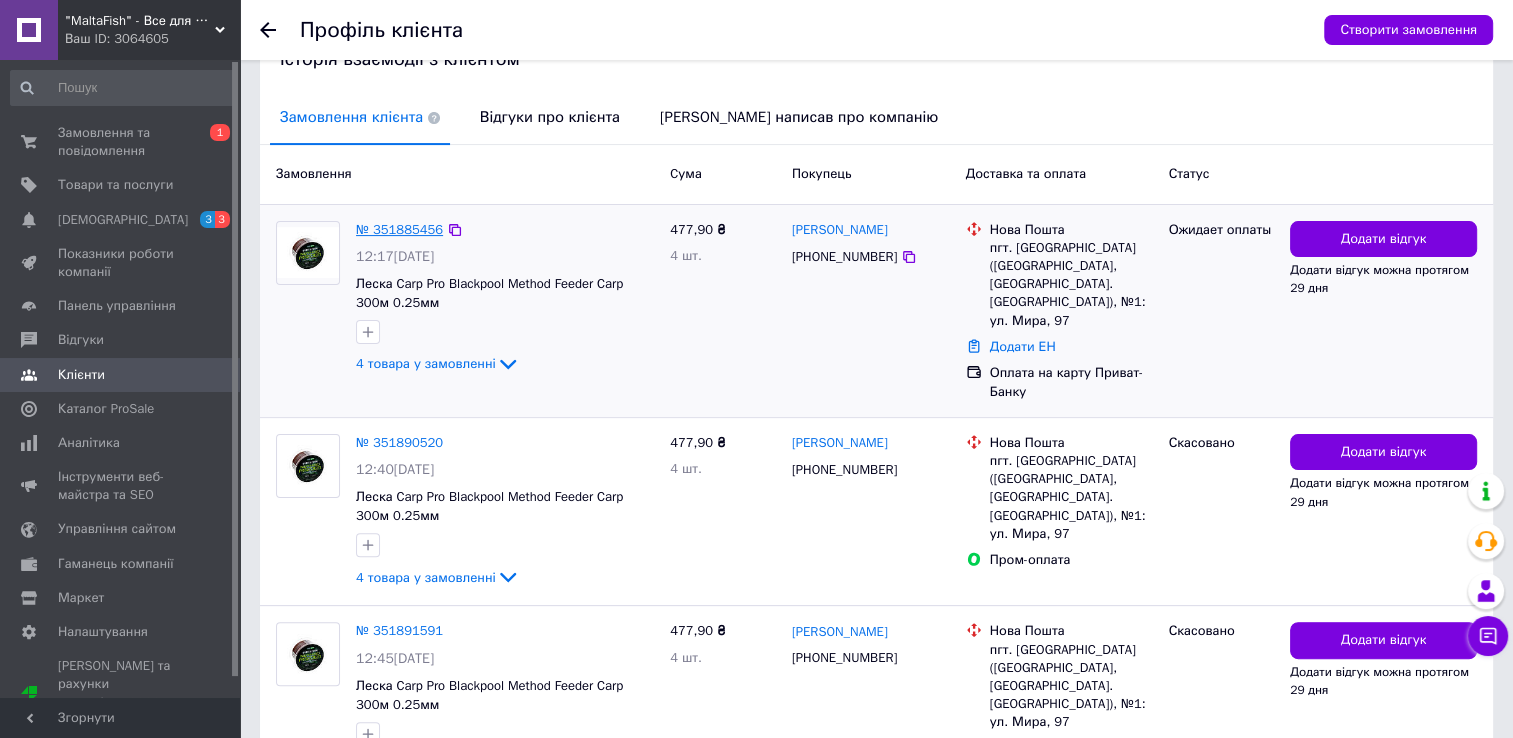 click on "№ 351885456" at bounding box center [399, 229] 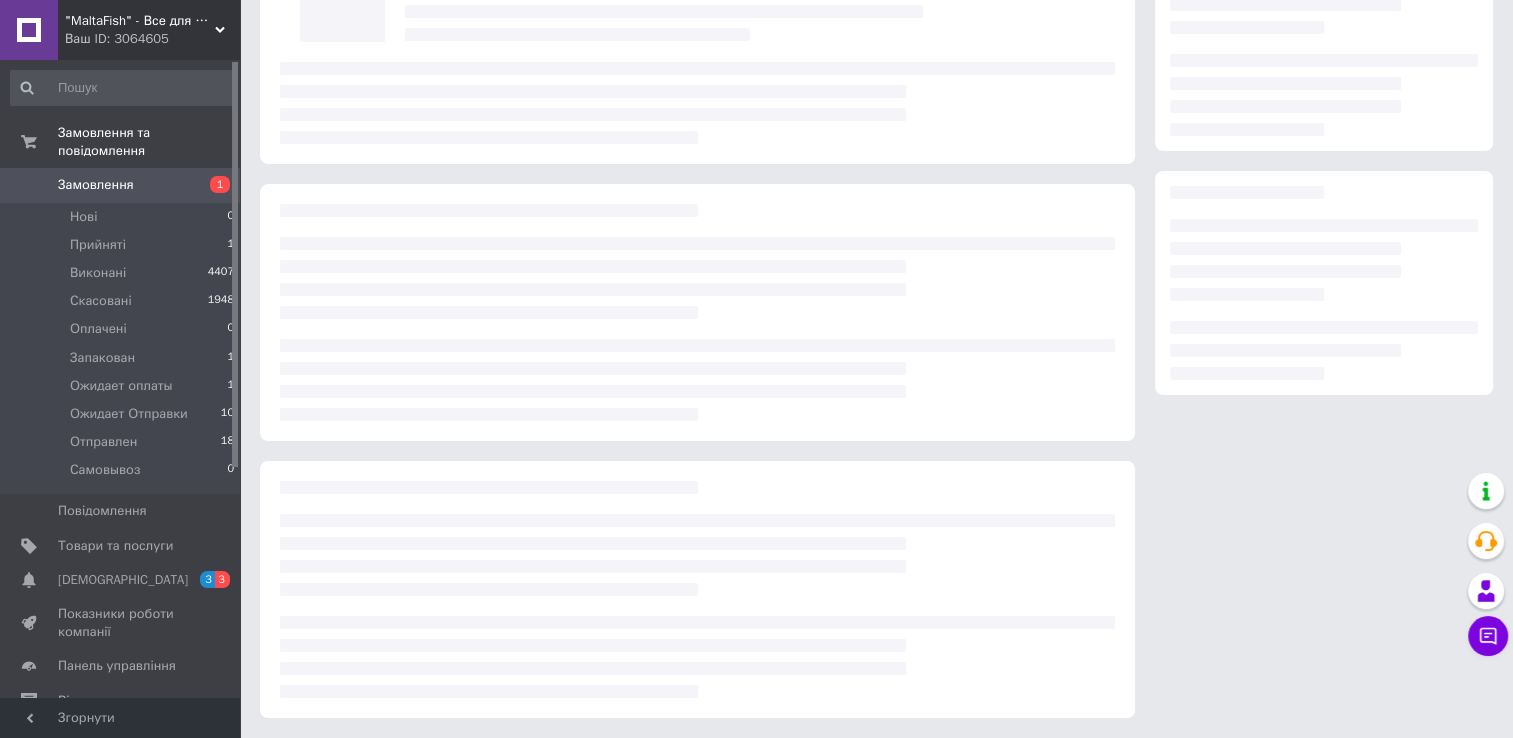 scroll, scrollTop: 0, scrollLeft: 0, axis: both 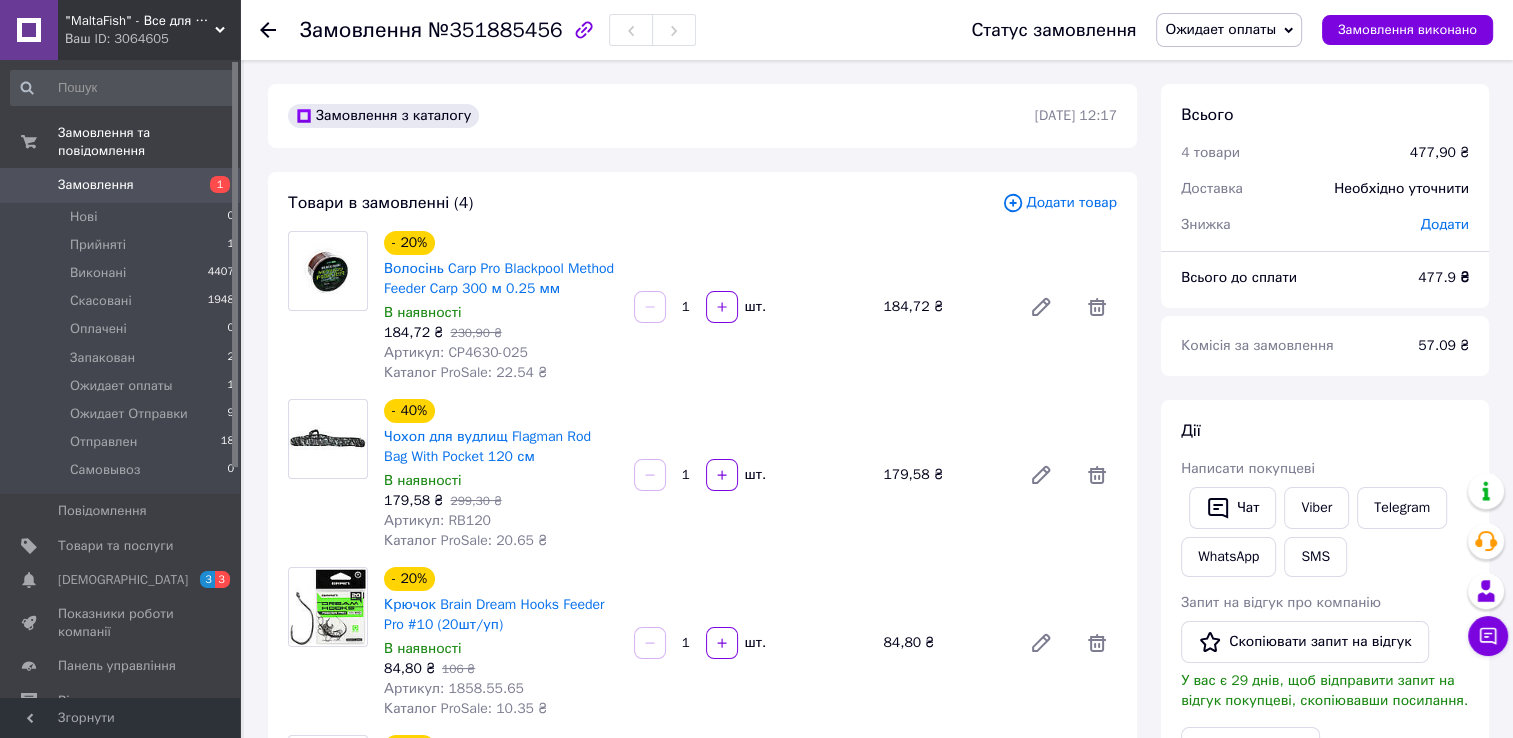 click on "Додати товар" at bounding box center [1059, 203] 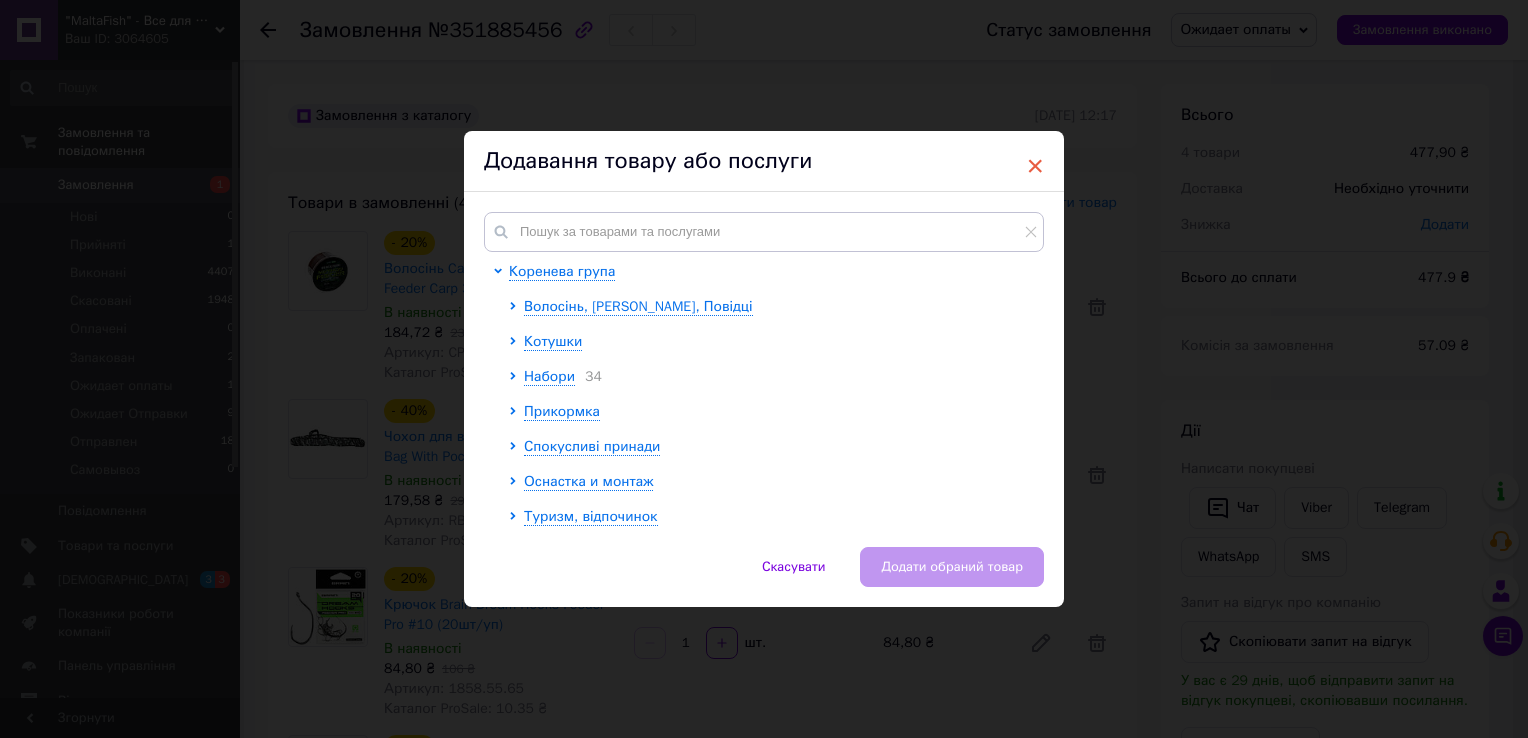 click on "×" at bounding box center [1035, 166] 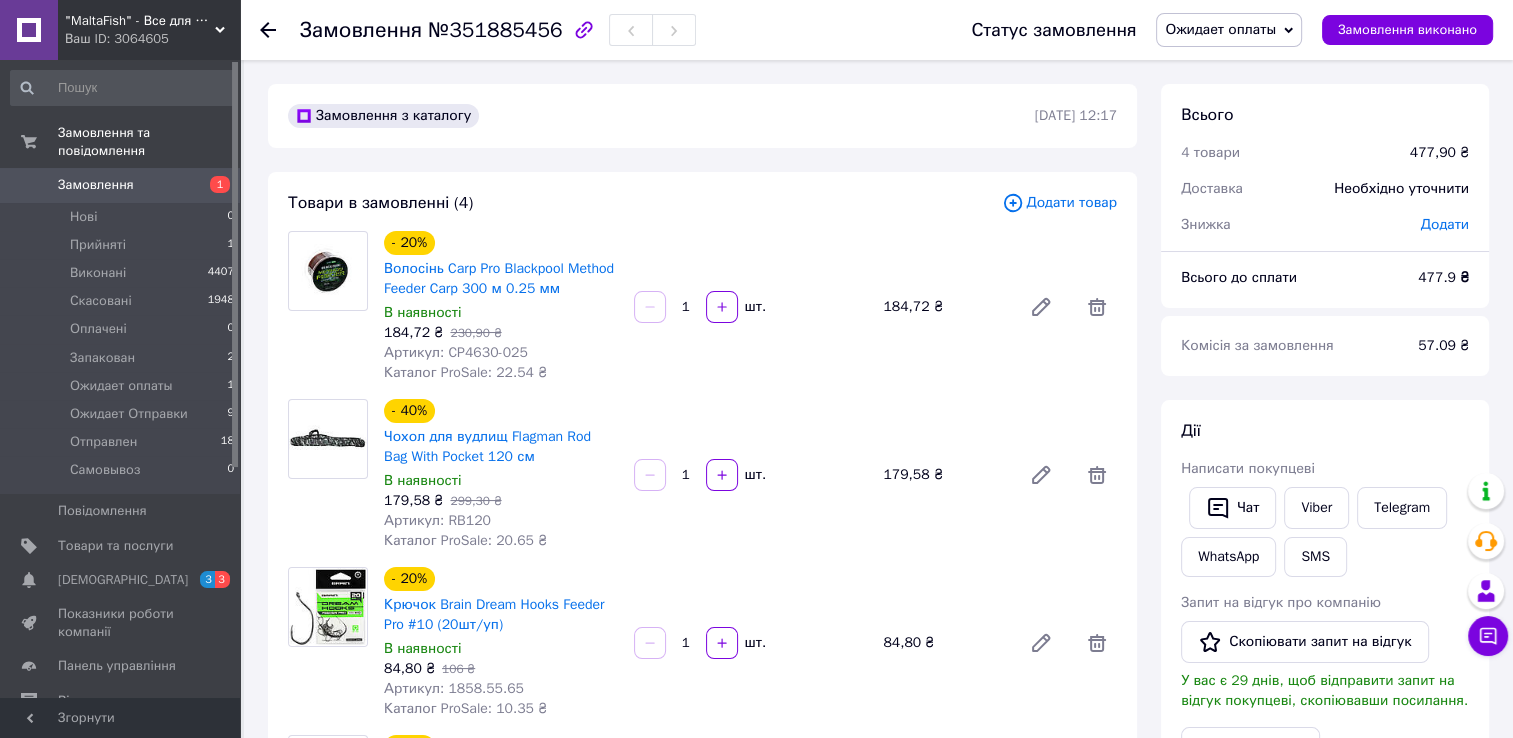 click on "Замовлення" at bounding box center (96, 185) 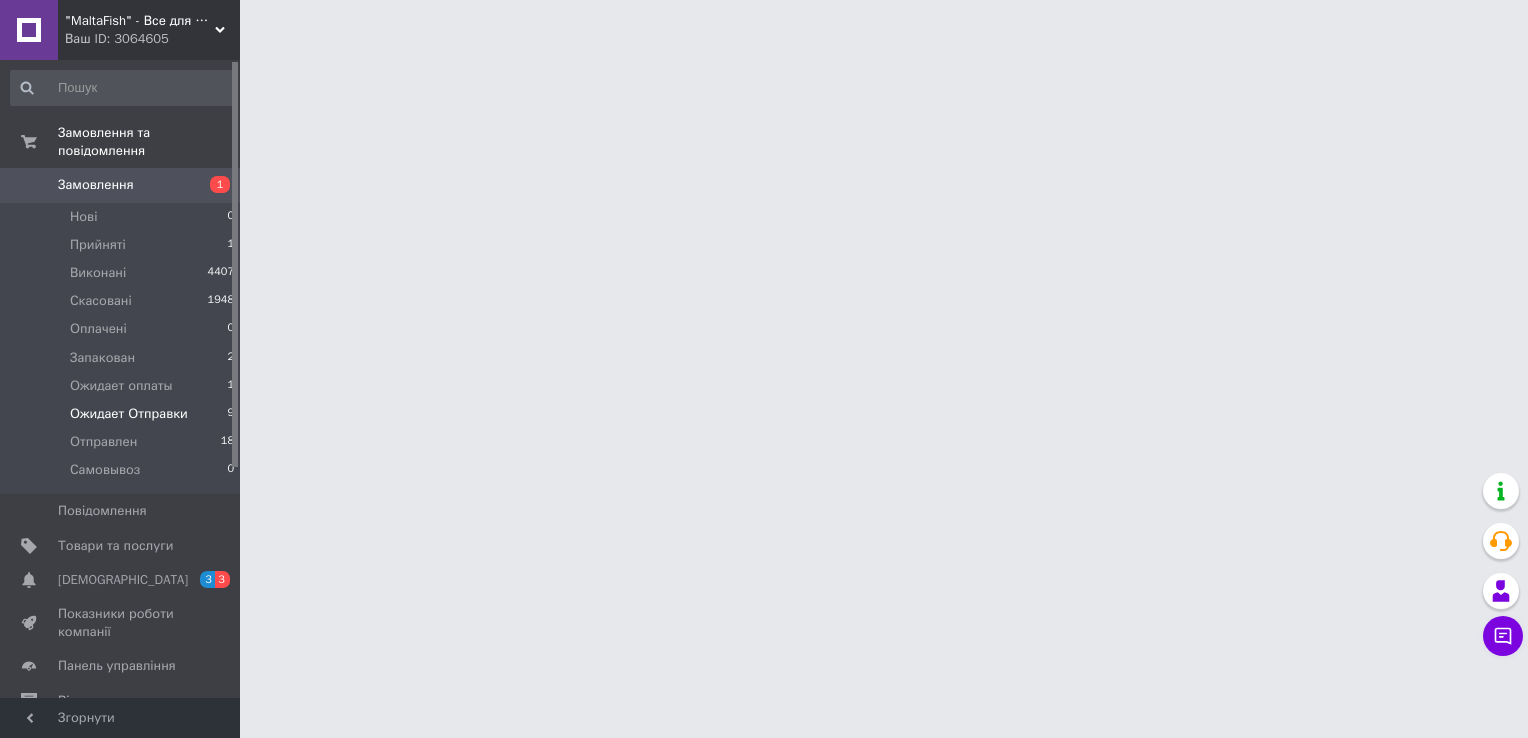 click on "Ожидает Отправки 9" at bounding box center (123, 414) 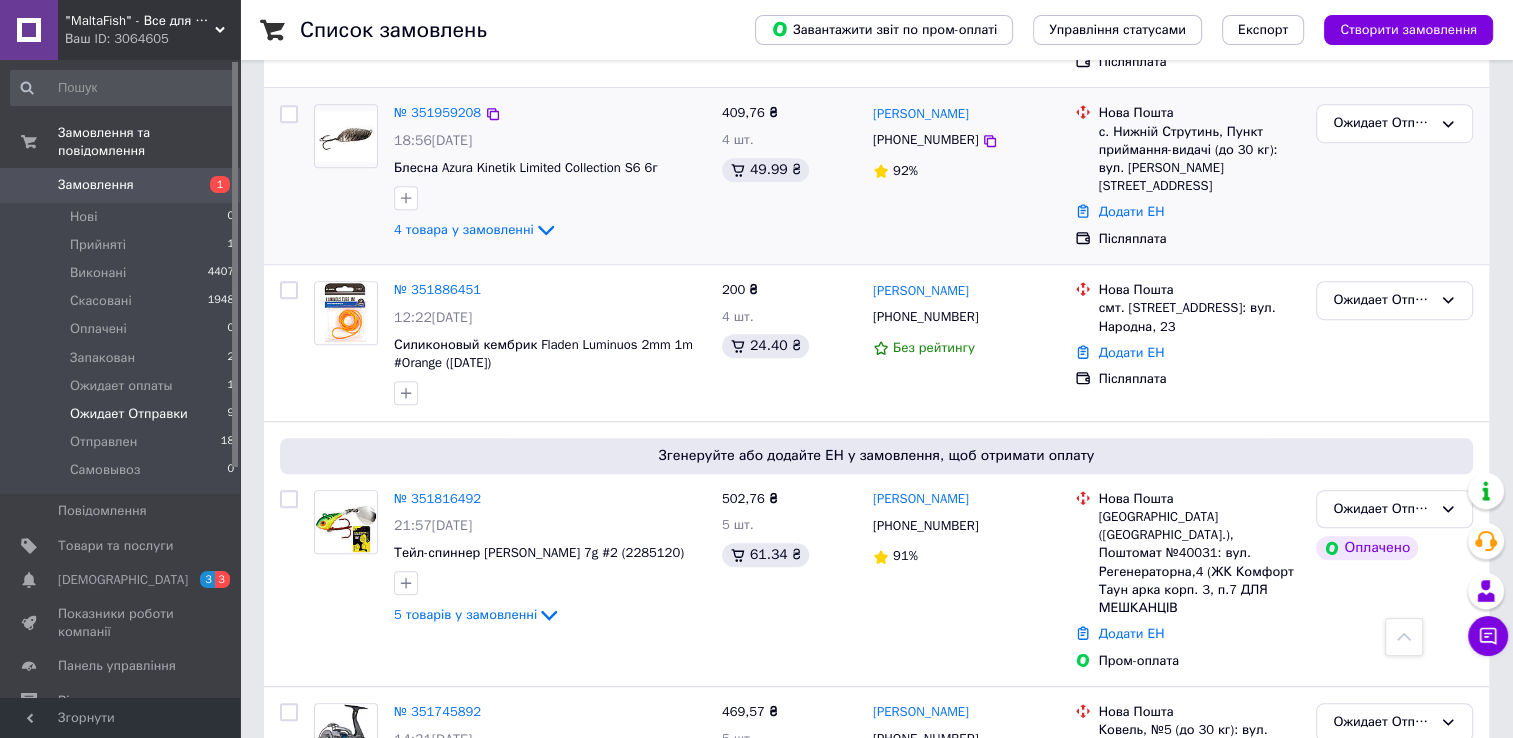 scroll, scrollTop: 1251, scrollLeft: 0, axis: vertical 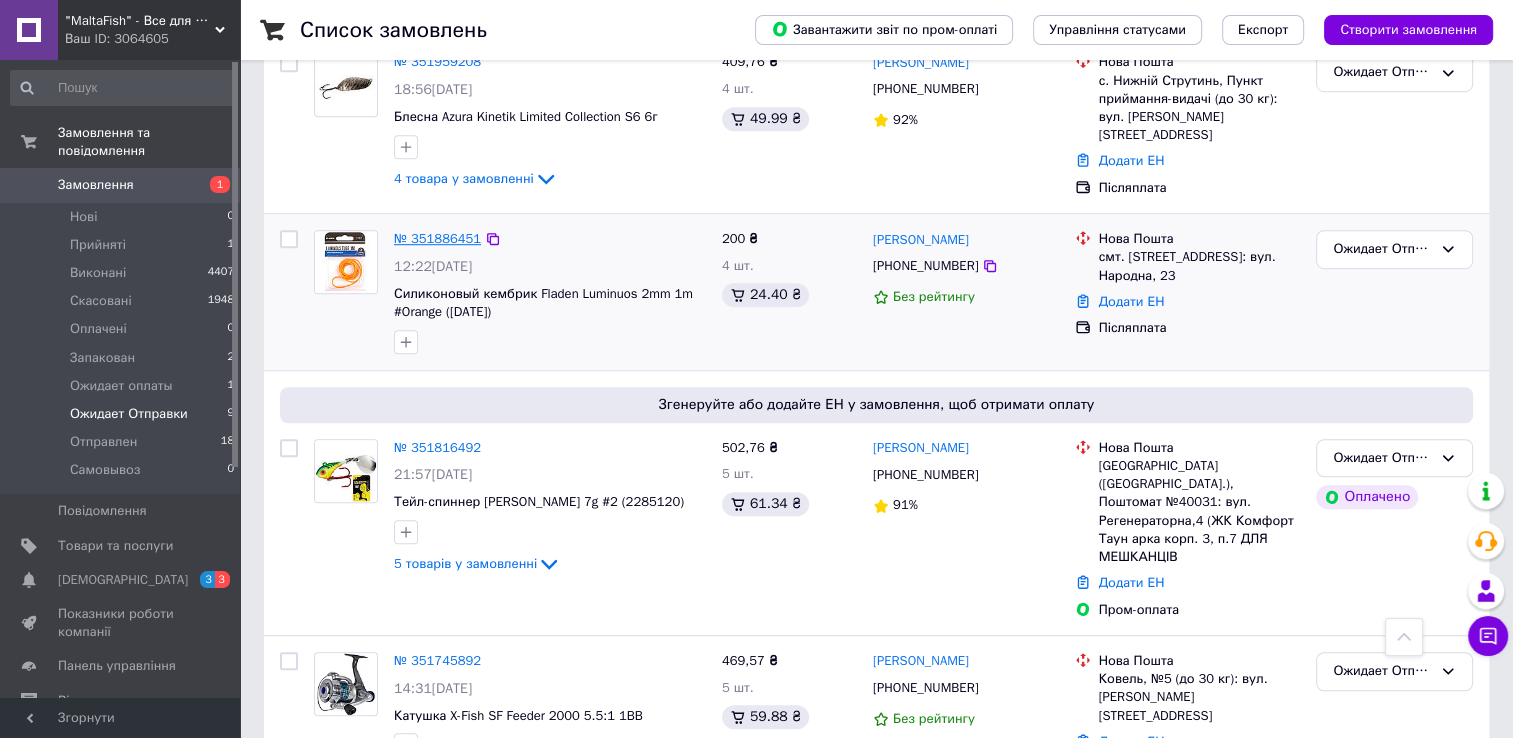 click on "№ 351886451" at bounding box center (437, 238) 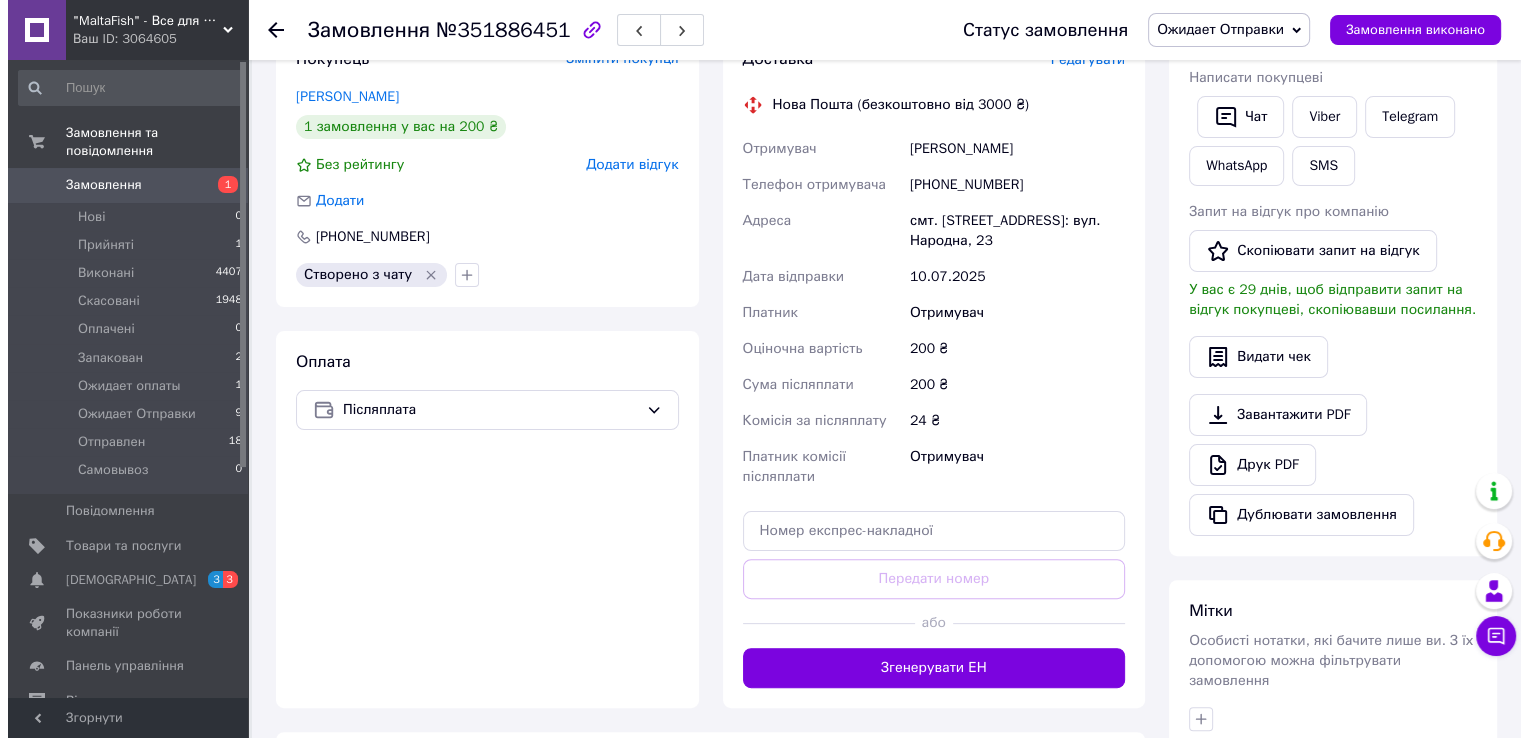 scroll, scrollTop: 493, scrollLeft: 0, axis: vertical 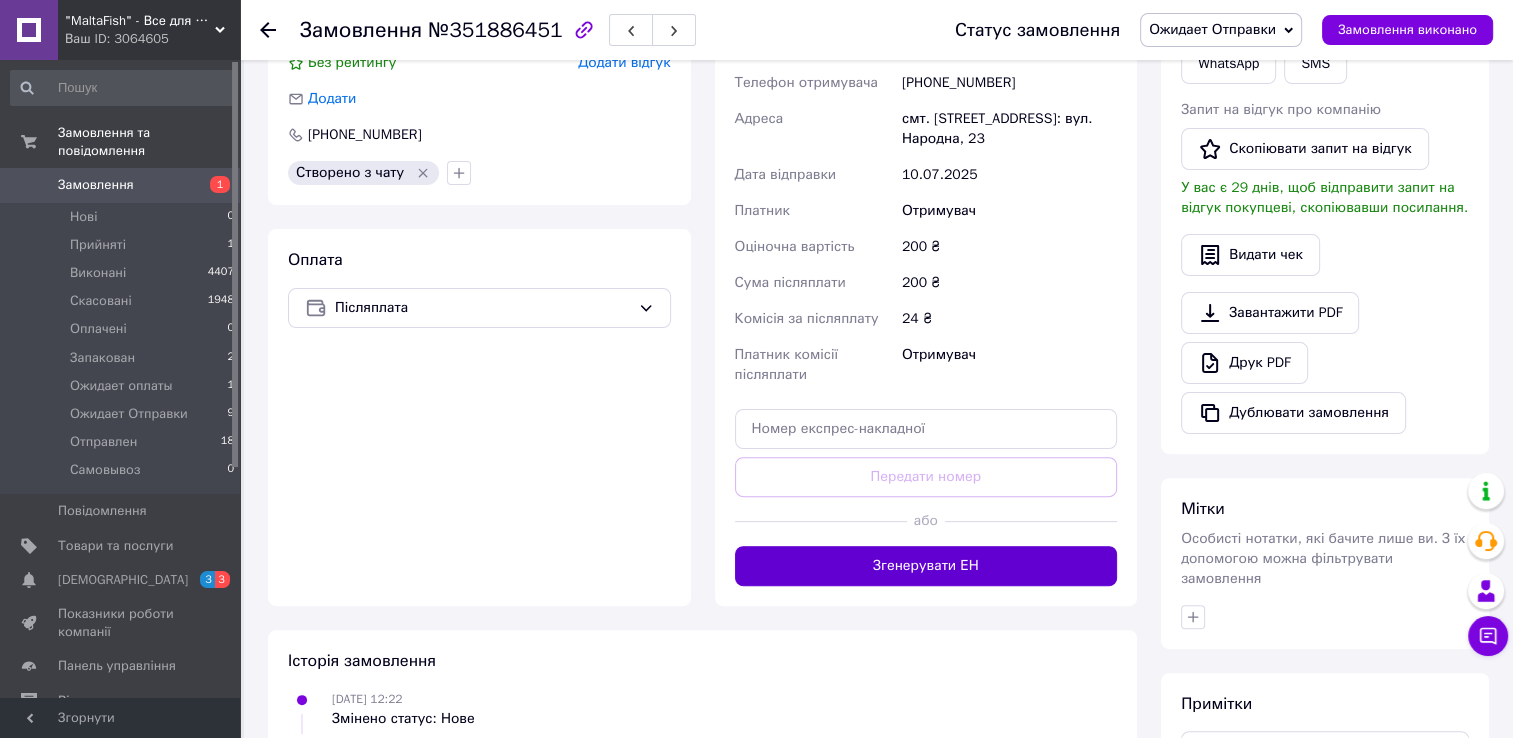 click on "Згенерувати ЕН" at bounding box center (926, 566) 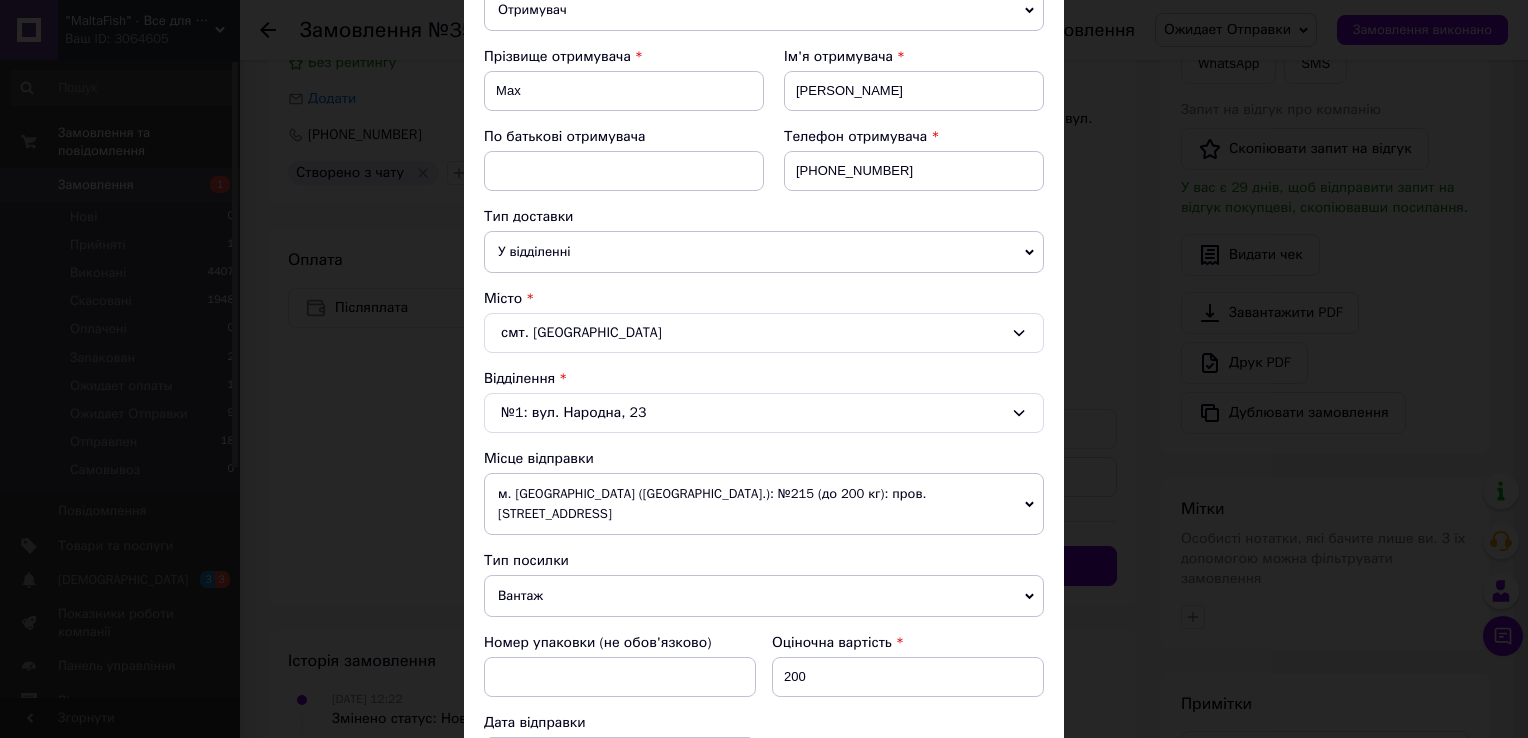 scroll, scrollTop: 600, scrollLeft: 0, axis: vertical 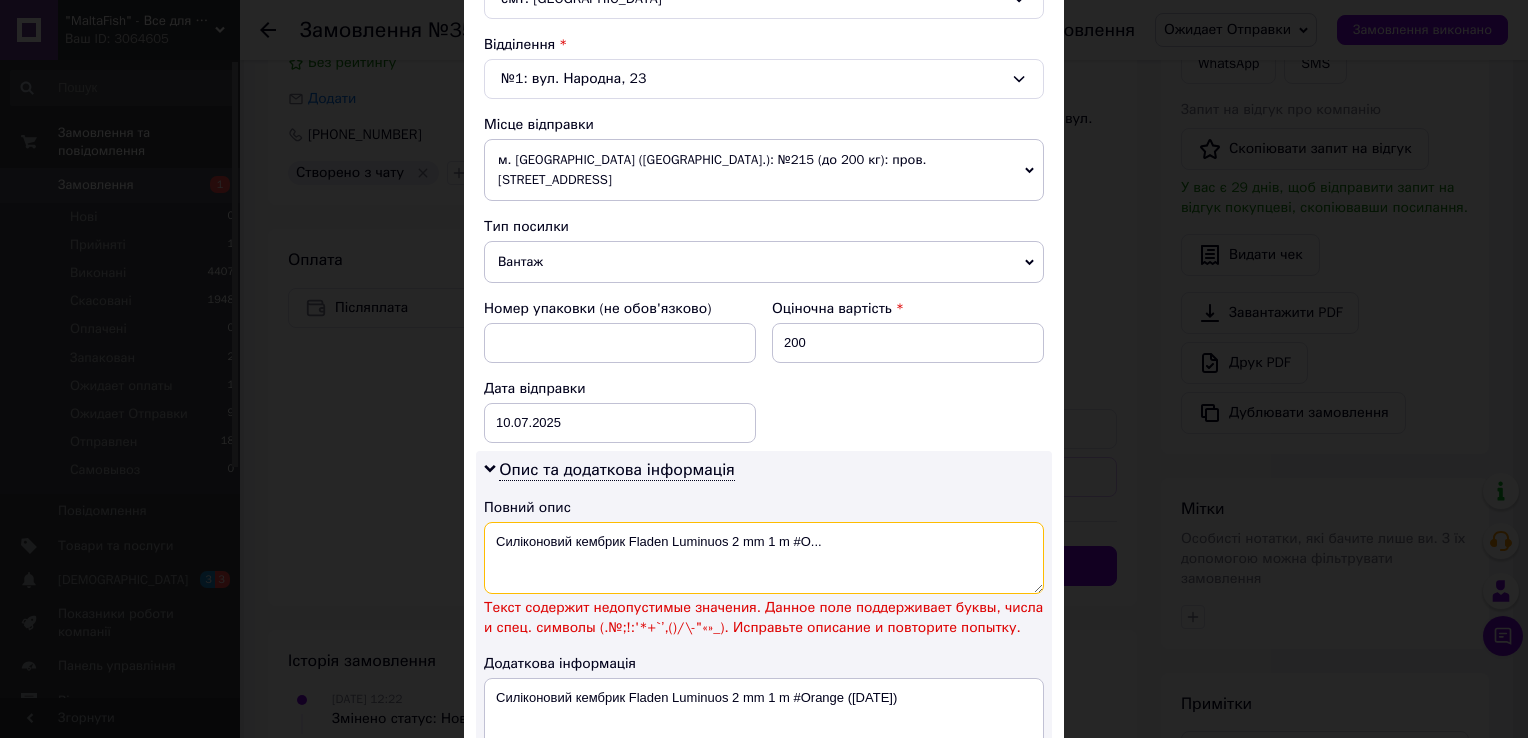 click on "Силіконовий кембрик Fladen Luminuos 2 mm 1 m #O..." at bounding box center [764, 558] 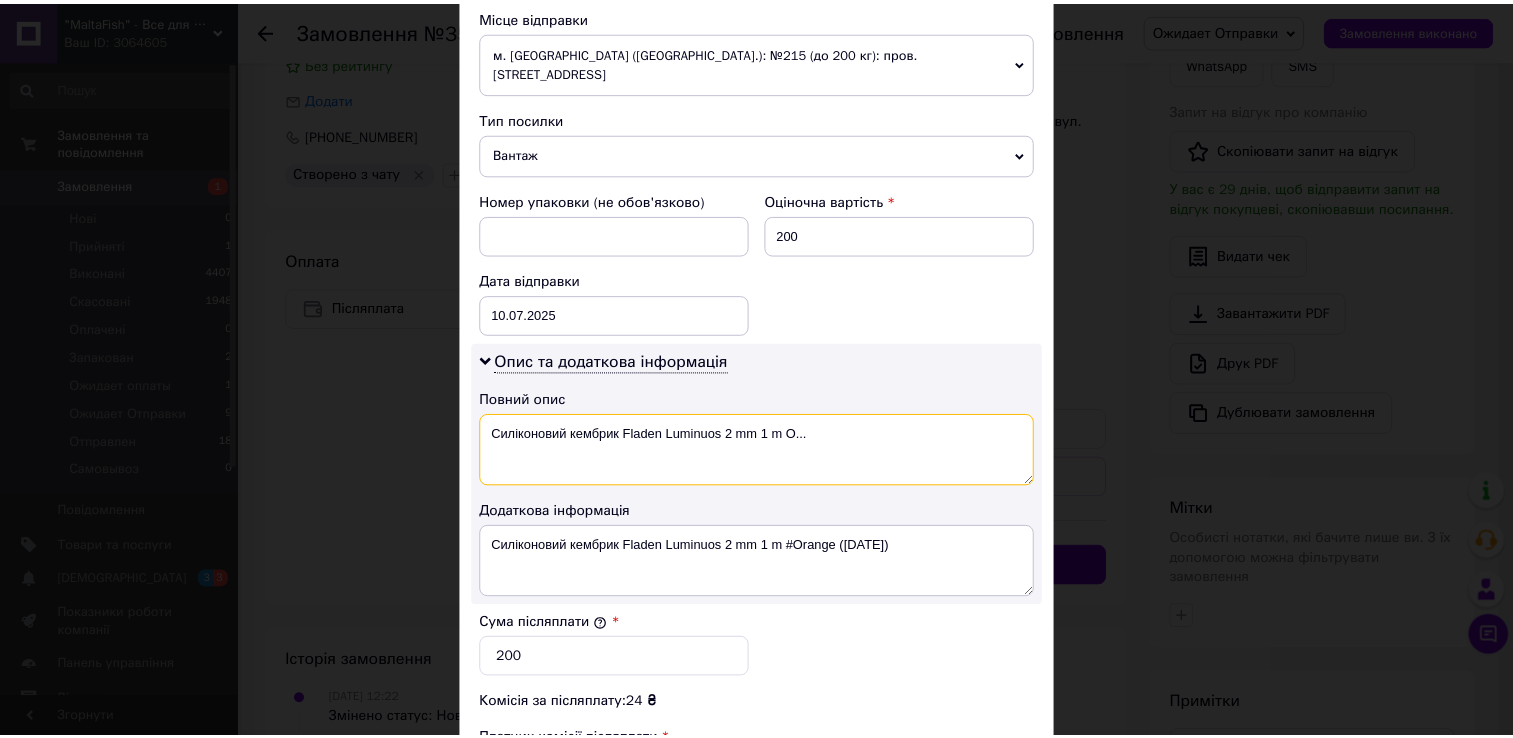 scroll, scrollTop: 1000, scrollLeft: 0, axis: vertical 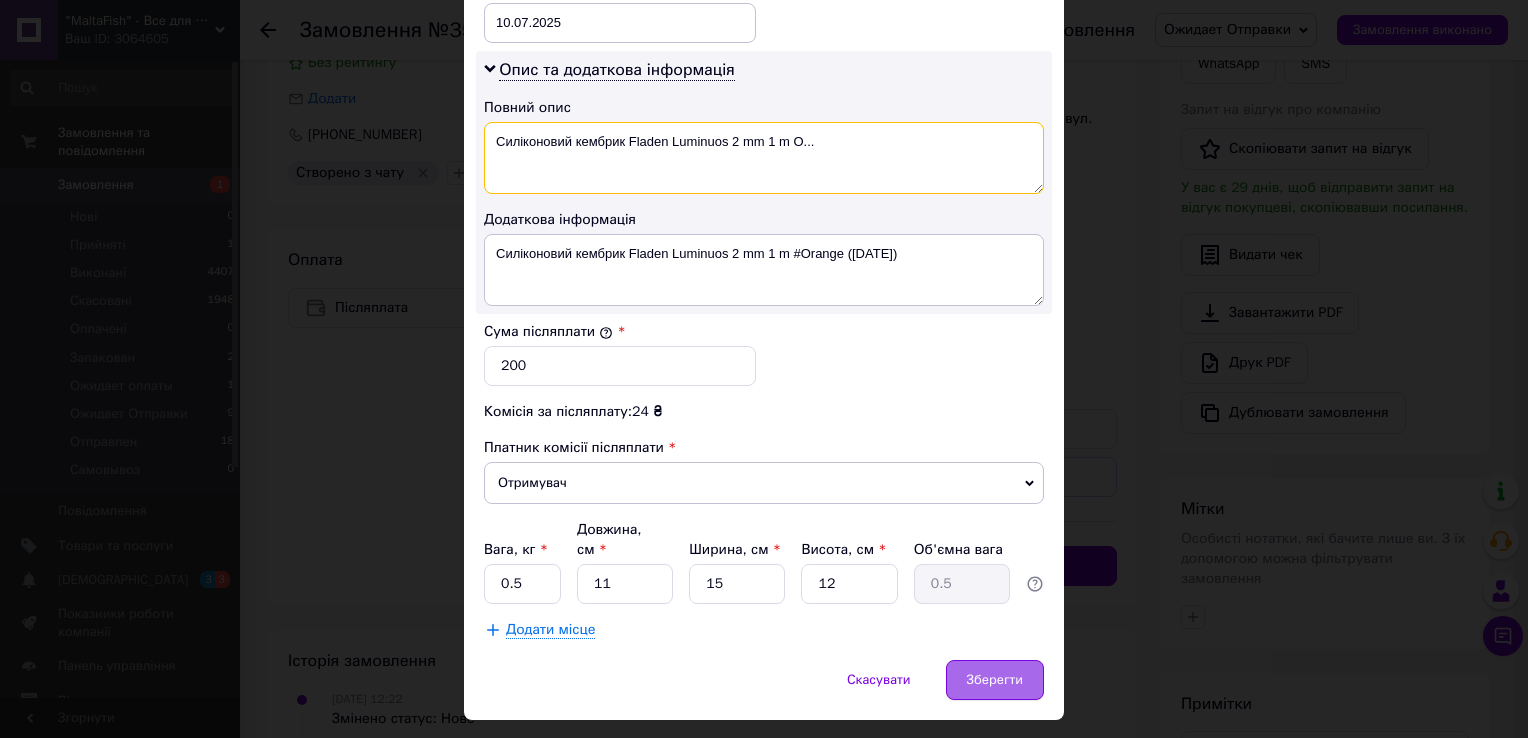 type on "Силіконовий кембрик Fladen Luminuos 2 mm 1 m O..." 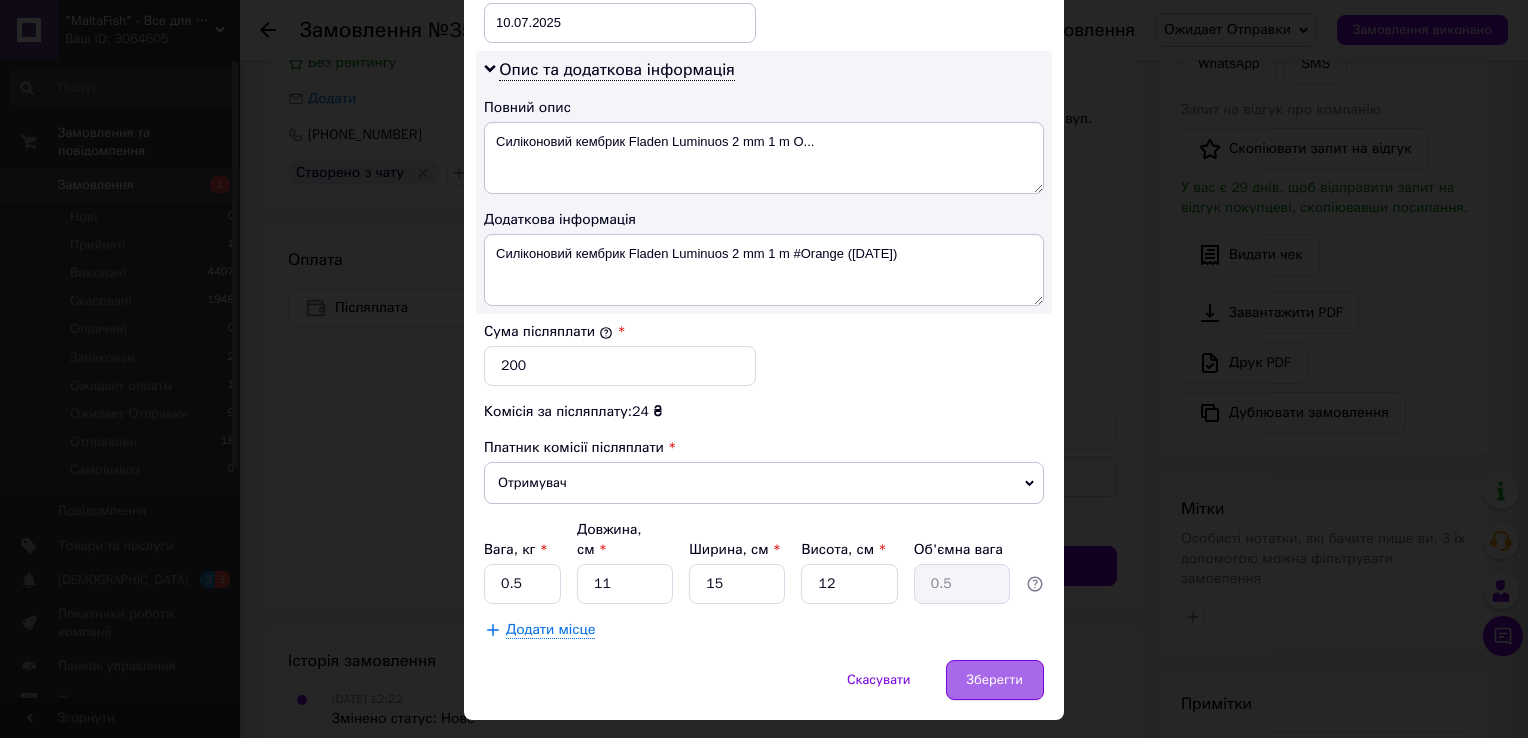 click on "Зберегти" at bounding box center (995, 680) 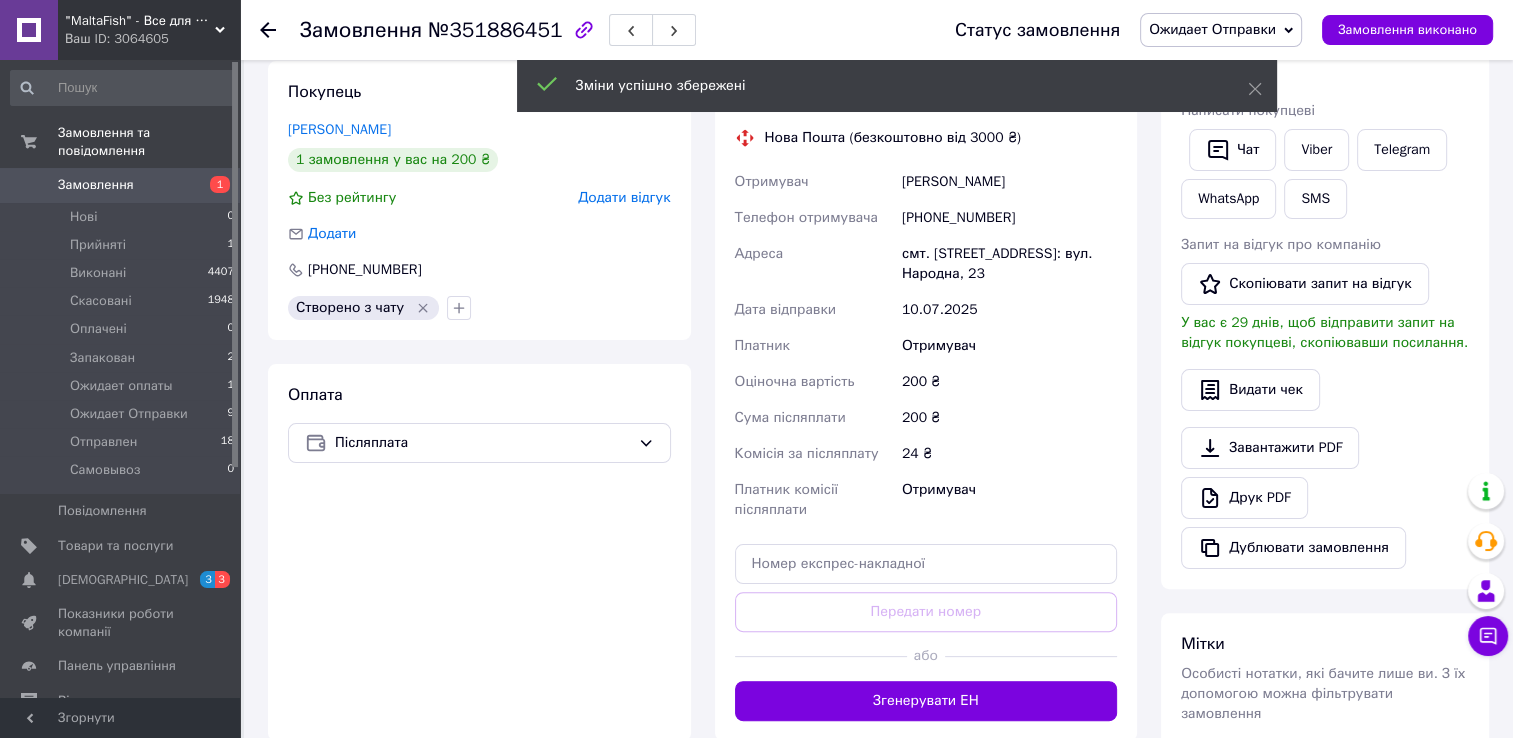 scroll, scrollTop: 393, scrollLeft: 0, axis: vertical 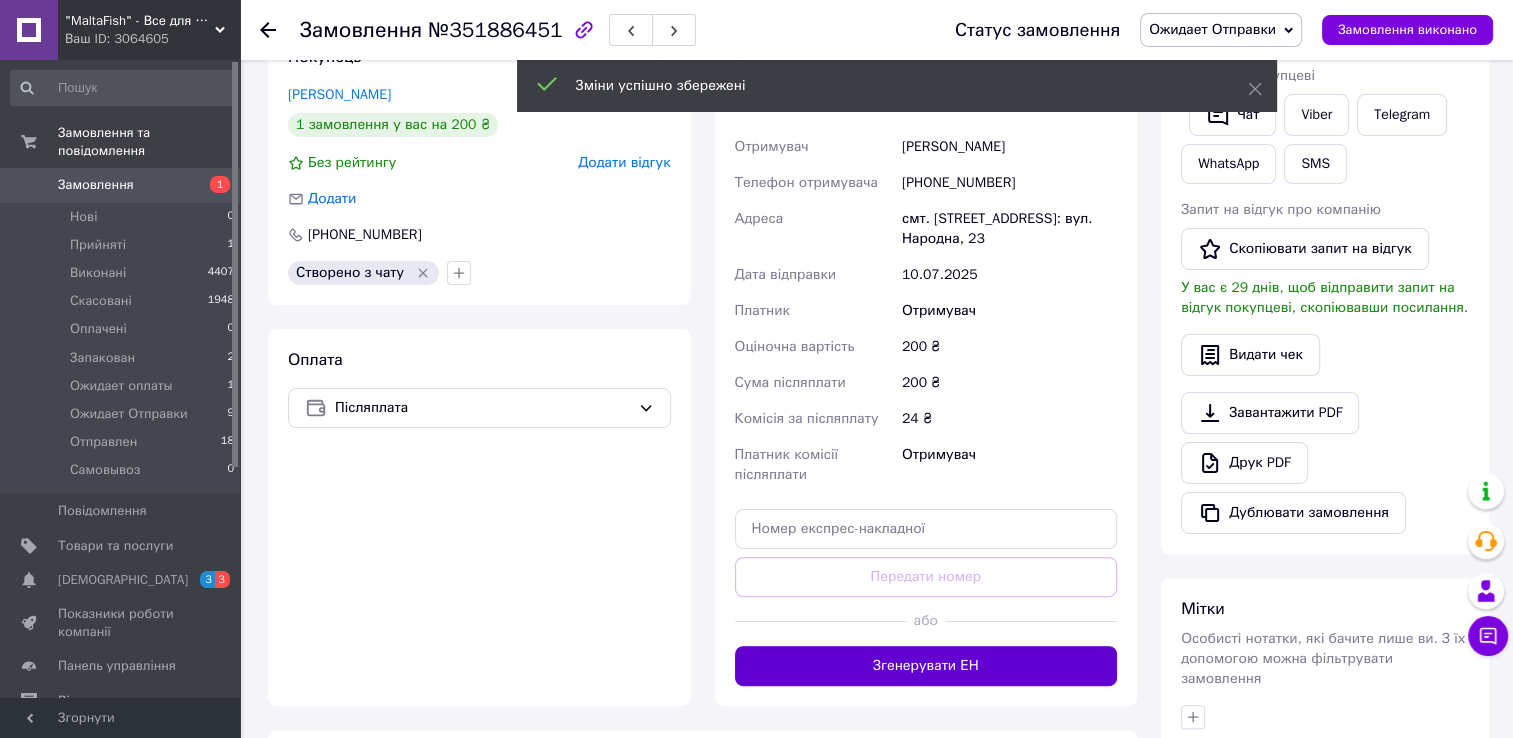 click on "Згенерувати ЕН" at bounding box center [926, 666] 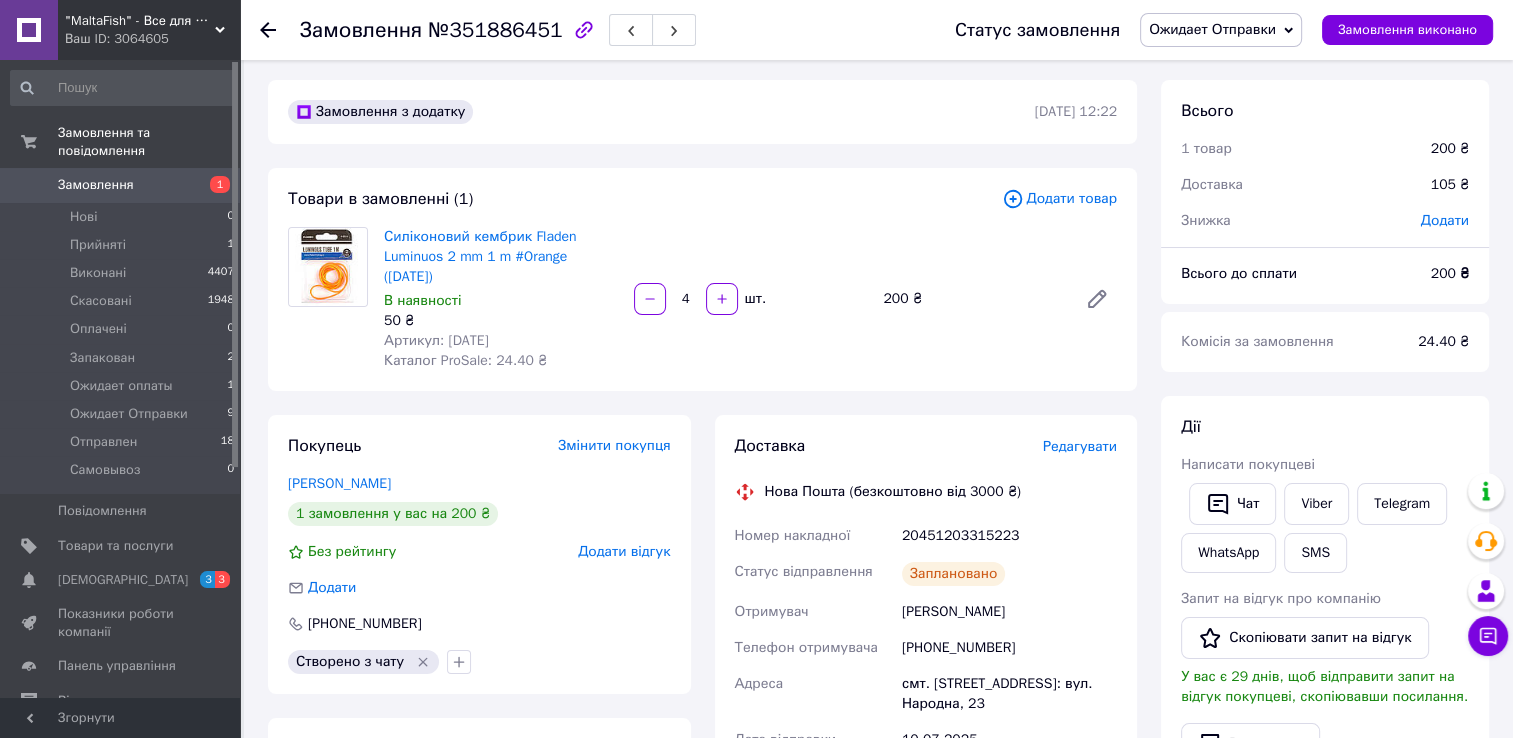 scroll, scrollTop: 0, scrollLeft: 0, axis: both 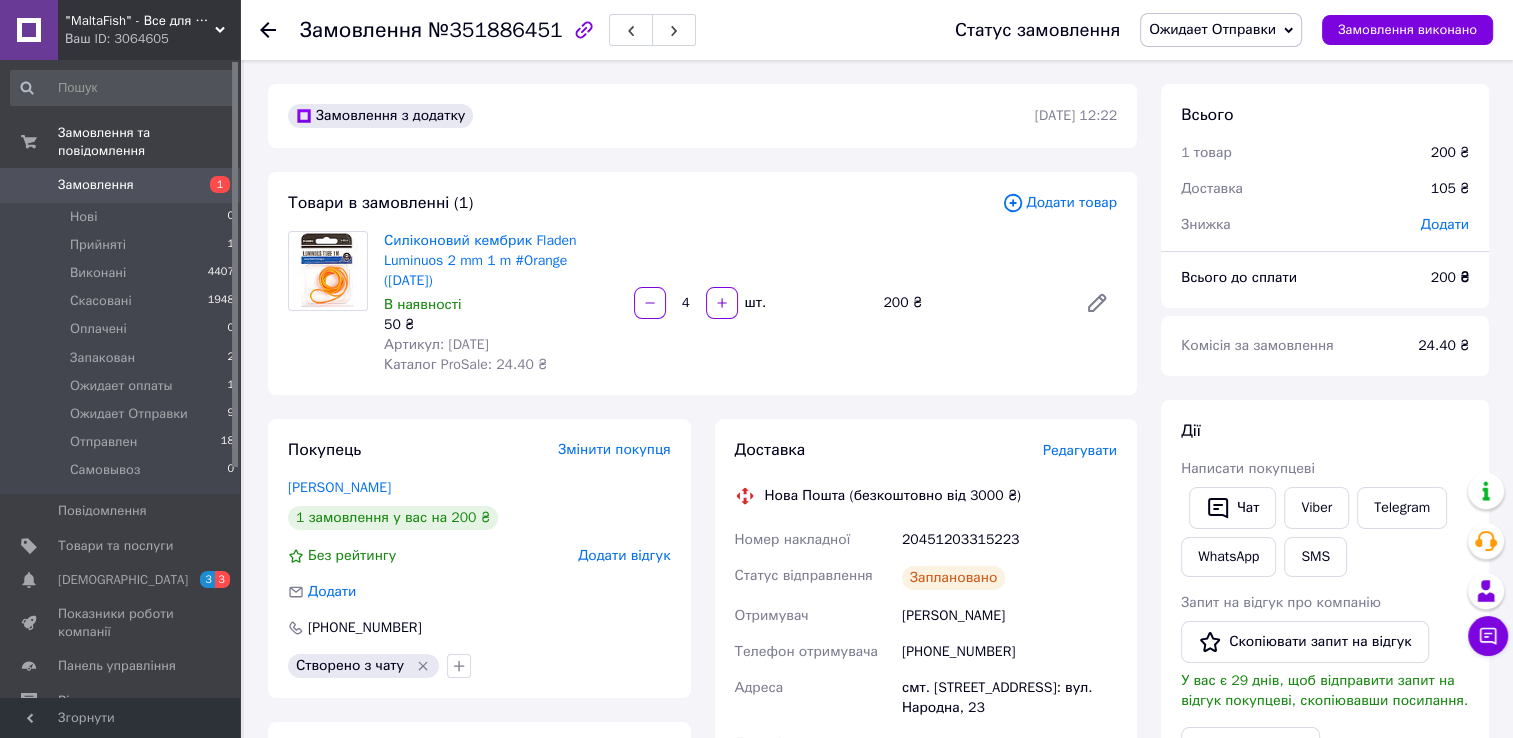 drag, startPoint x: 445, startPoint y: 342, endPoint x: 522, endPoint y: 346, distance: 77.10383 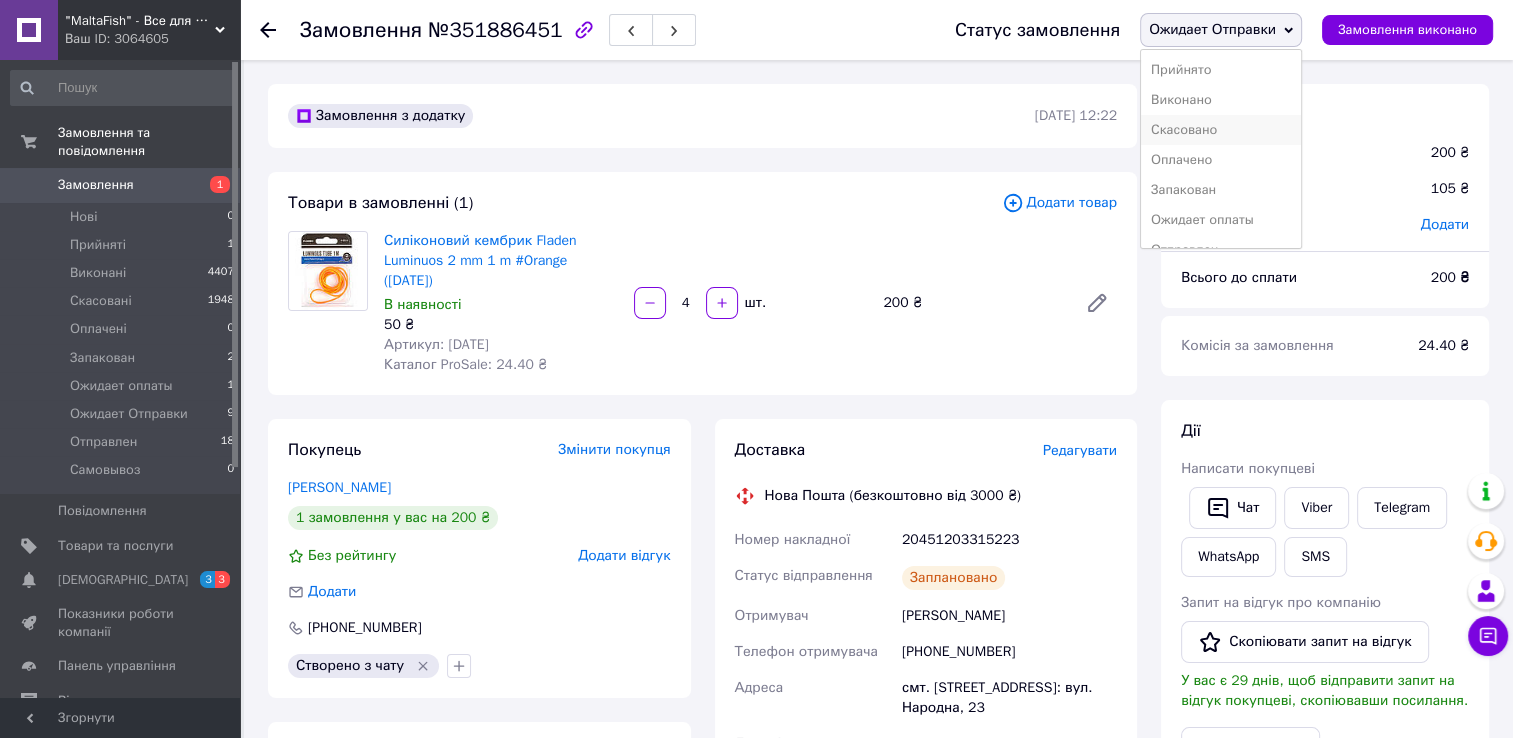 scroll, scrollTop: 52, scrollLeft: 0, axis: vertical 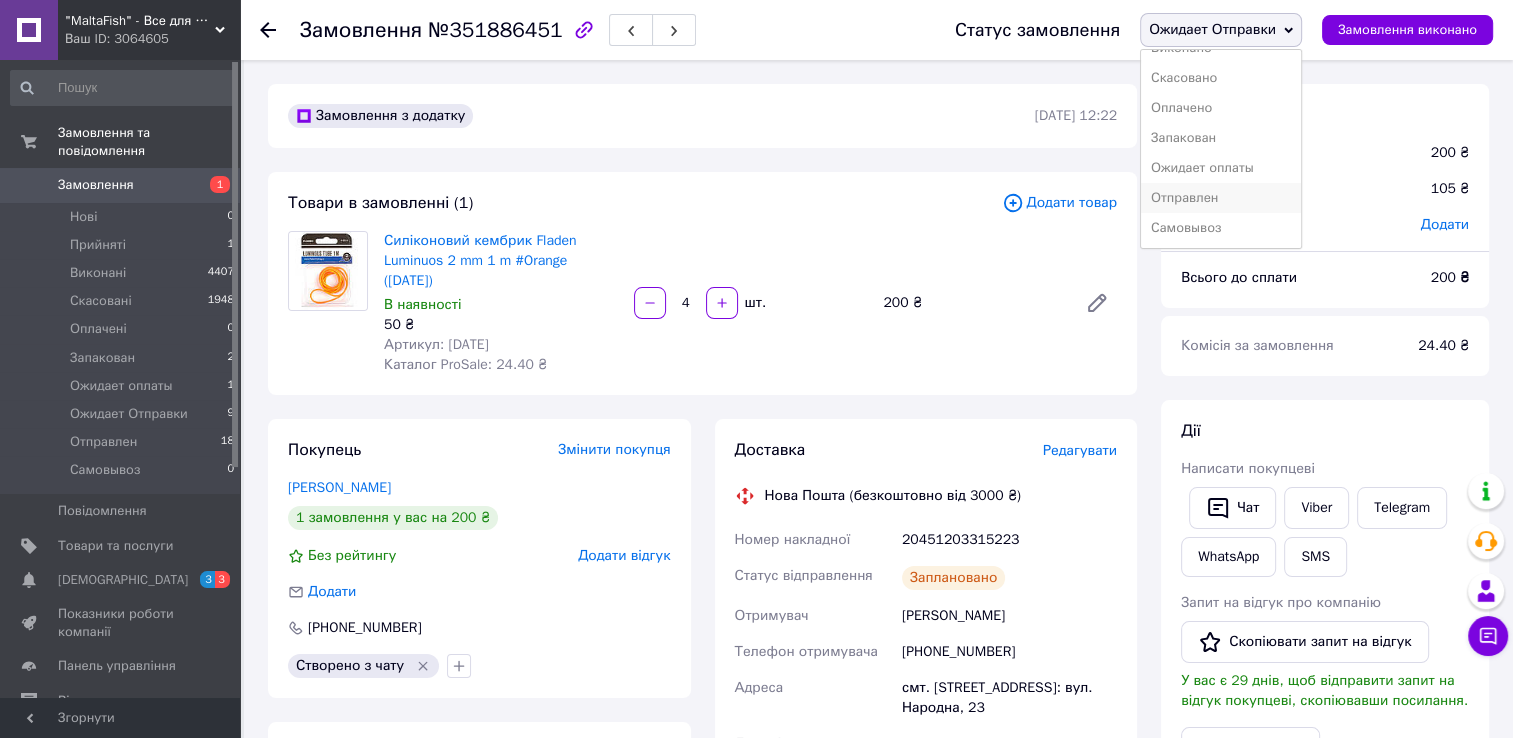 click on "Отправлен" at bounding box center (1221, 198) 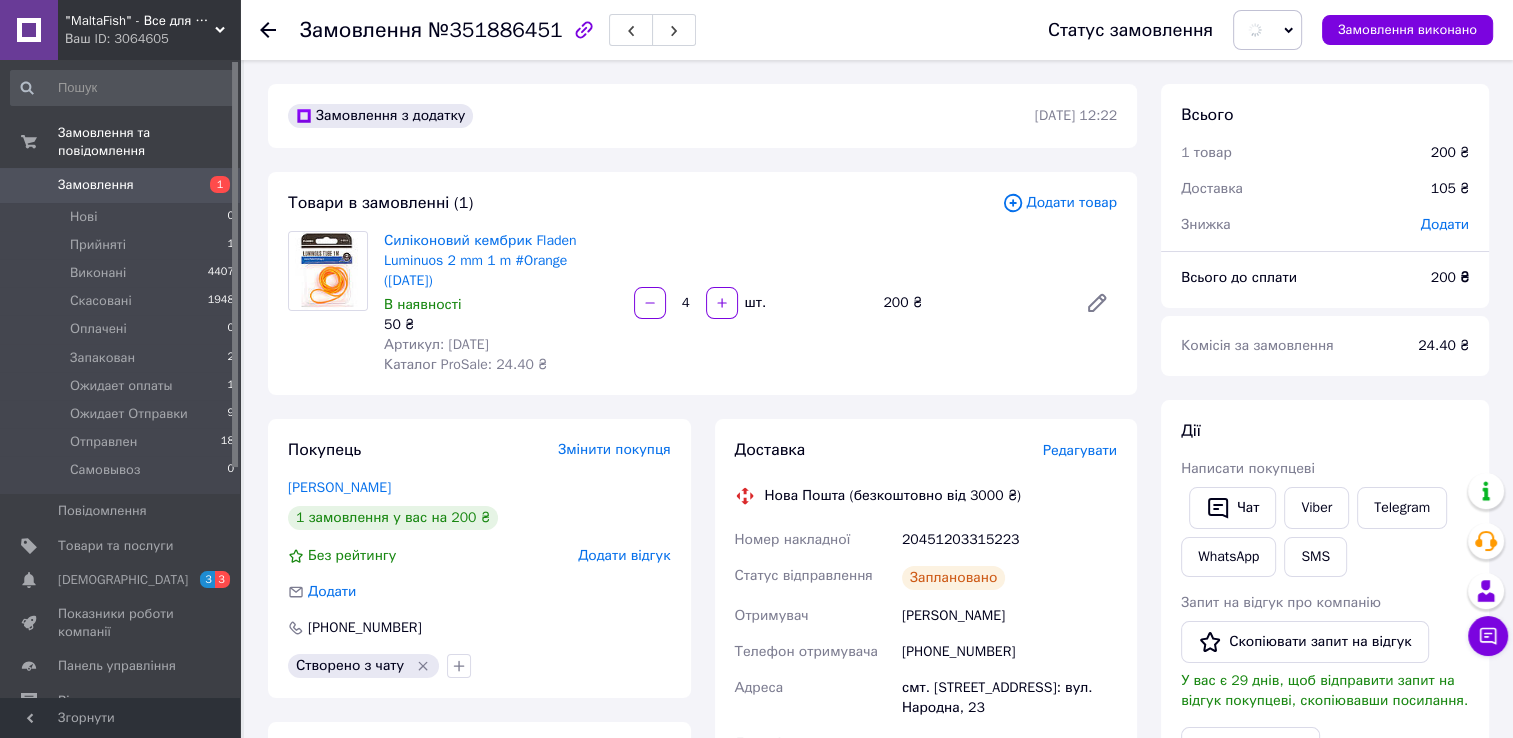 click on "Доставка" at bounding box center (1212, 188) 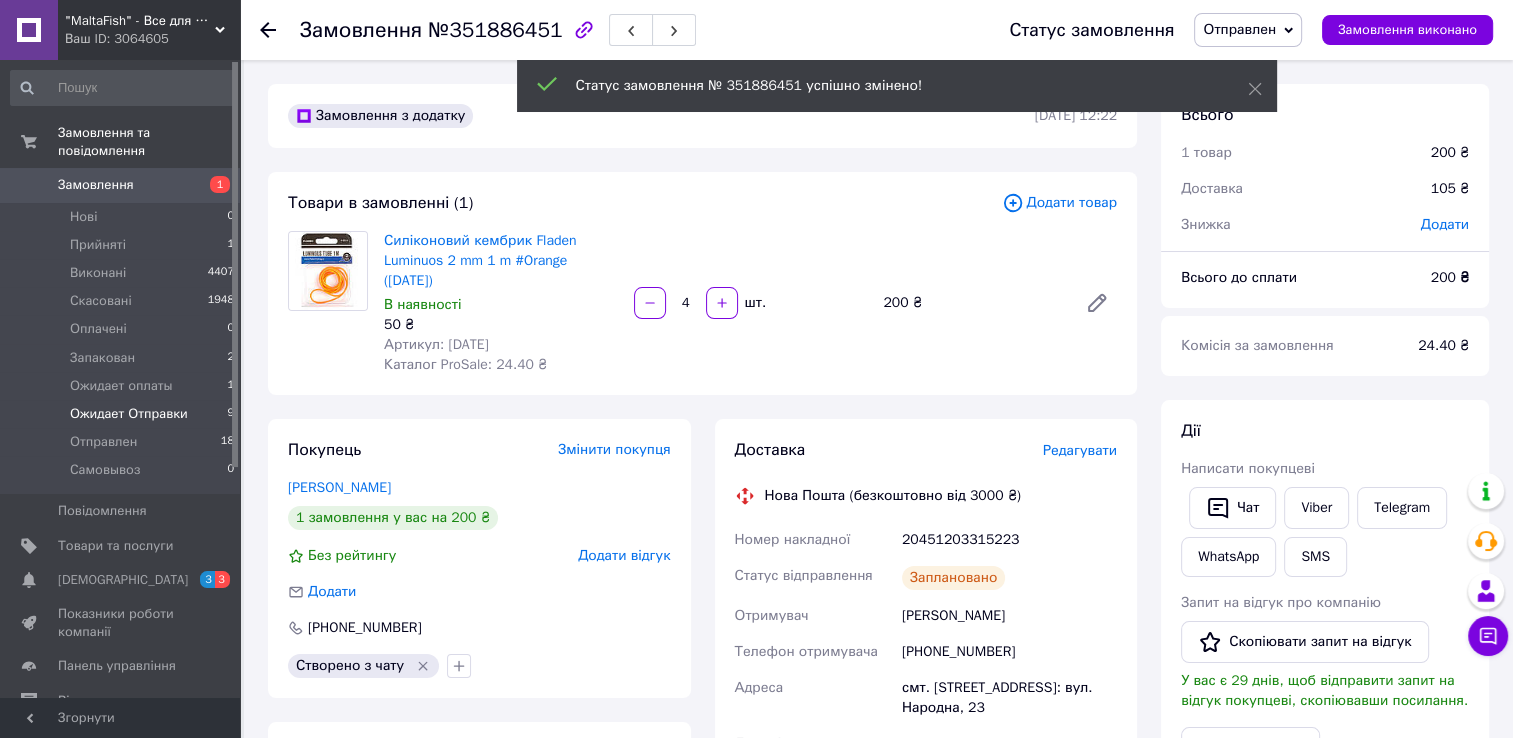 click on "Ожидает Отправки" at bounding box center [129, 414] 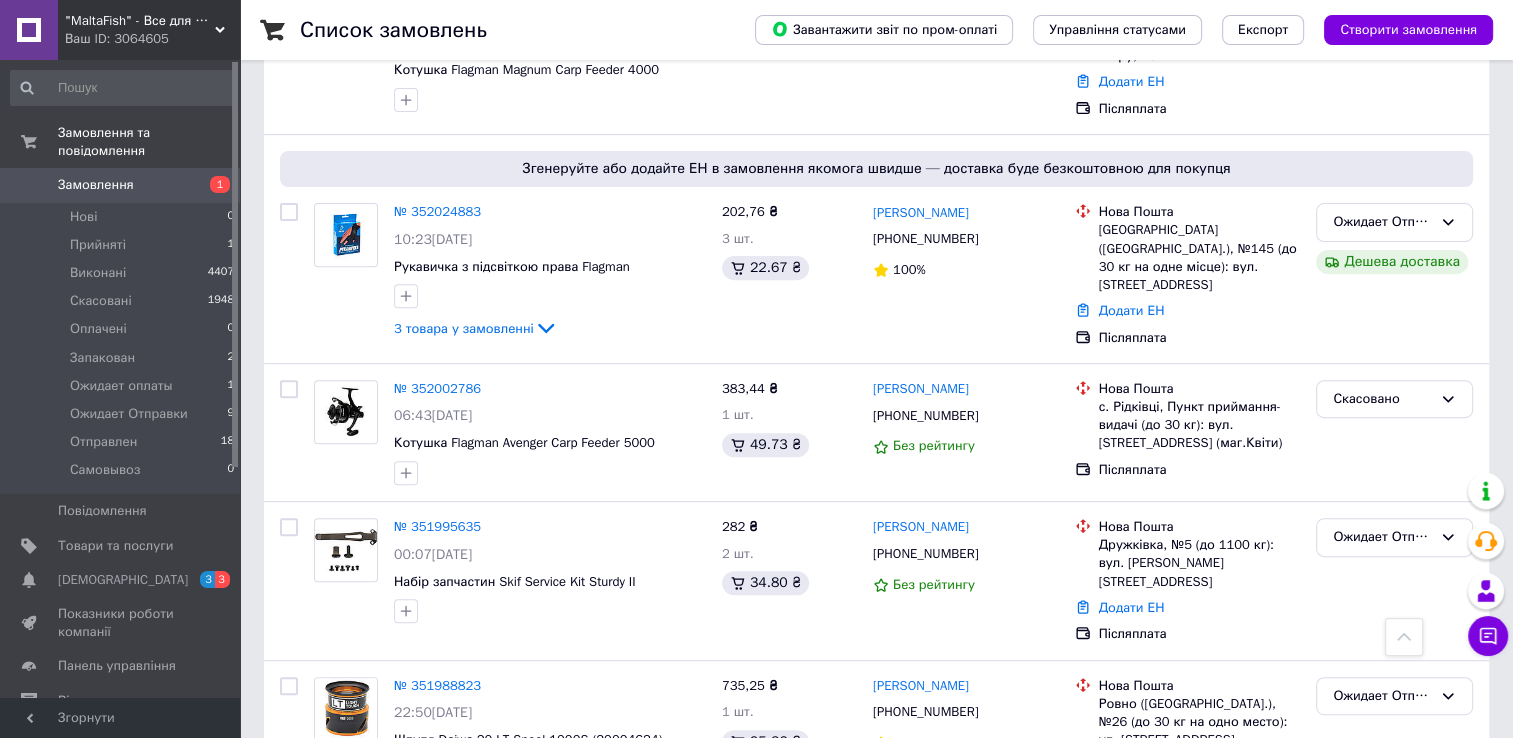 scroll, scrollTop: 700, scrollLeft: 0, axis: vertical 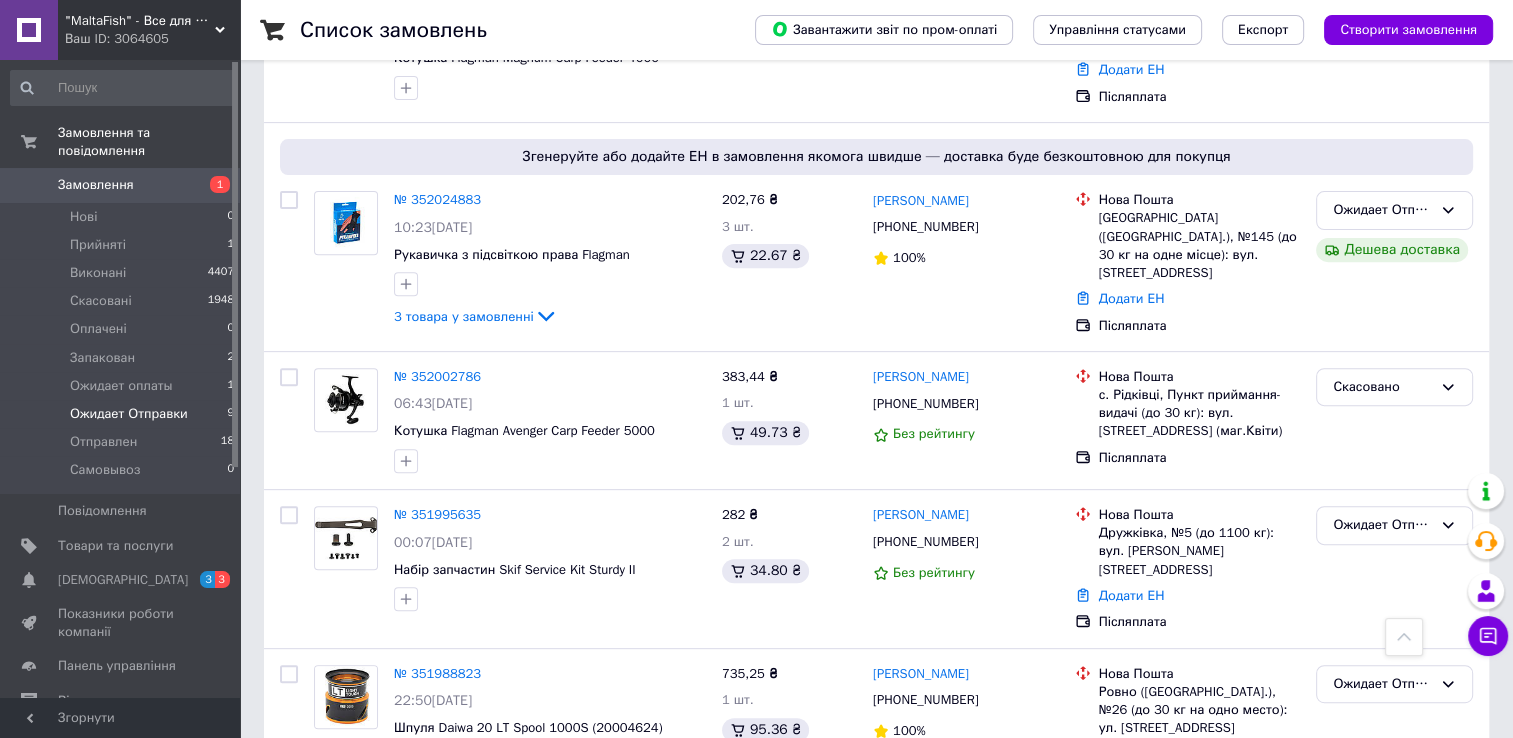 click on "Ожидает Отправки" at bounding box center [129, 414] 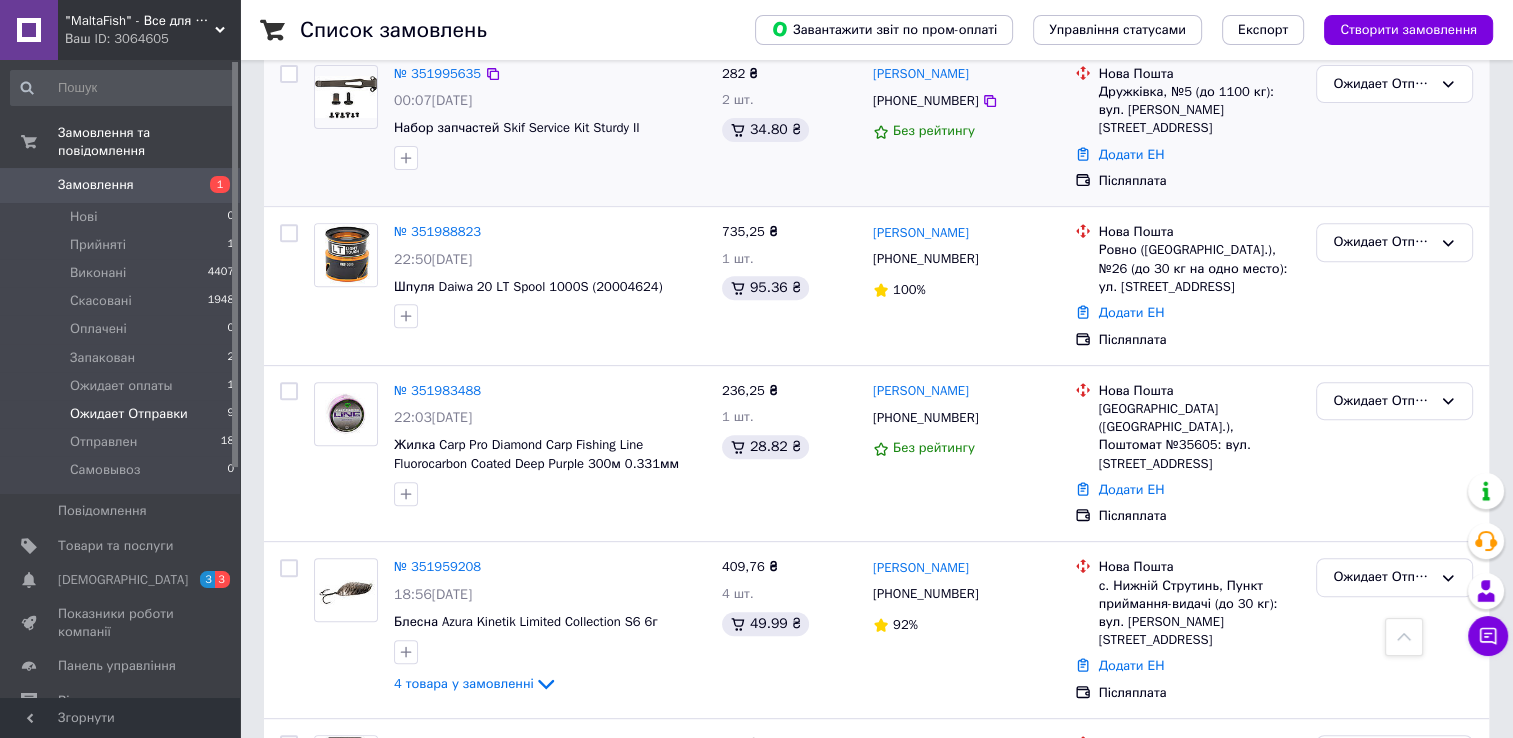 scroll, scrollTop: 800, scrollLeft: 0, axis: vertical 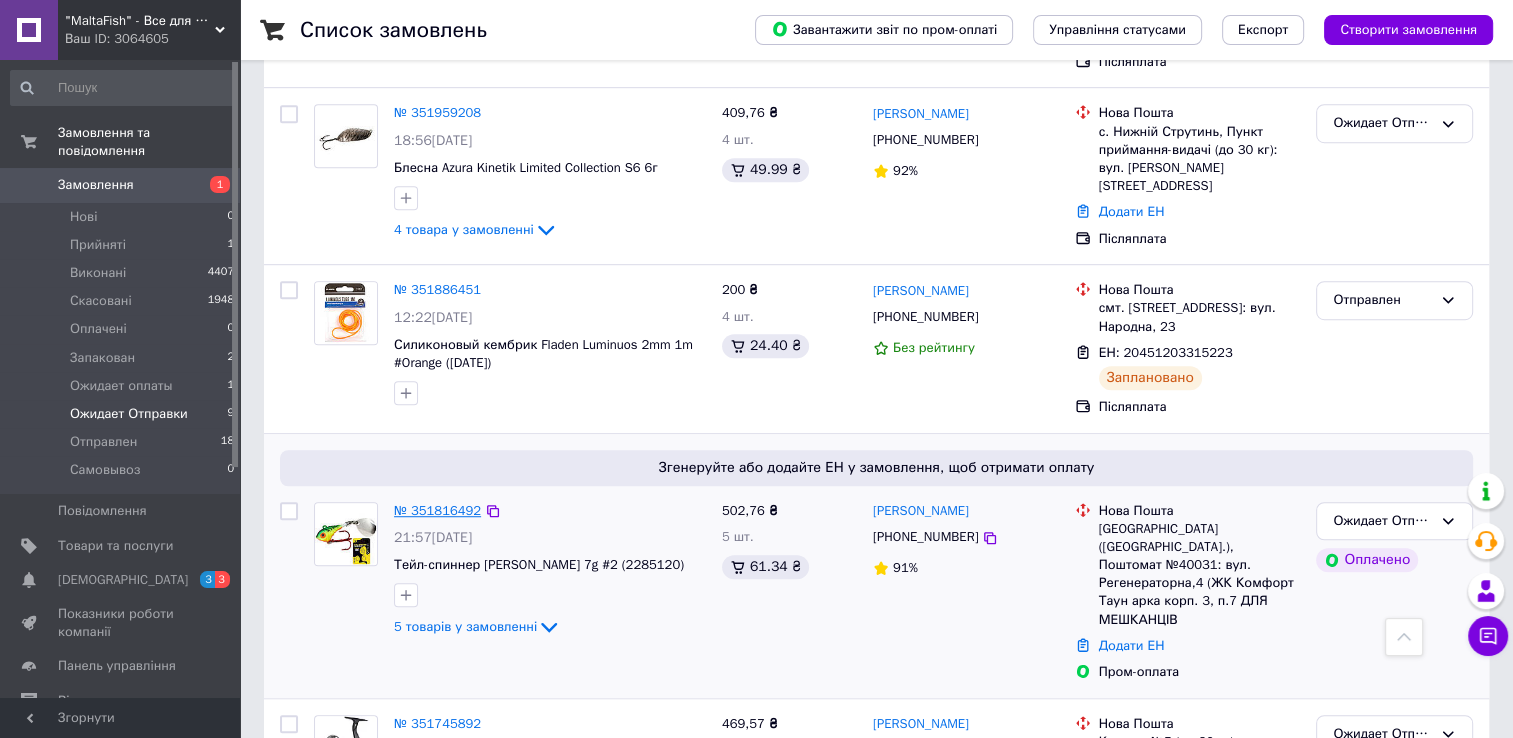 click on "№ 351816492" at bounding box center [437, 510] 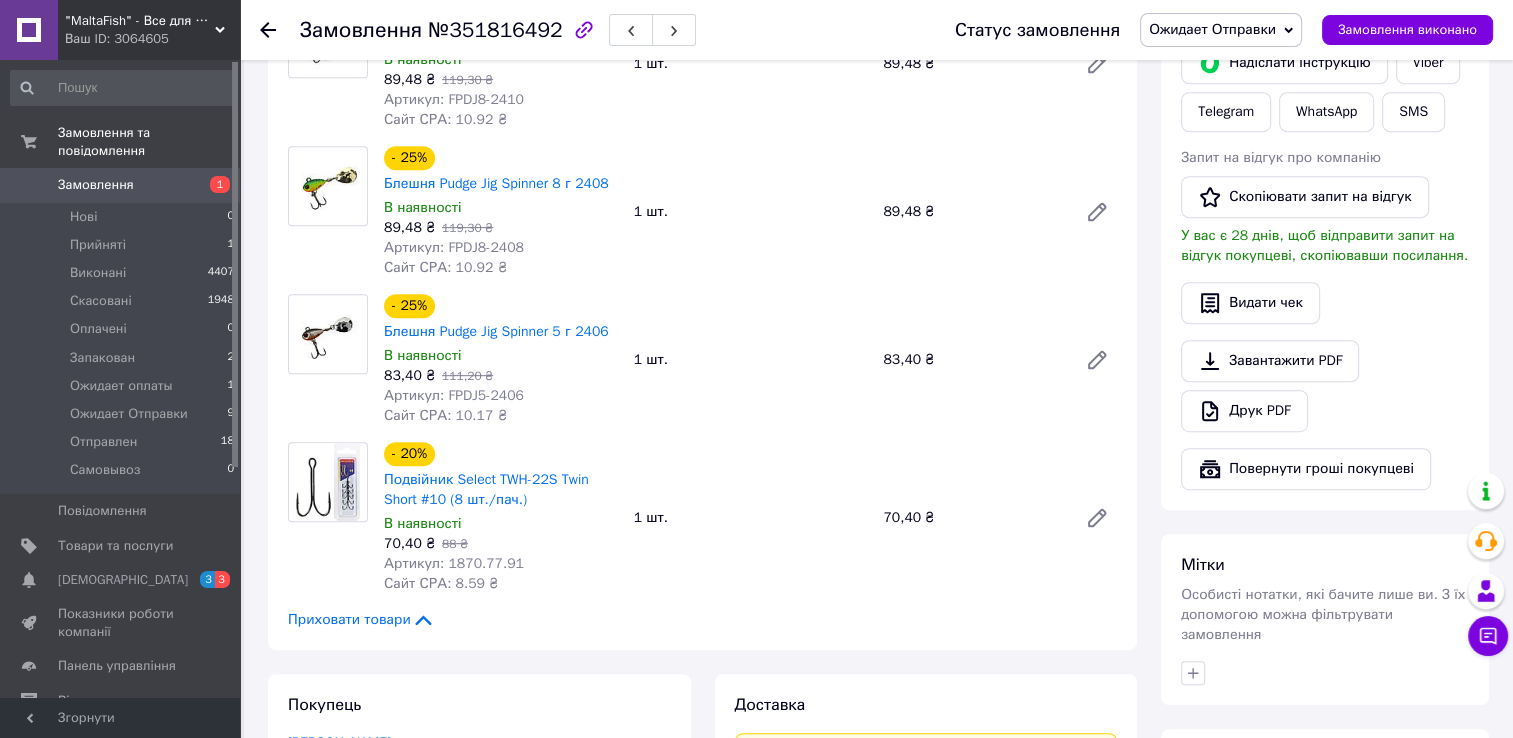 scroll, scrollTop: 700, scrollLeft: 0, axis: vertical 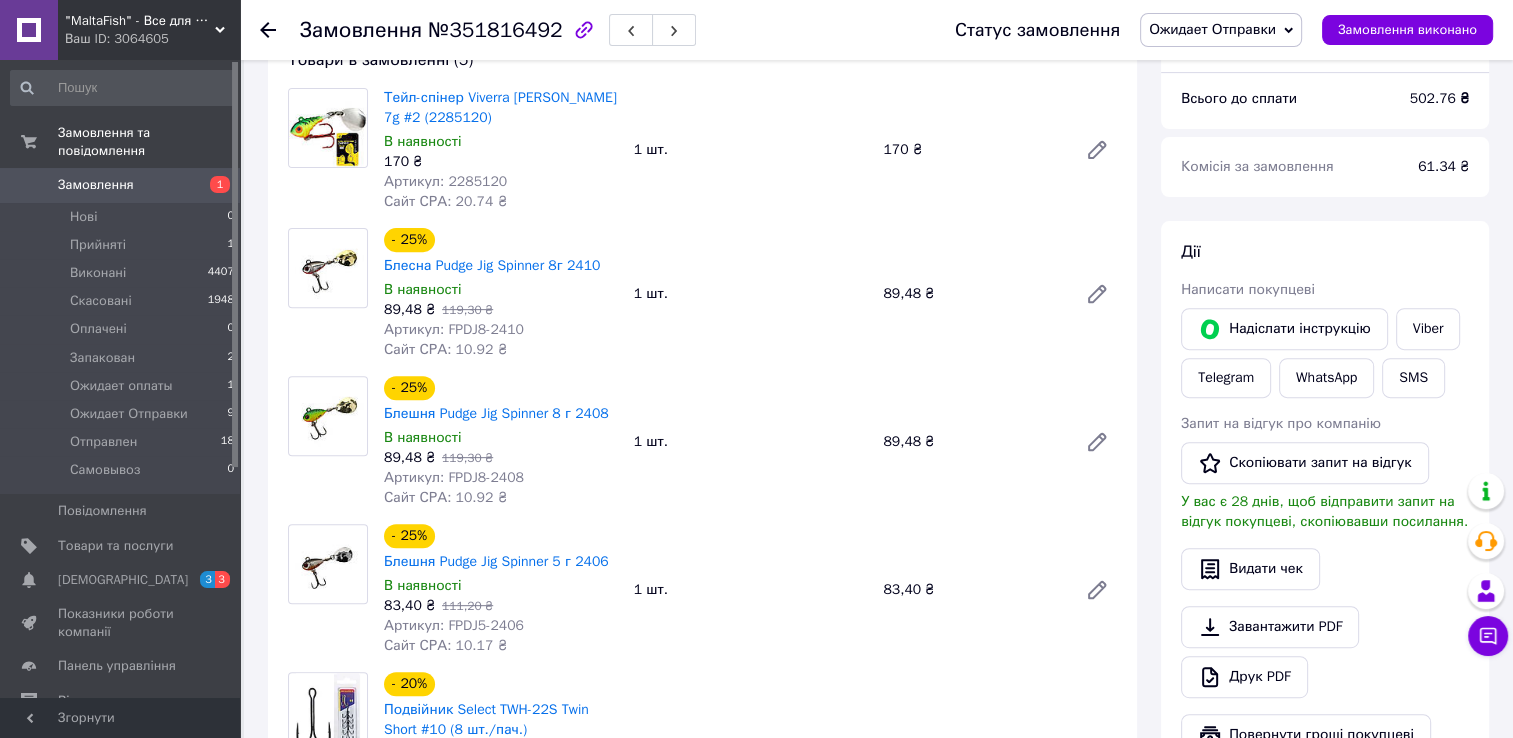 click on "Артикул: 2285120" at bounding box center [445, 181] 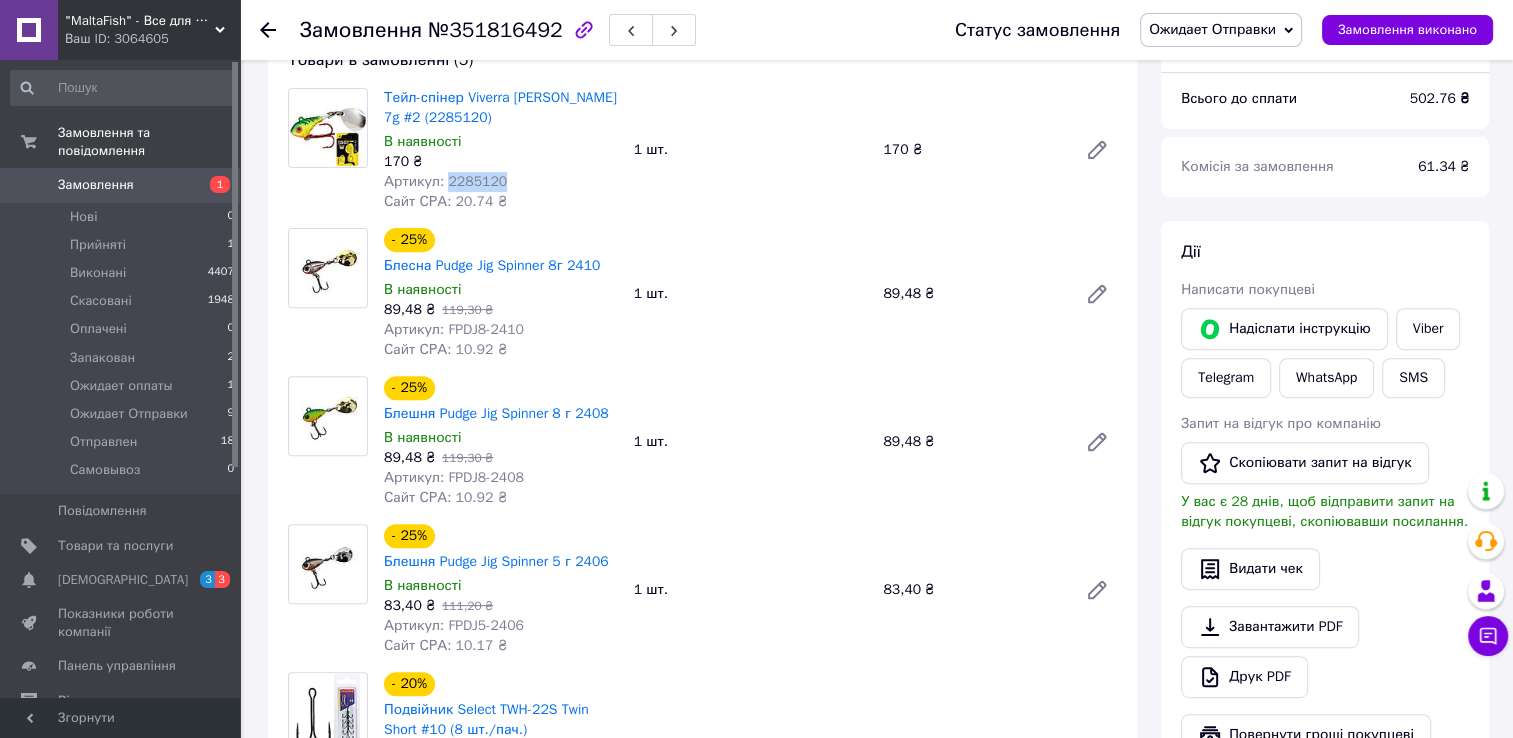 click on "Артикул: 2285120" at bounding box center (445, 181) 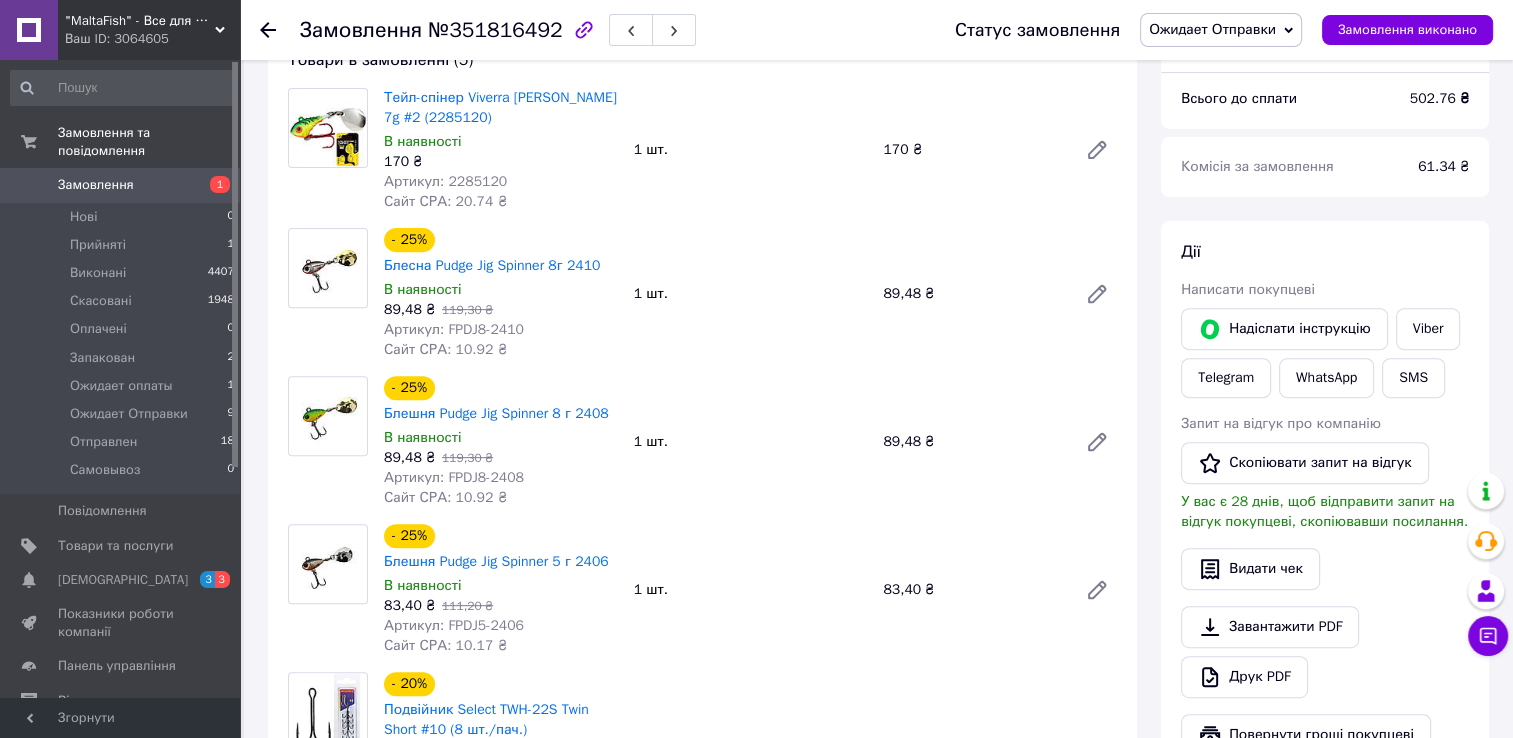 click on "Артикул: FPDJ8-2410" at bounding box center [454, 329] 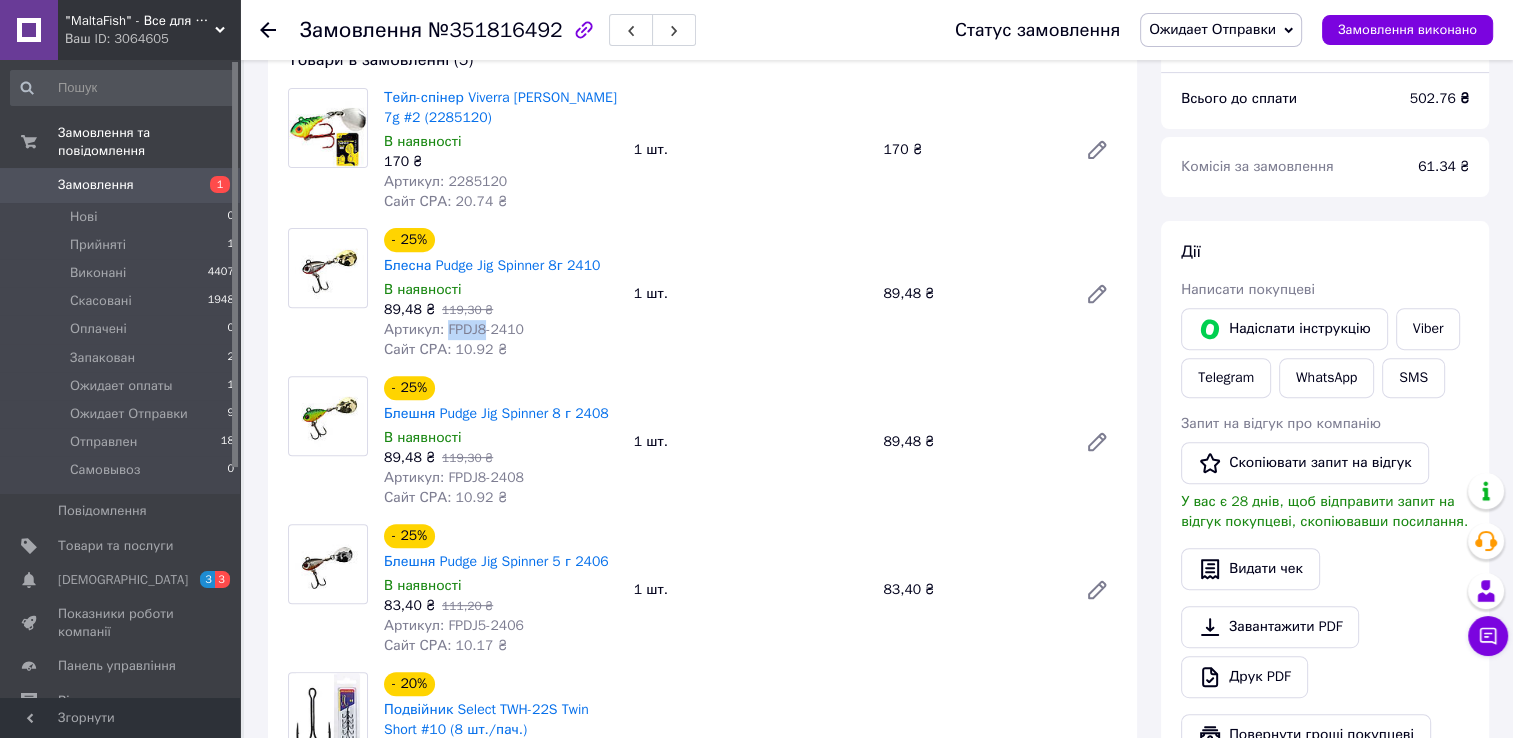 click on "Артикул: FPDJ8-2410" at bounding box center [454, 329] 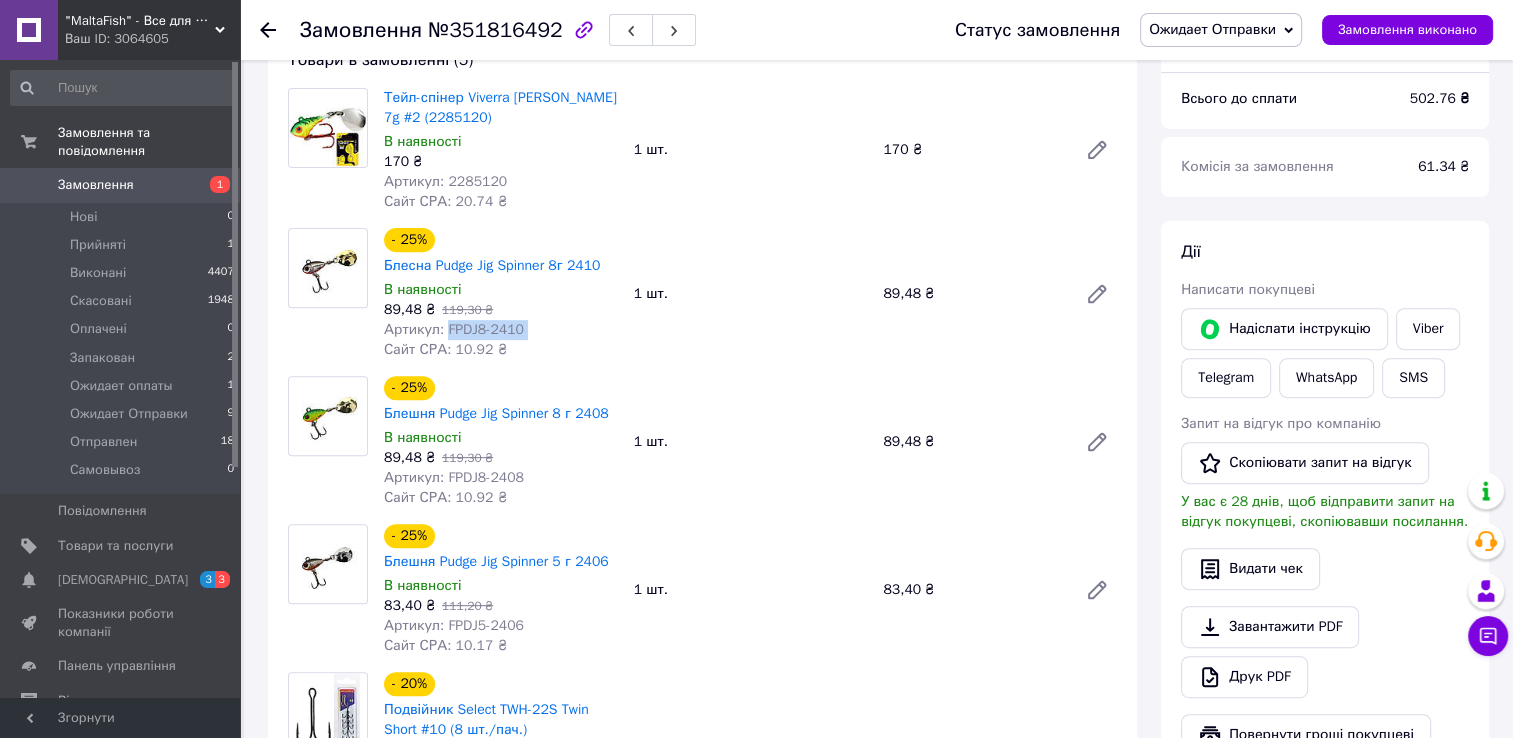 drag, startPoint x: 469, startPoint y: 337, endPoint x: 523, endPoint y: 333, distance: 54.147945 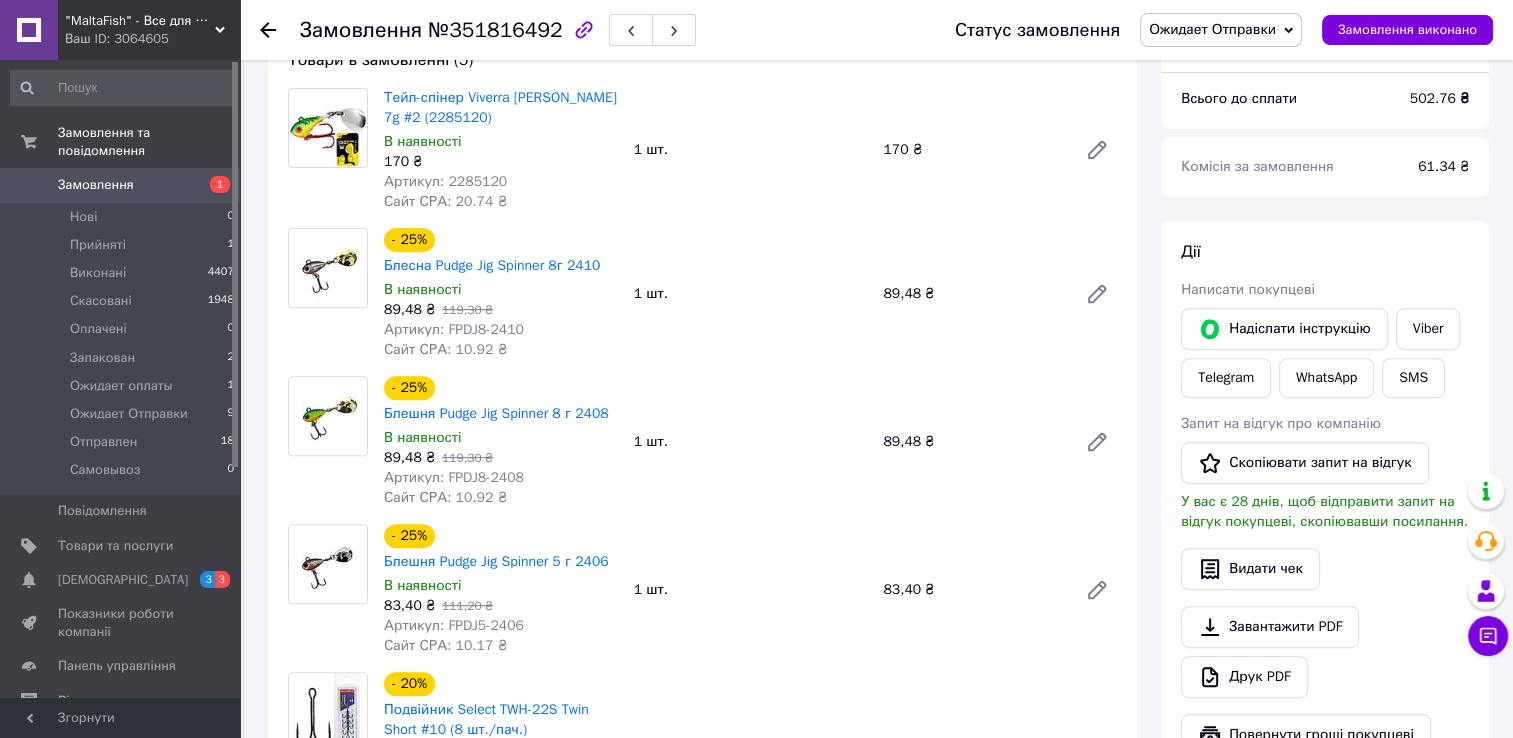 click on "Артикул: FPDJ8-2408" at bounding box center (454, 477) 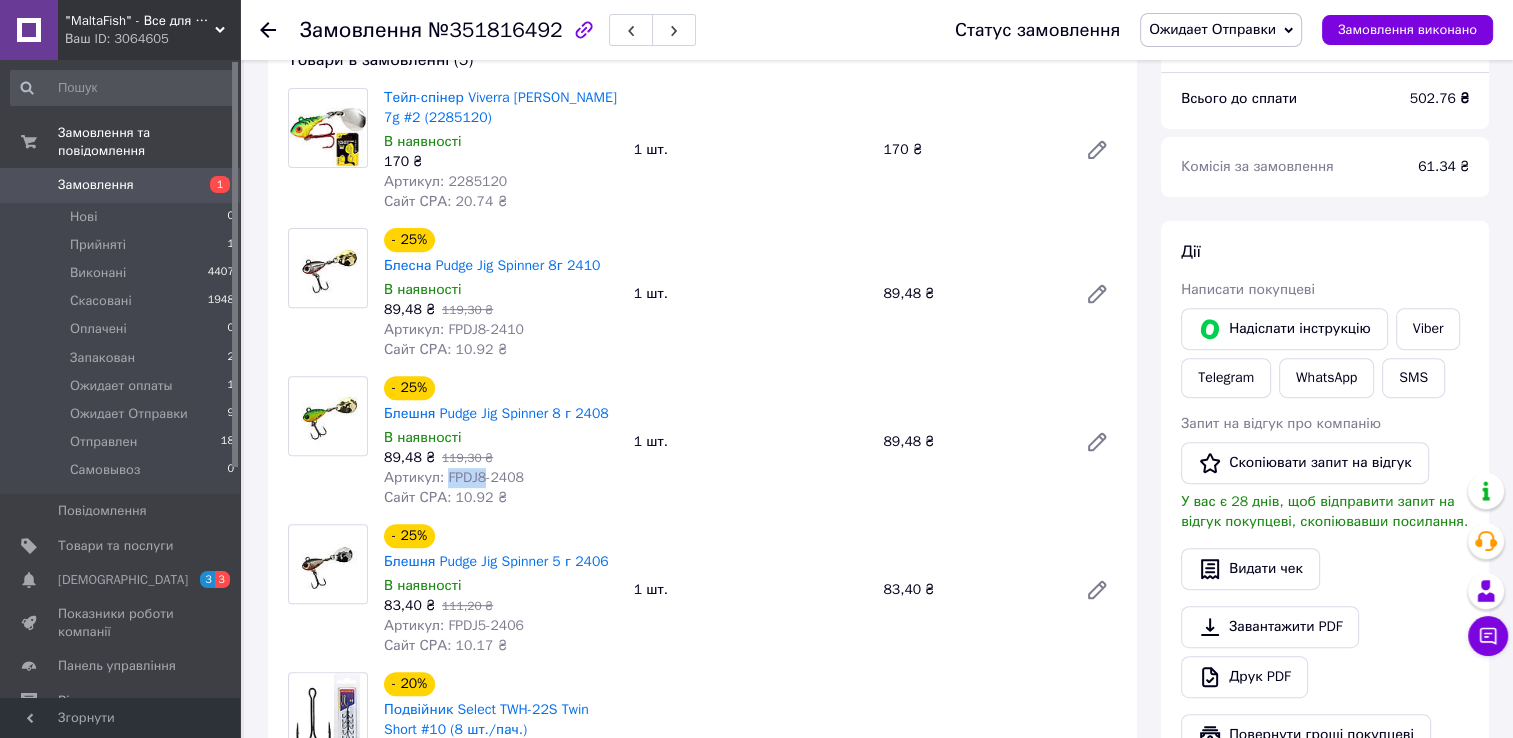 click on "Артикул: FPDJ8-2408" at bounding box center (454, 477) 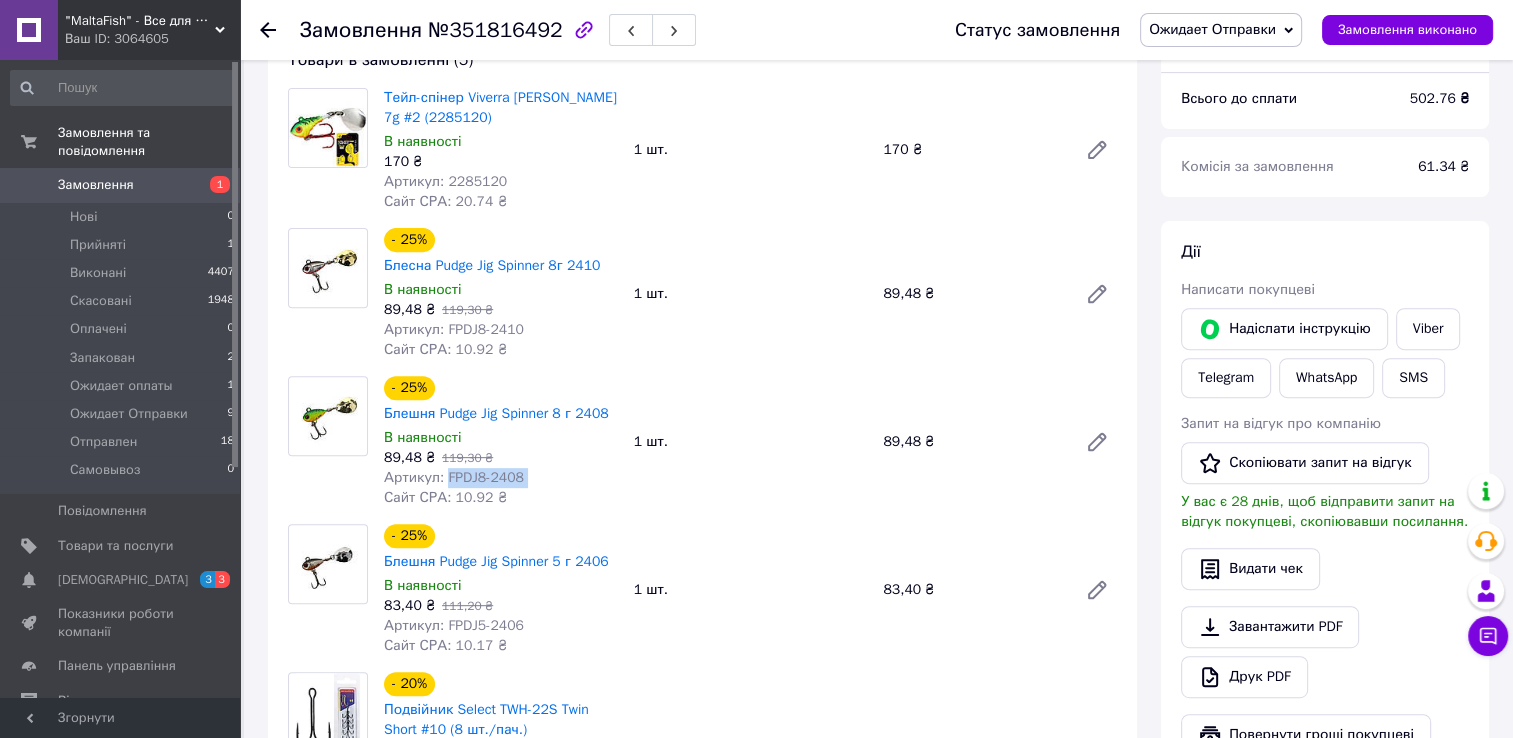 drag, startPoint x: 465, startPoint y: 487, endPoint x: 518, endPoint y: 486, distance: 53.009434 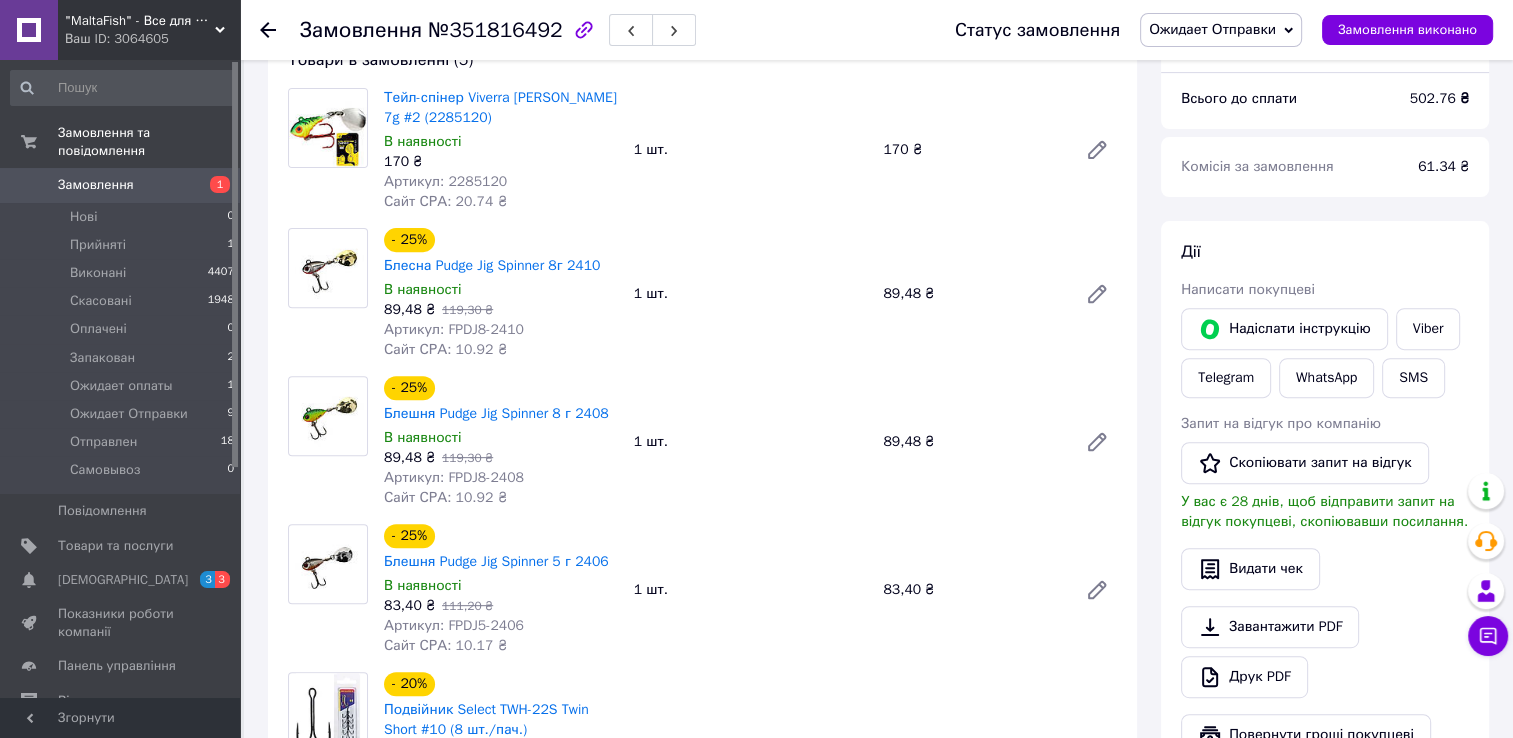 click on "Артикул: FPDJ5-2406" at bounding box center [454, 625] 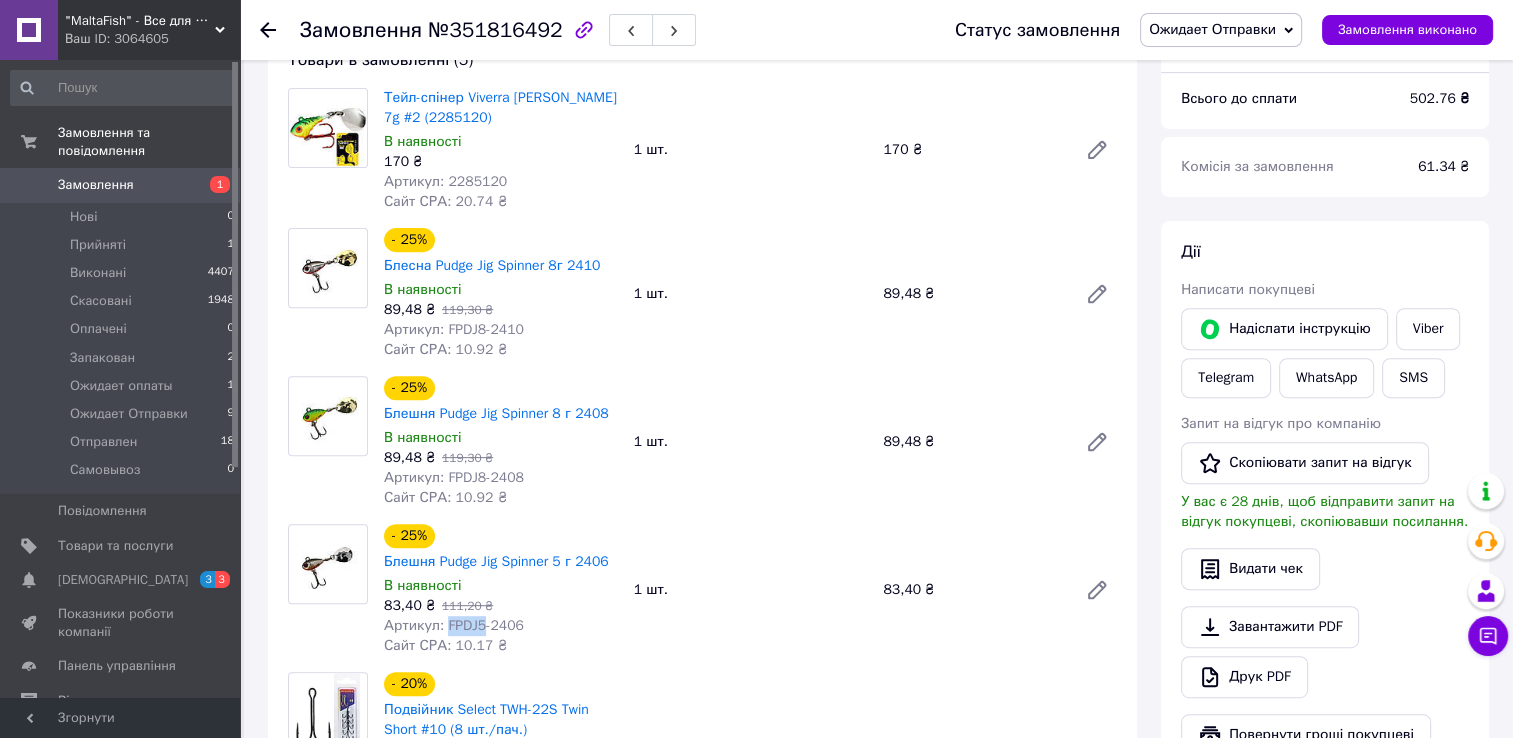 click on "Артикул: FPDJ5-2406" at bounding box center (454, 625) 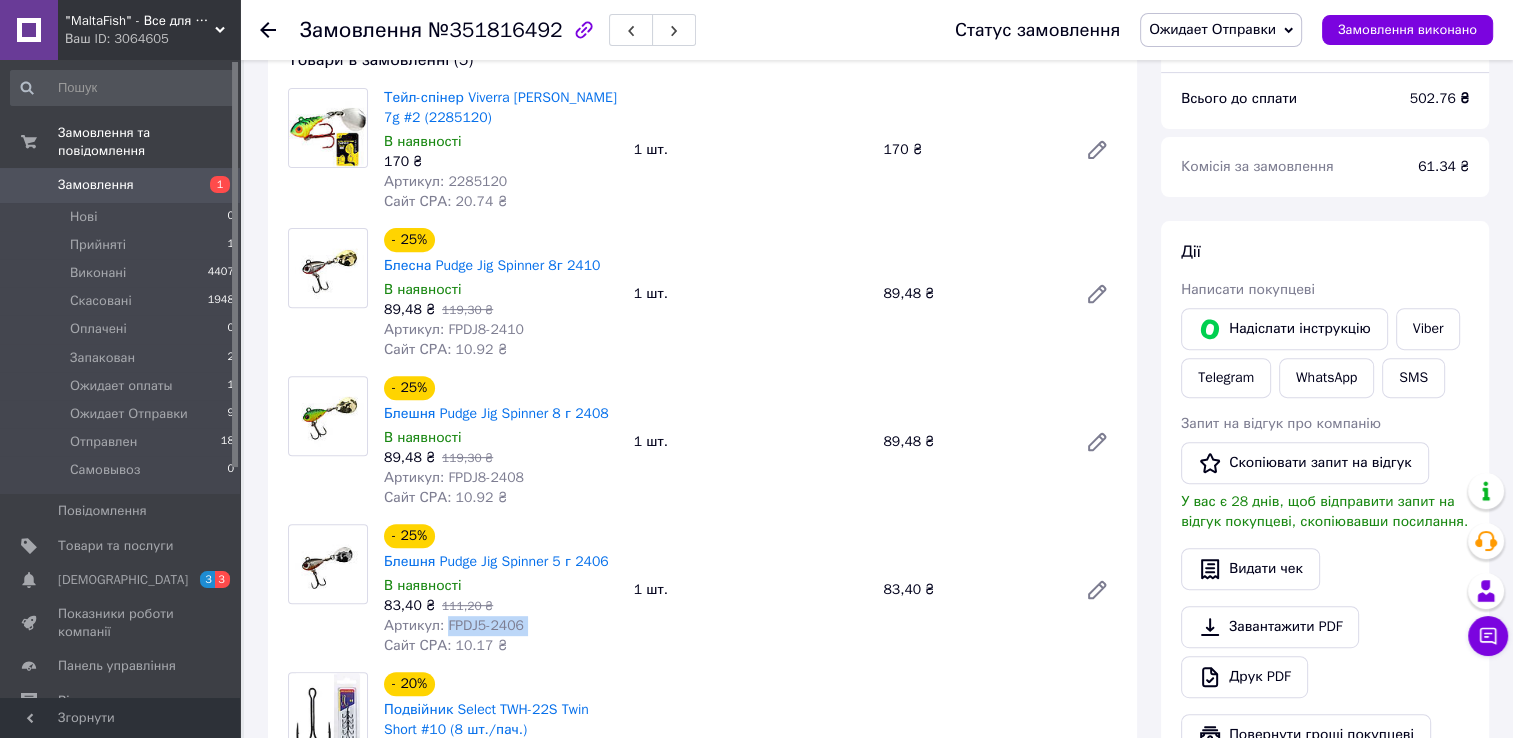 drag, startPoint x: 466, startPoint y: 636, endPoint x: 514, endPoint y: 632, distance: 48.166378 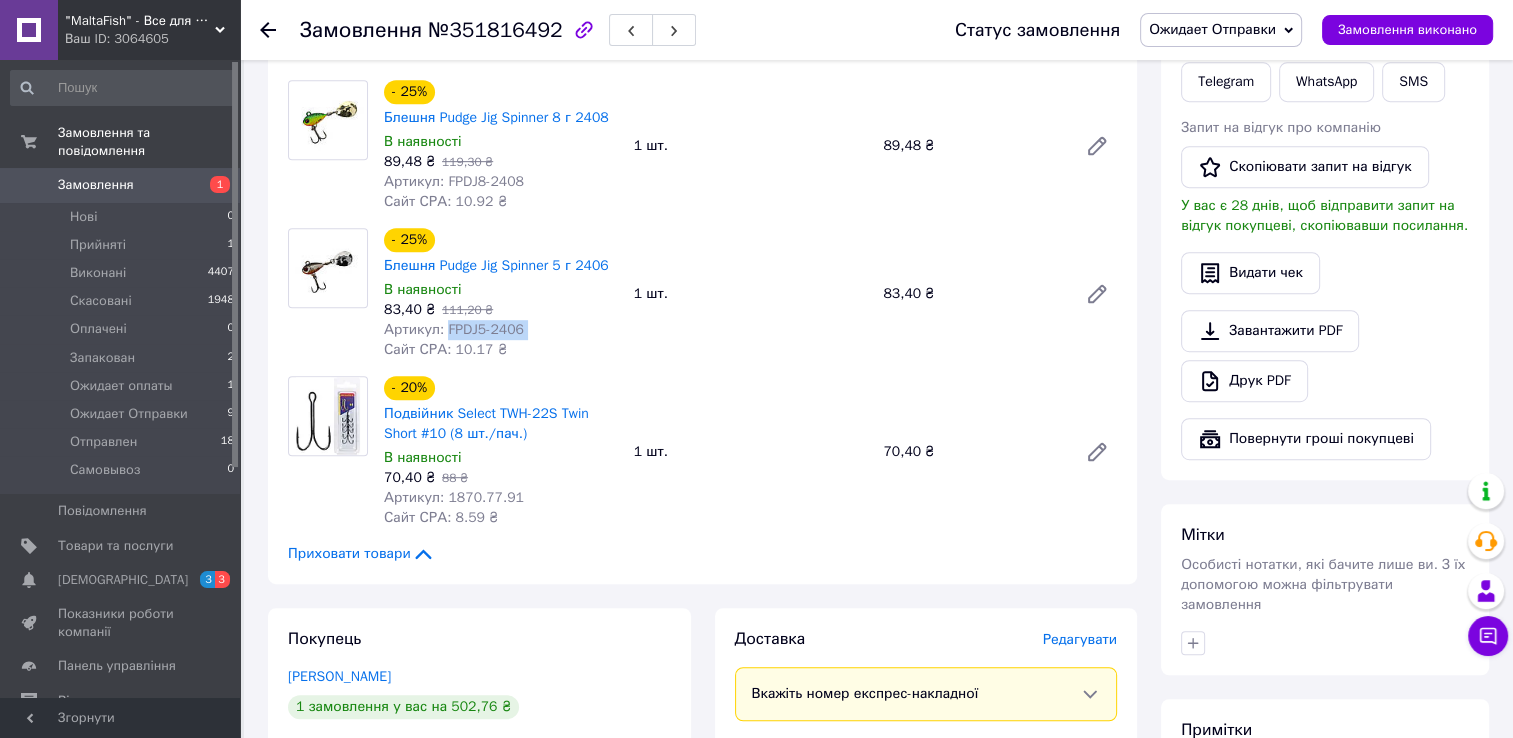 scroll, scrollTop: 1000, scrollLeft: 0, axis: vertical 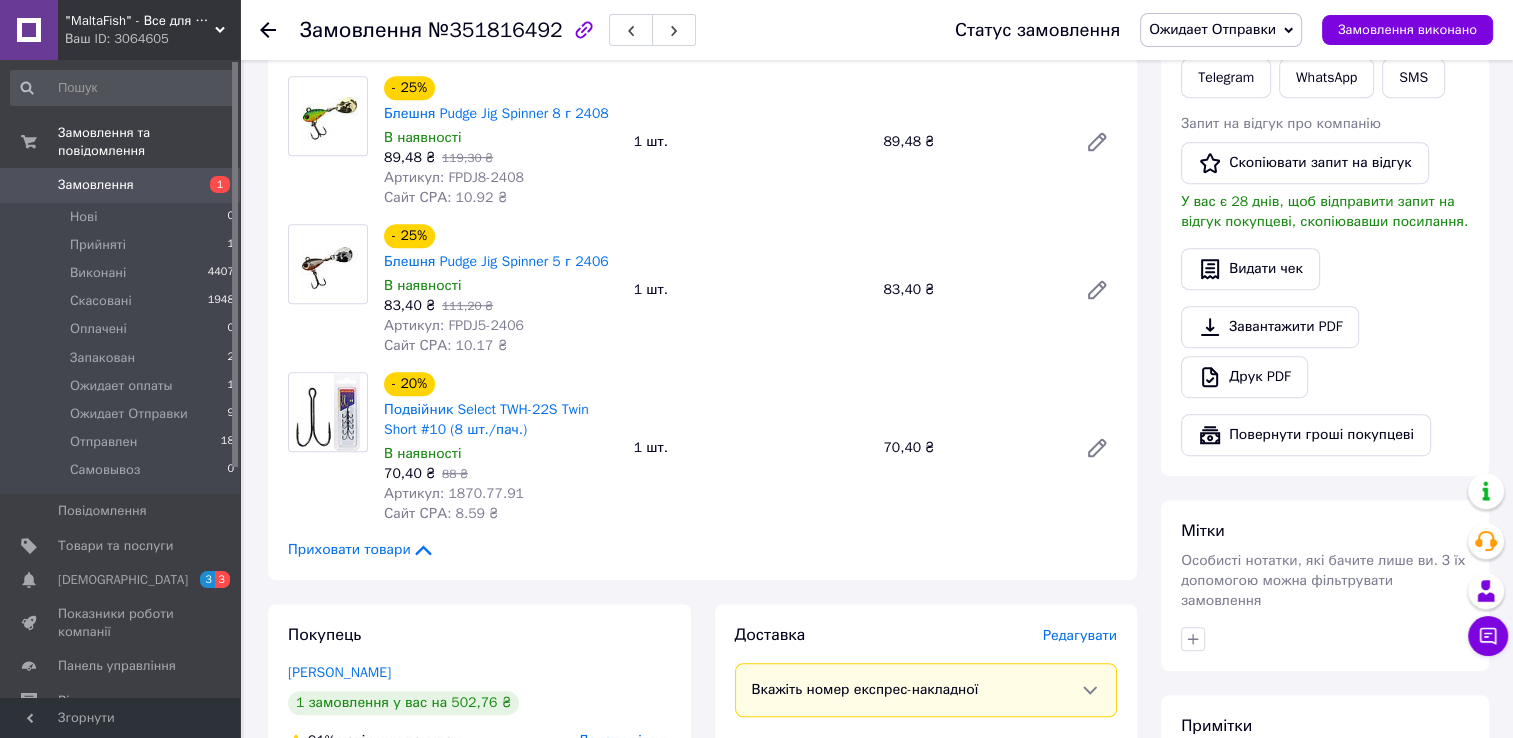 click on "Артикул: 1870.77.91" at bounding box center (454, 493) 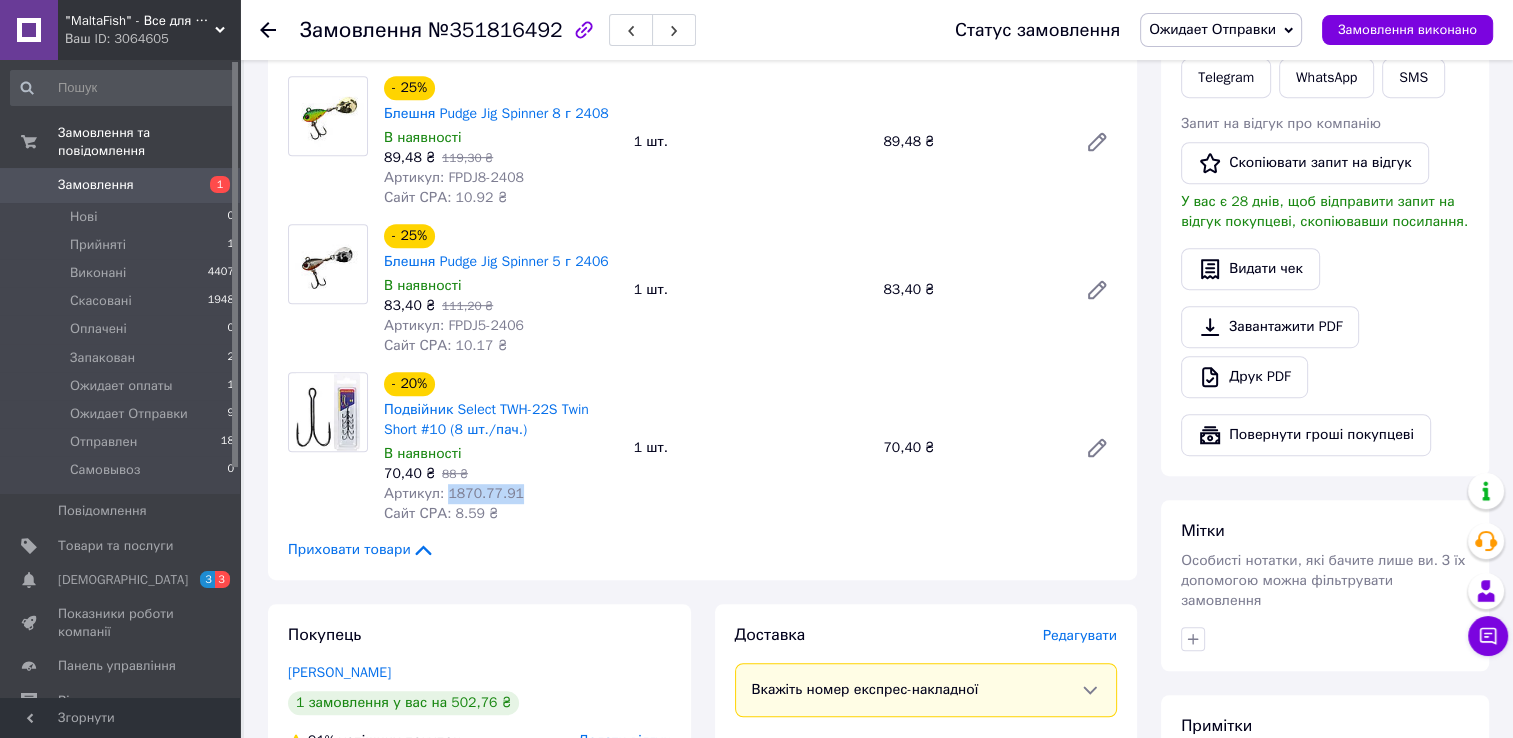 click on "Артикул: 1870.77.91" at bounding box center (454, 493) 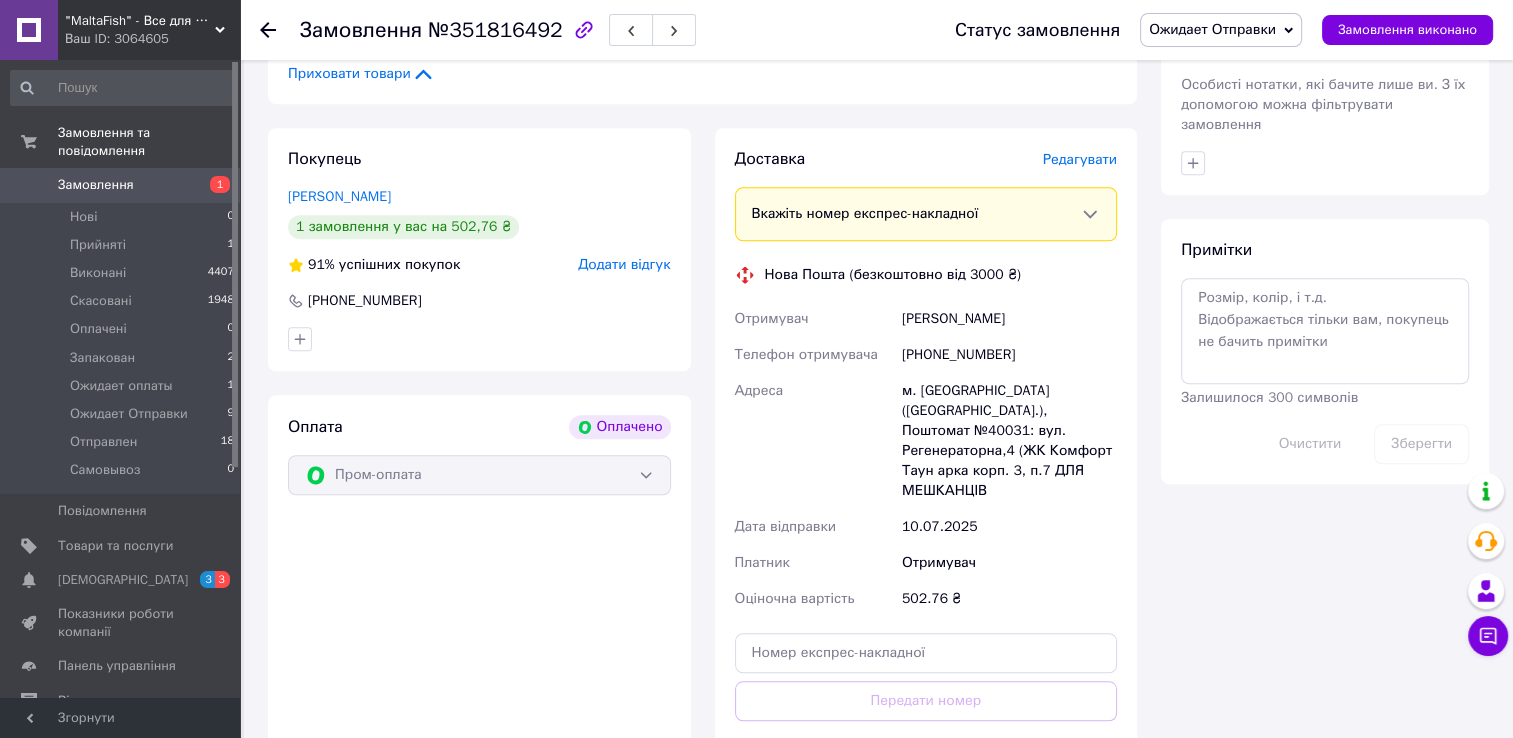 scroll, scrollTop: 1600, scrollLeft: 0, axis: vertical 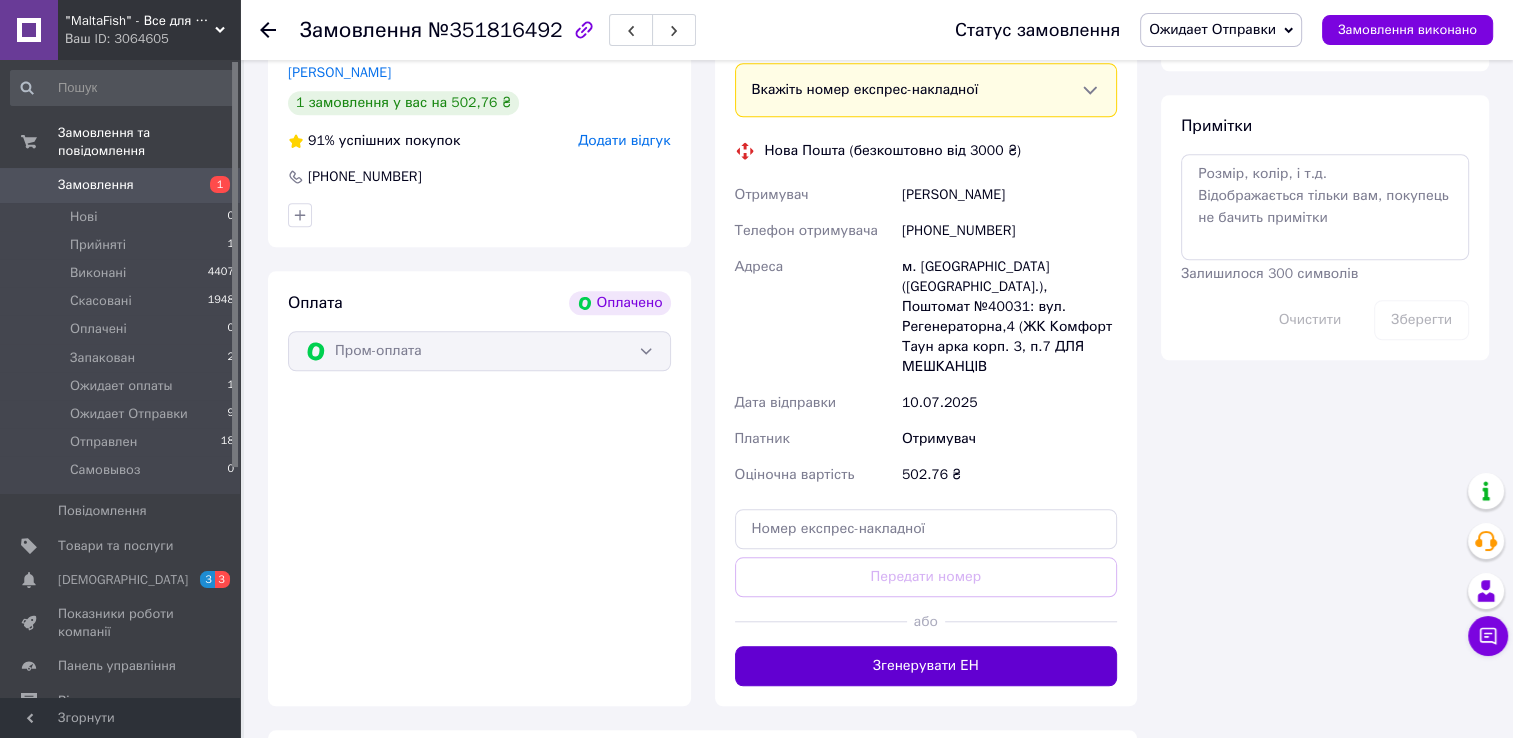 click on "Згенерувати ЕН" at bounding box center [926, 666] 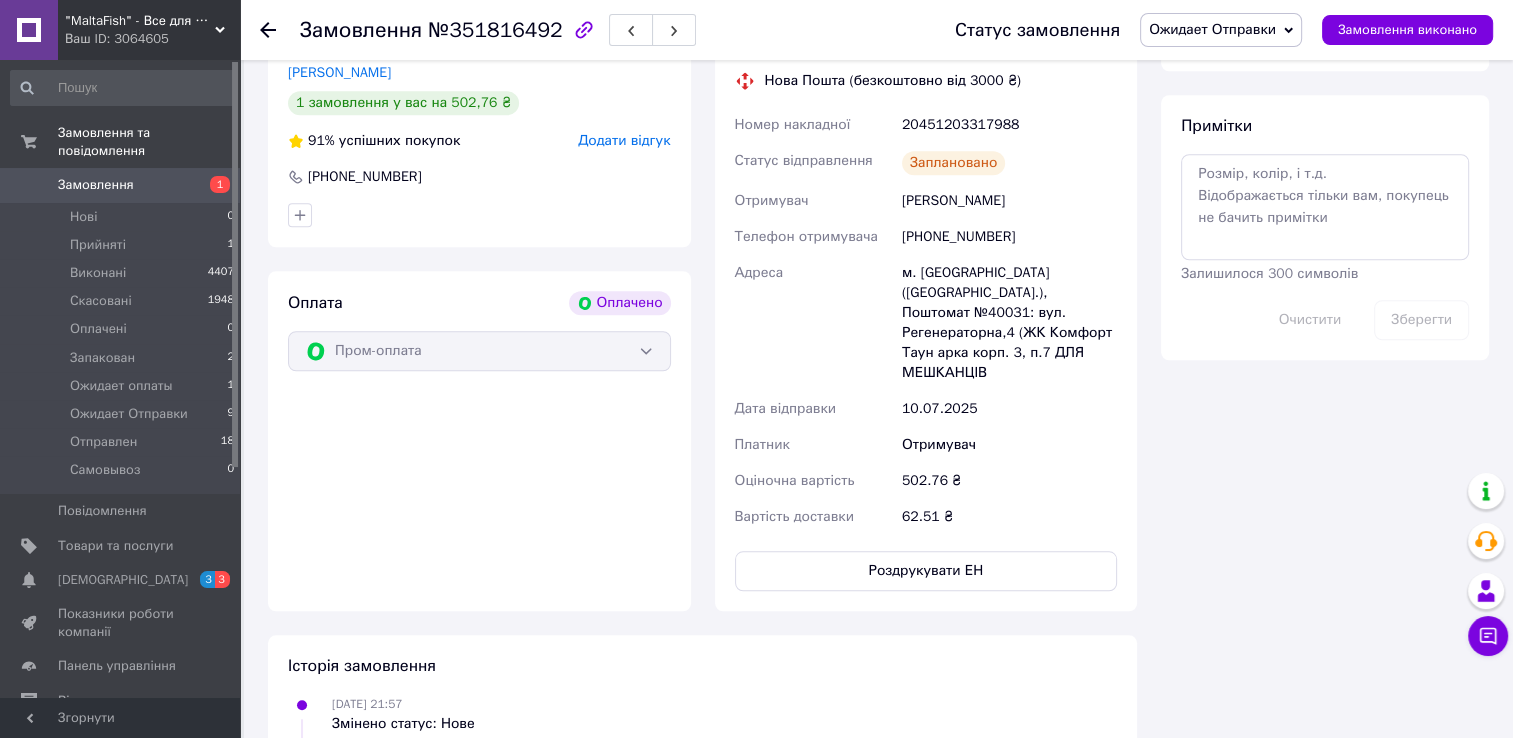 click on "Ожидает Отправки" at bounding box center [1221, 30] 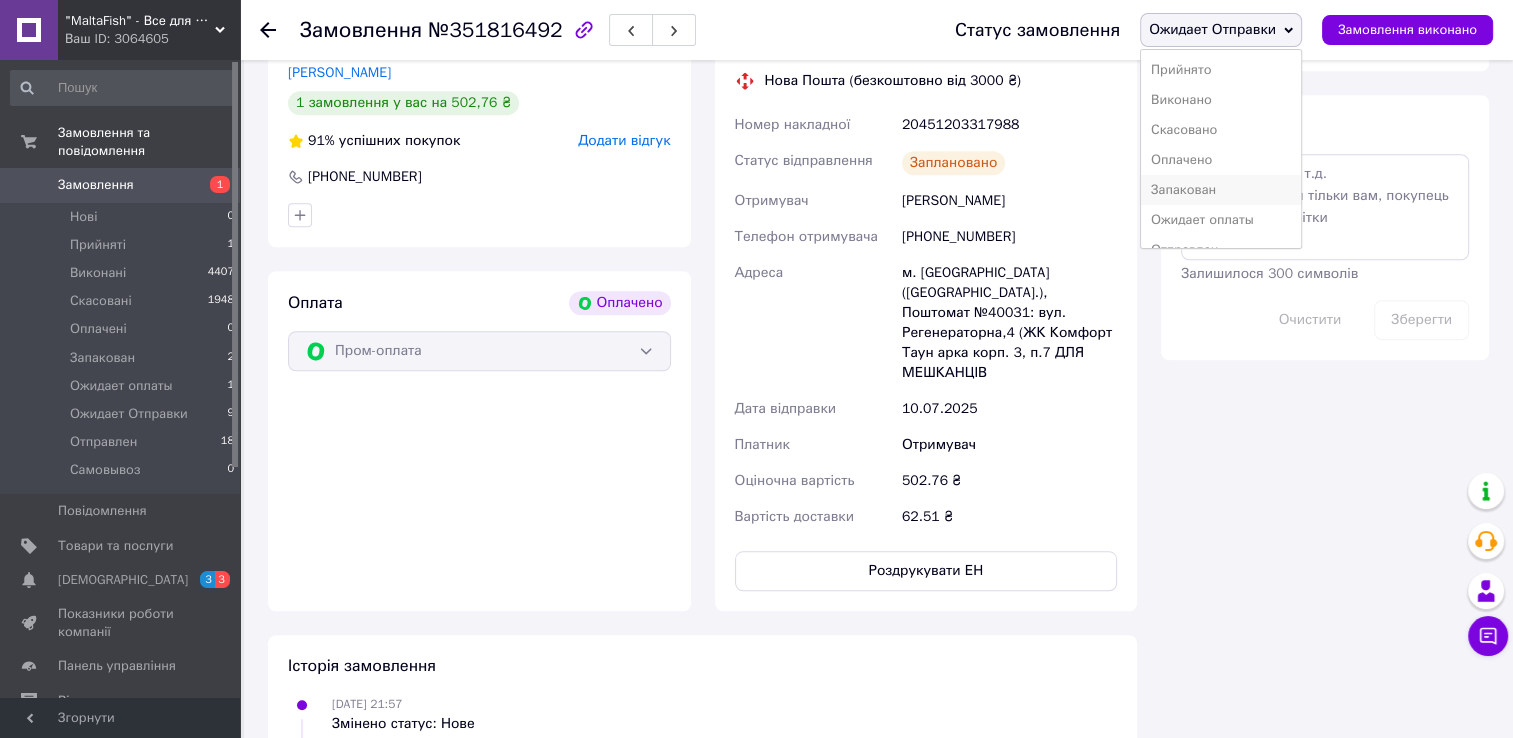 click on "Запакован" at bounding box center [1221, 190] 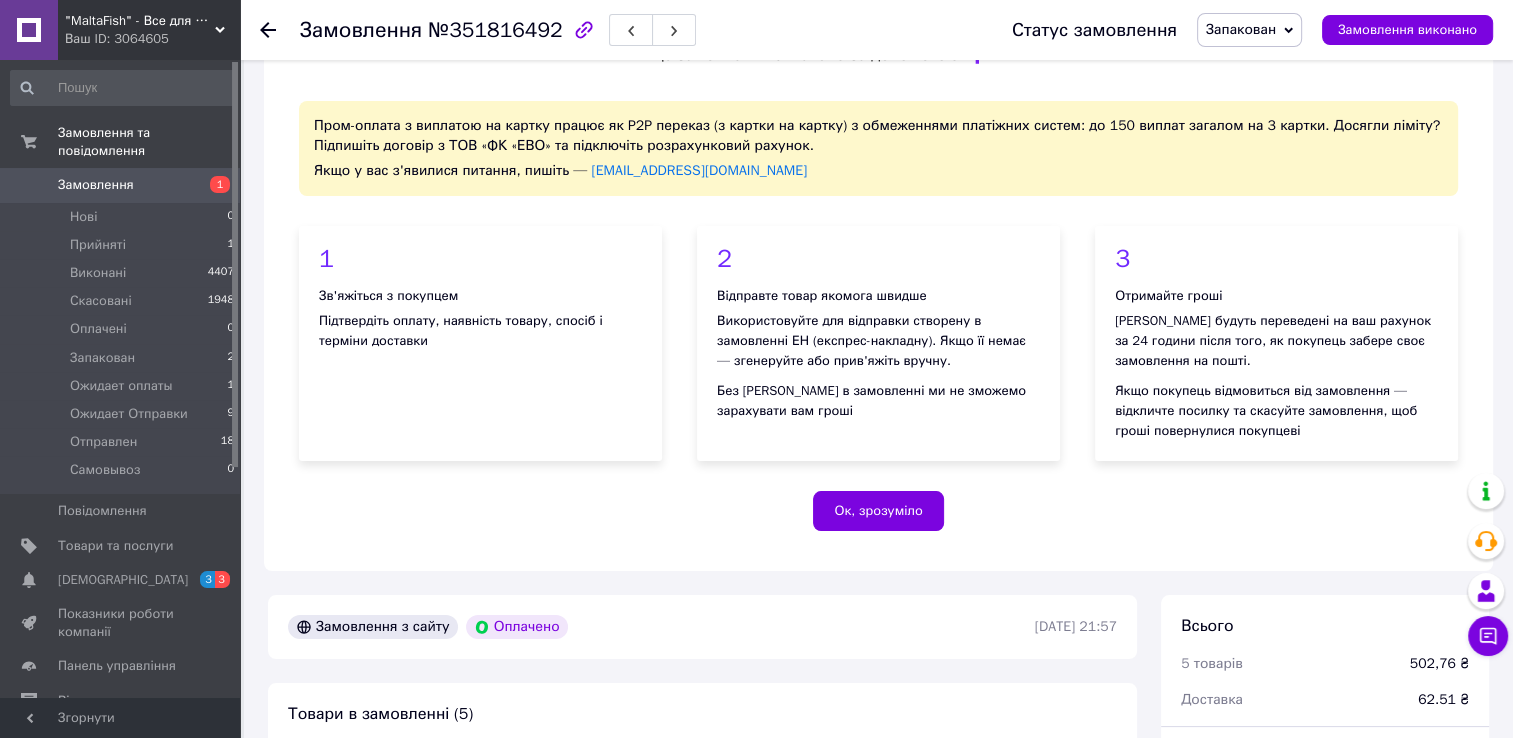 scroll, scrollTop: 0, scrollLeft: 0, axis: both 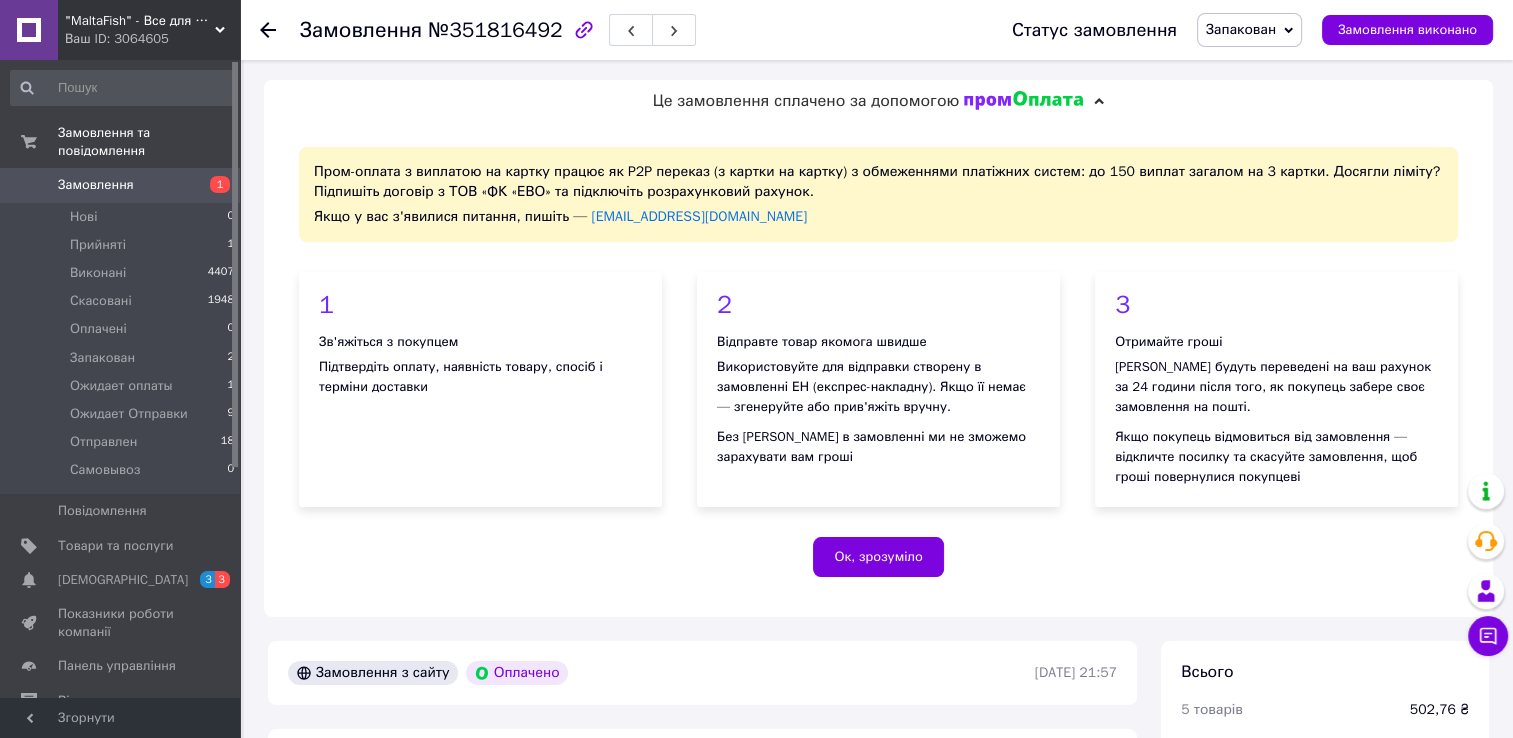 drag, startPoint x: 1249, startPoint y: 31, endPoint x: 1248, endPoint y: 82, distance: 51.009804 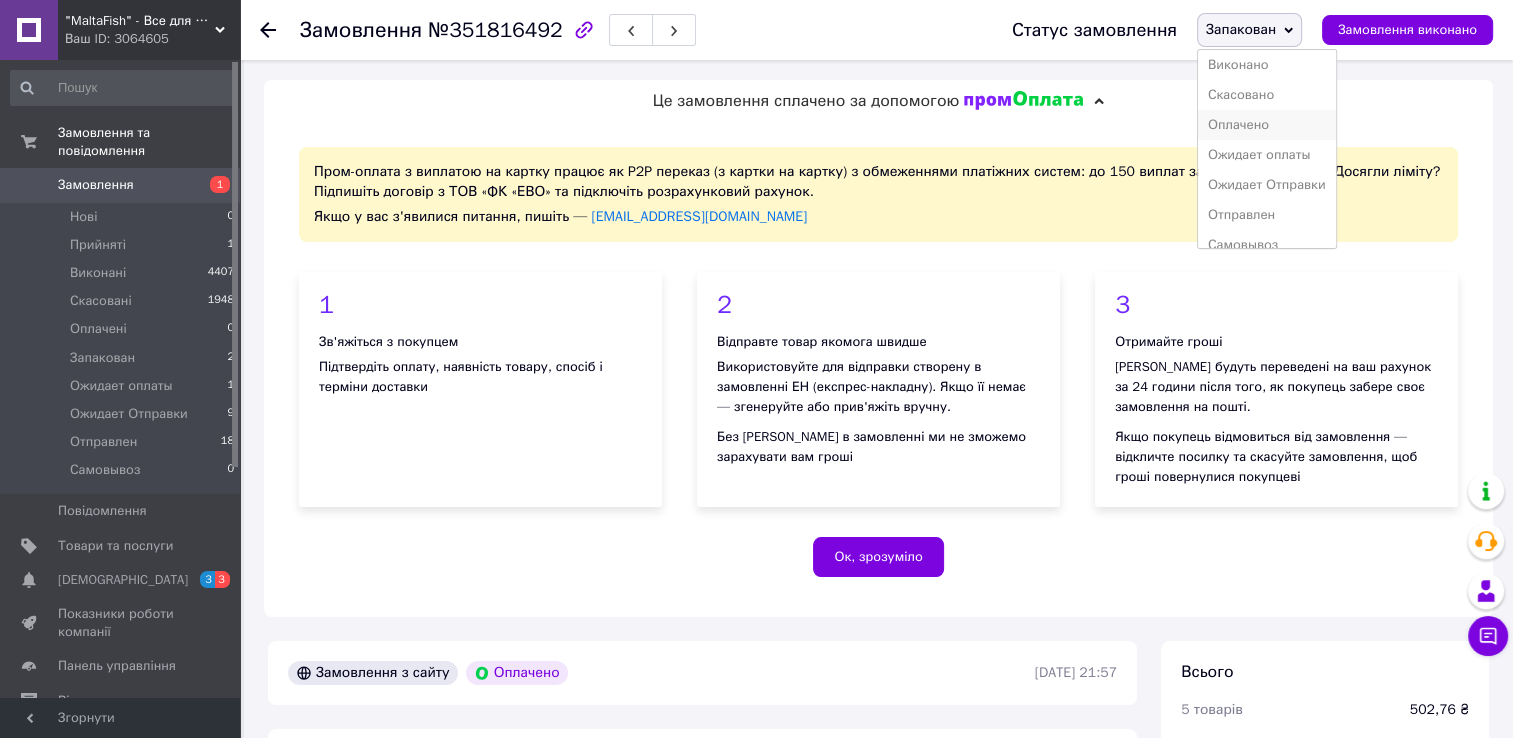 scroll, scrollTop: 52, scrollLeft: 0, axis: vertical 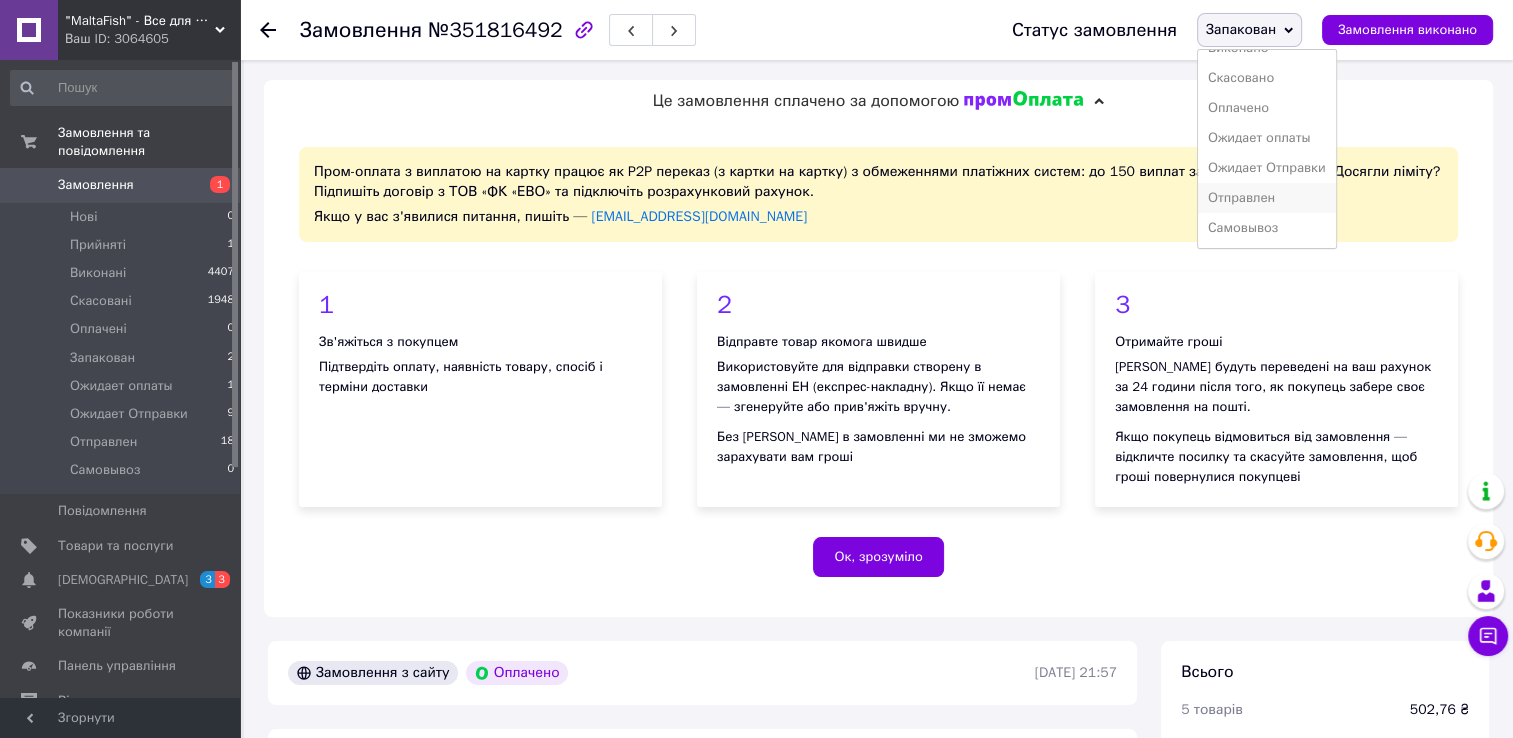 click on "Отправлен" at bounding box center [1267, 198] 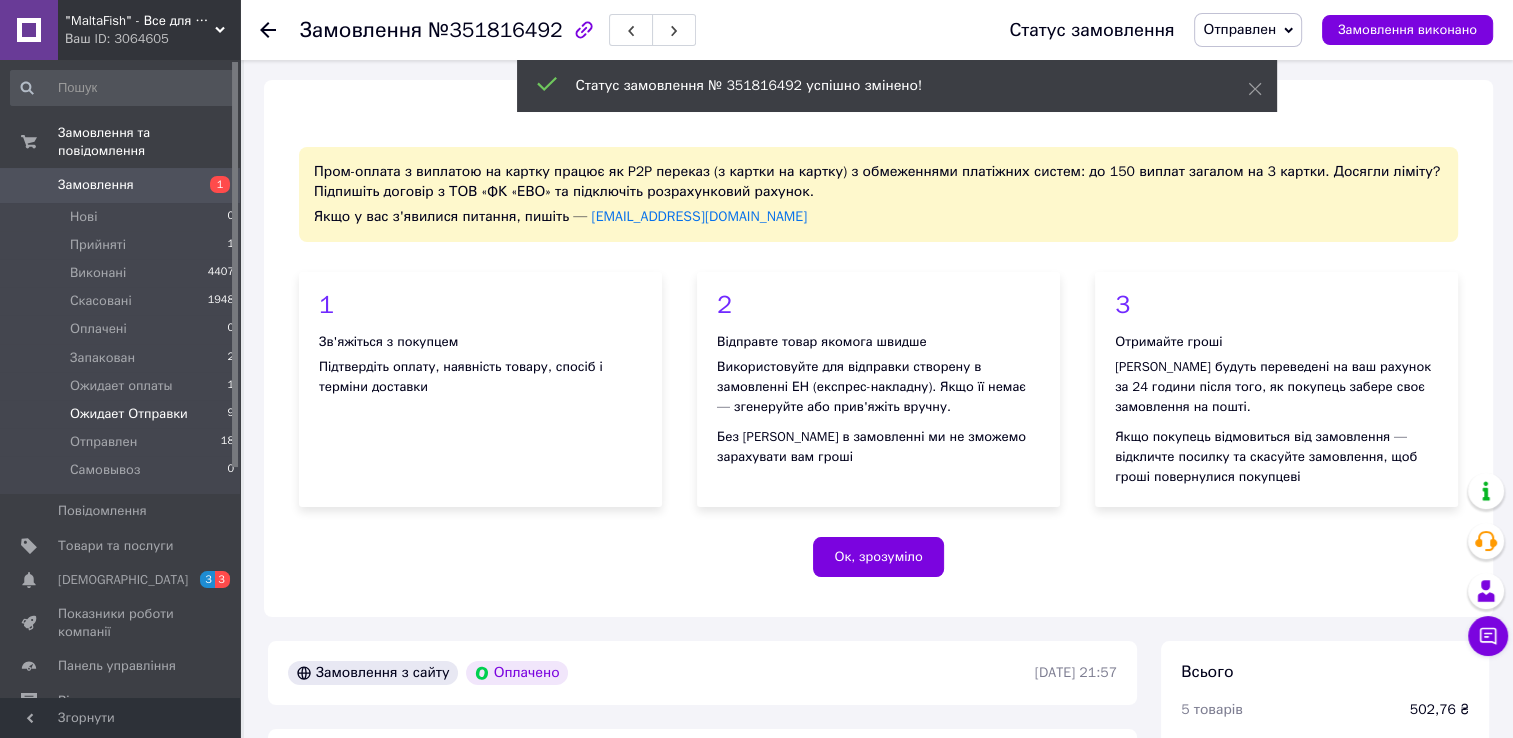 click on "Ожидает Отправки" at bounding box center (129, 414) 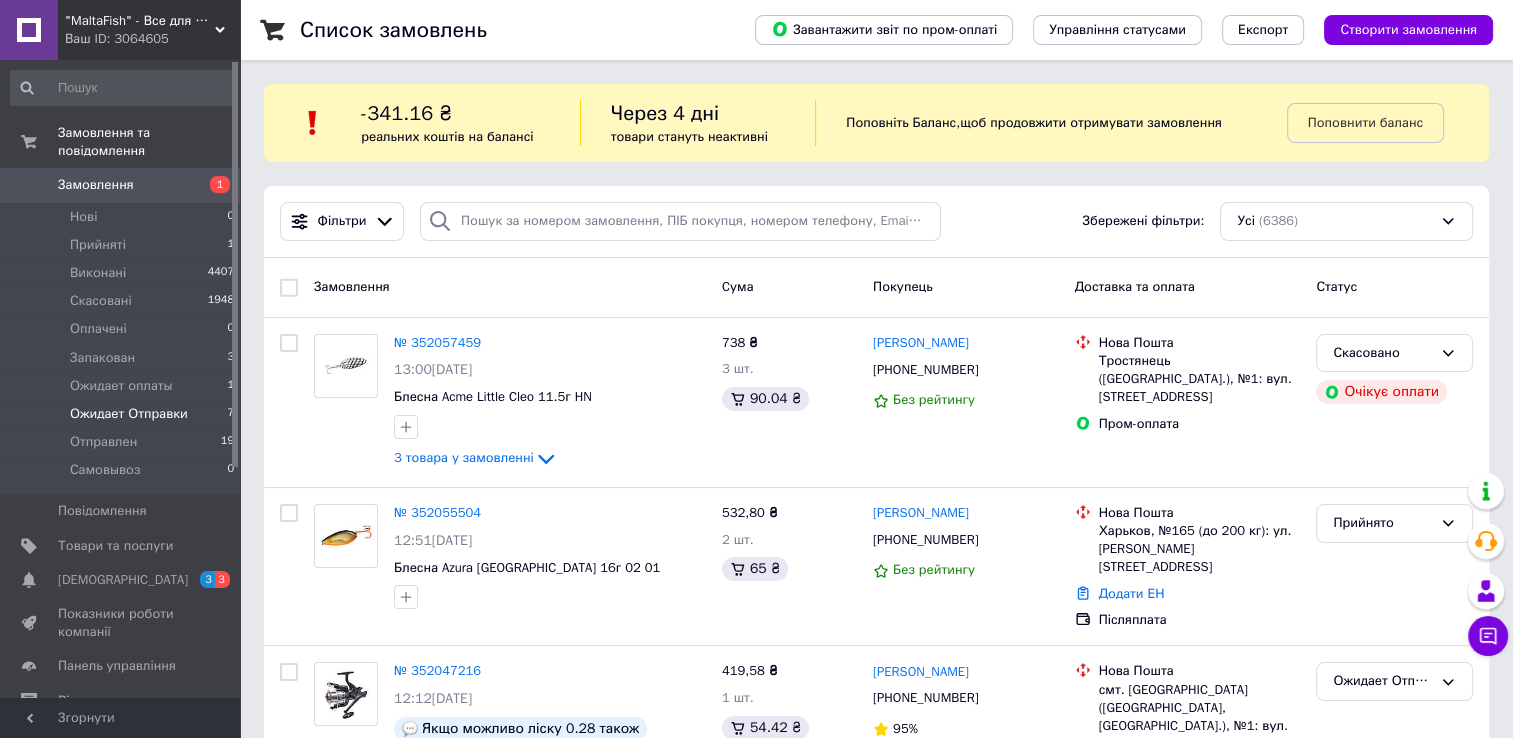 click on "Ожидает Отправки" at bounding box center [129, 414] 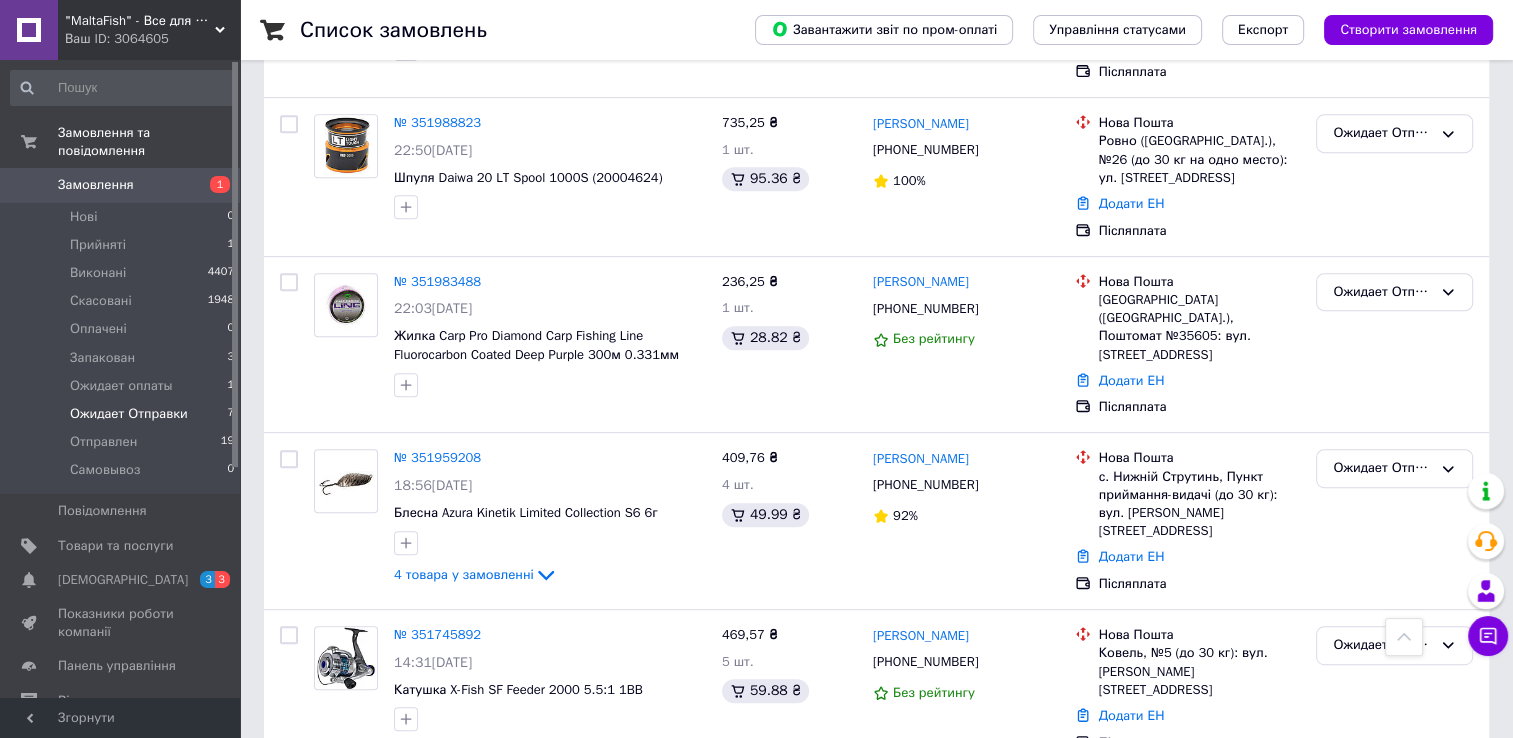 scroll, scrollTop: 866, scrollLeft: 0, axis: vertical 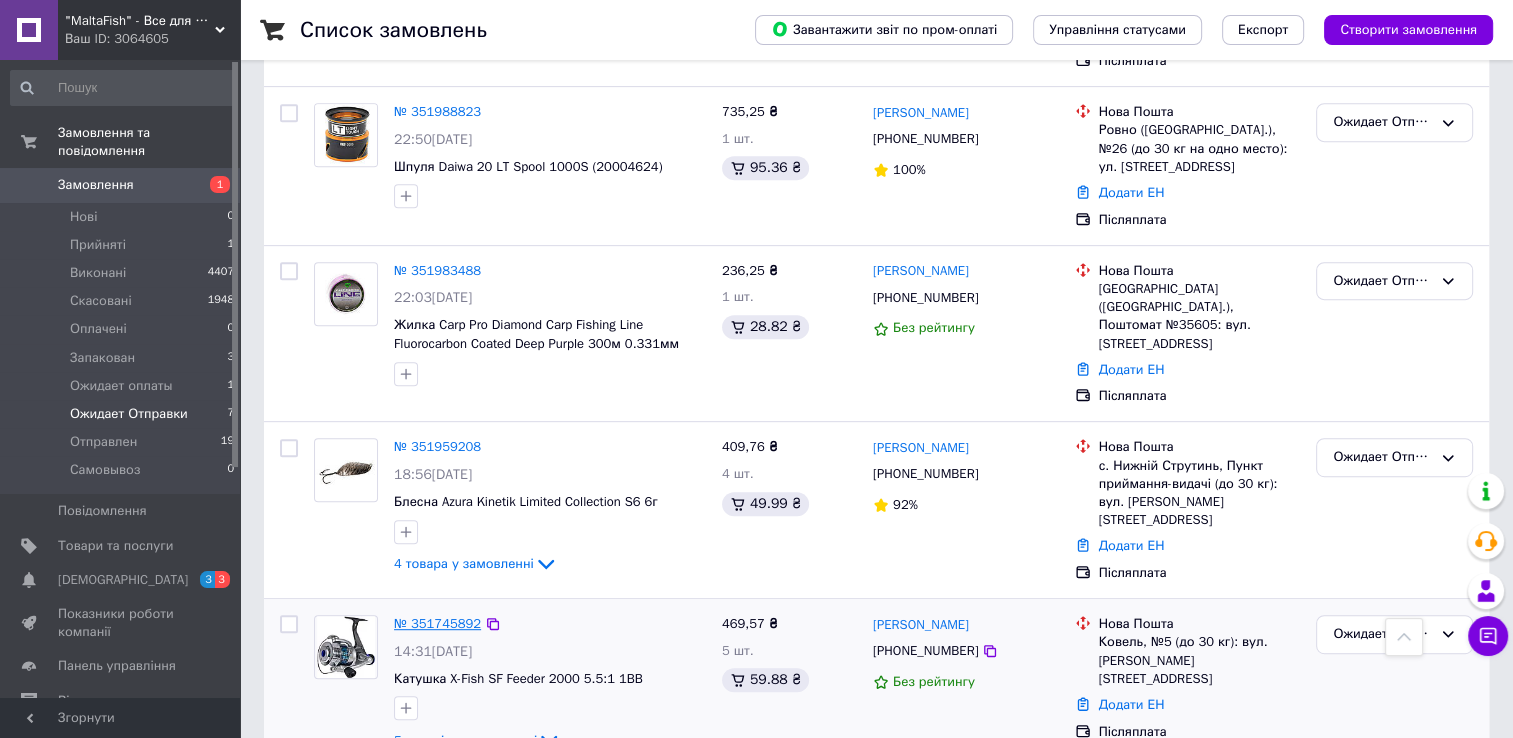 click on "№ 351745892" at bounding box center [437, 623] 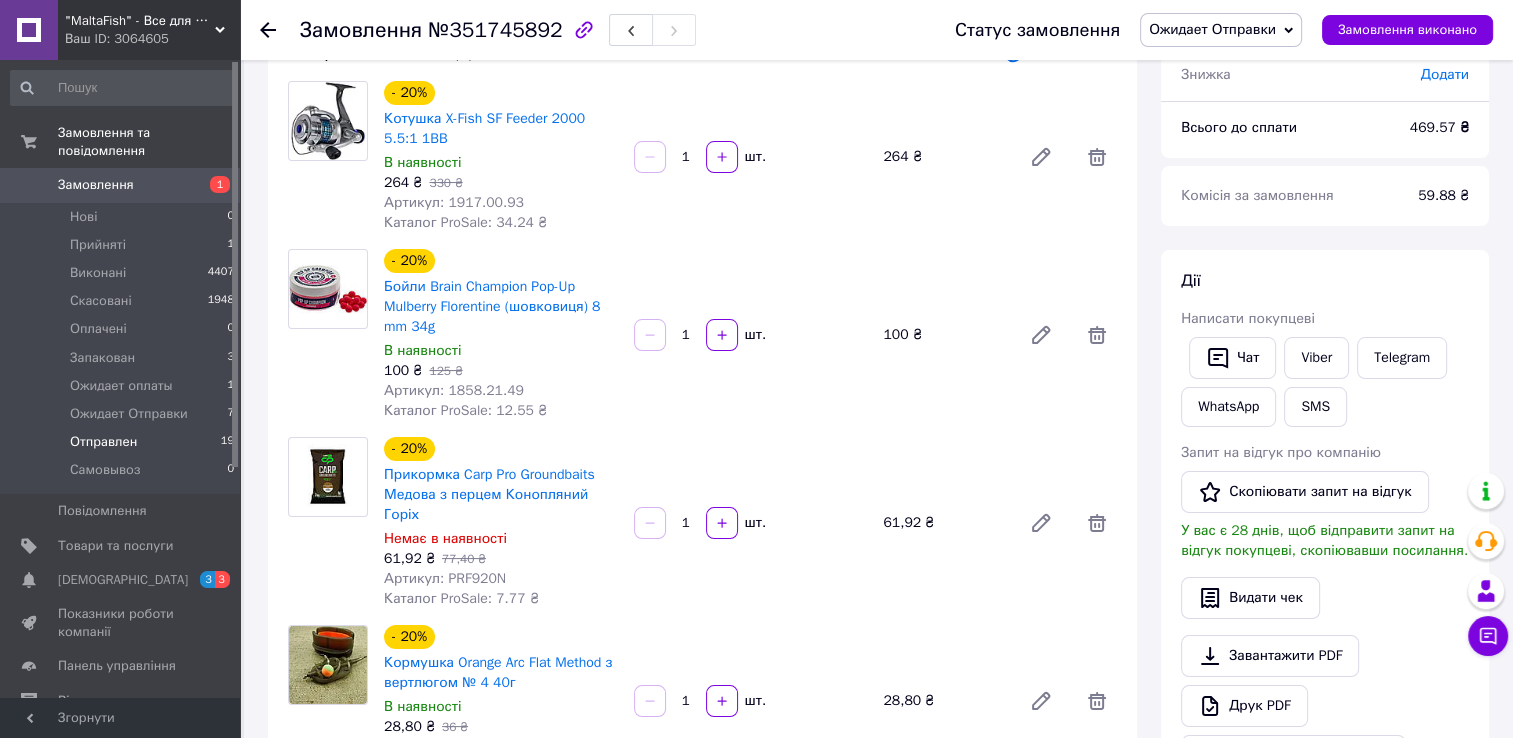 scroll, scrollTop: 266, scrollLeft: 0, axis: vertical 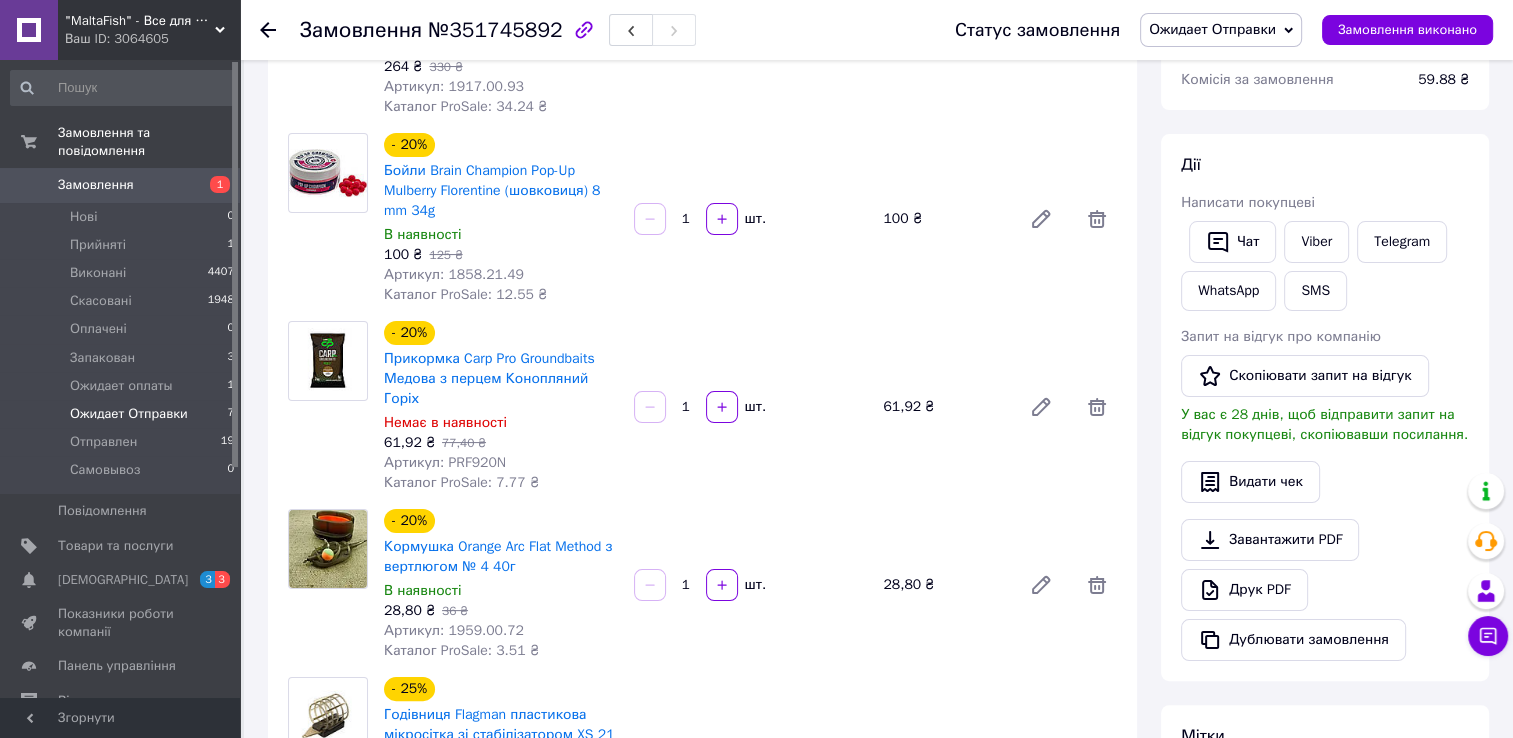 click on "Ожидает Отправки" at bounding box center (129, 414) 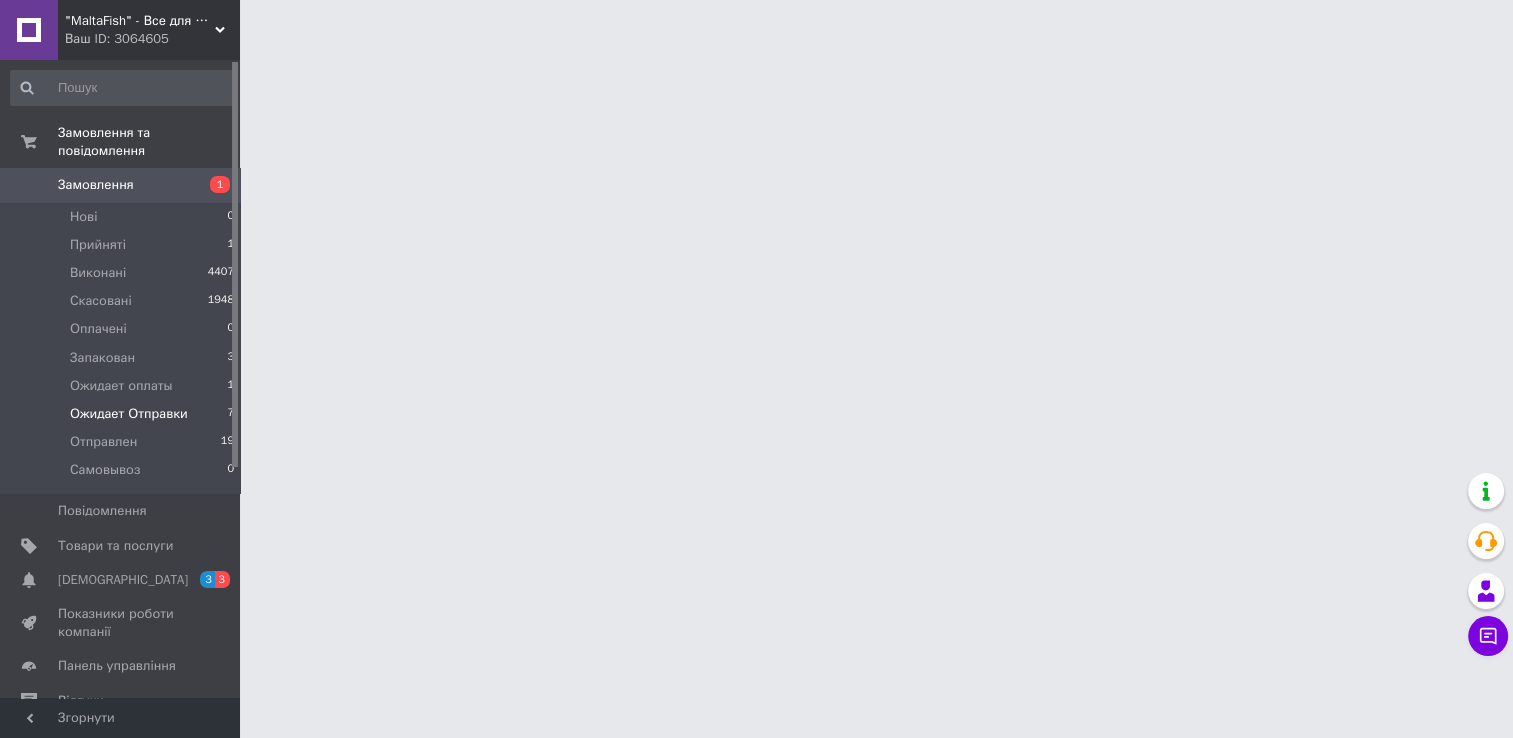 scroll, scrollTop: 0, scrollLeft: 0, axis: both 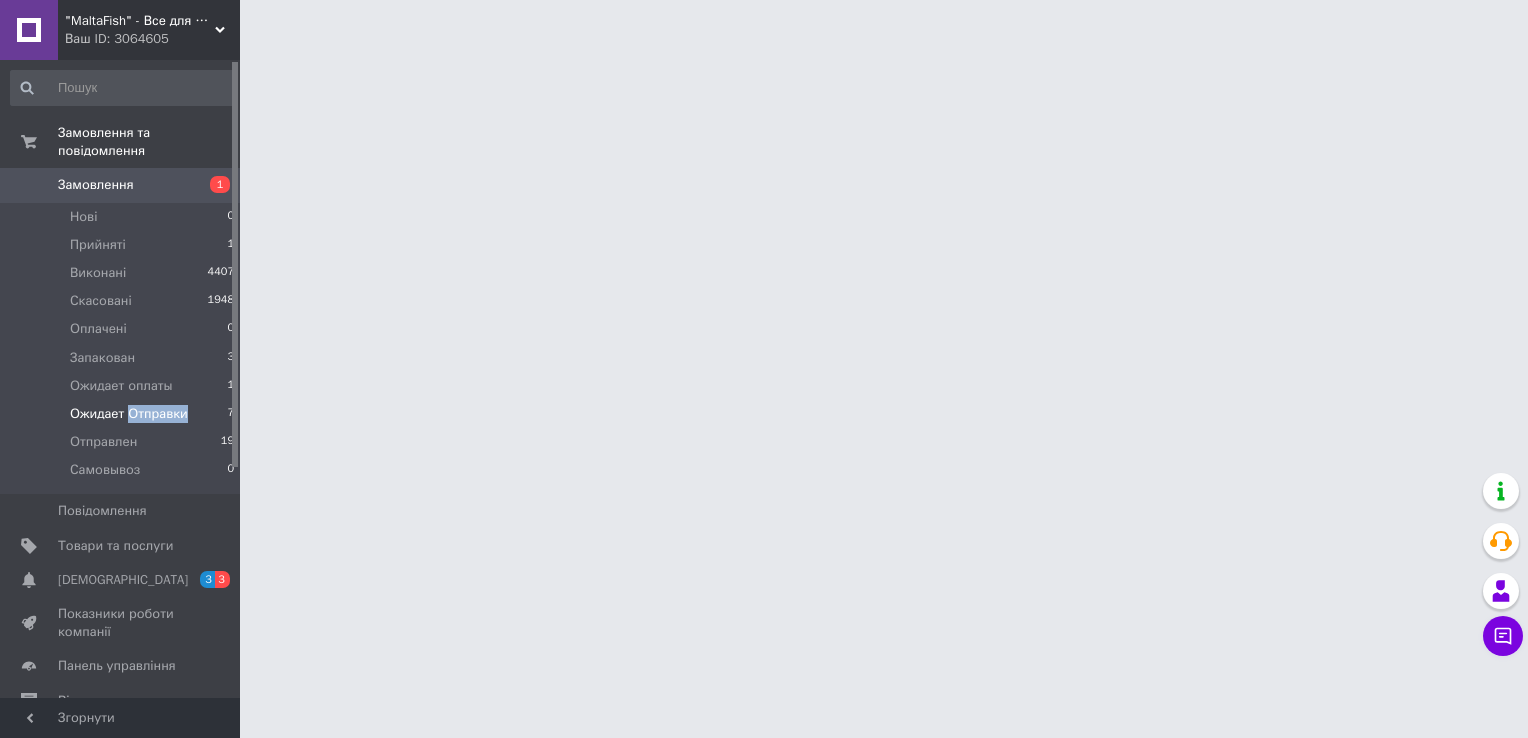 click on "Ожидает Отправки" at bounding box center (129, 414) 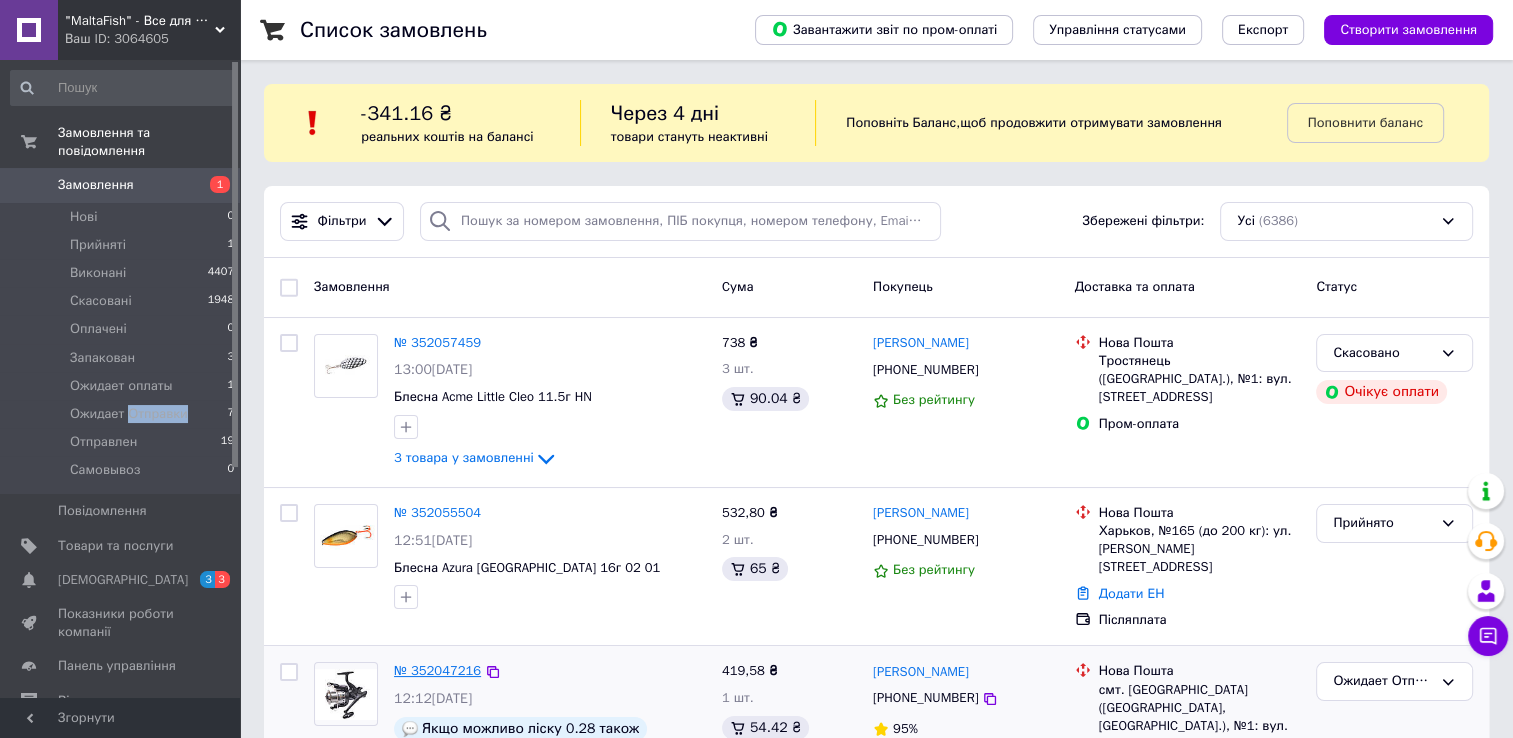 click on "№ 352047216" at bounding box center [437, 670] 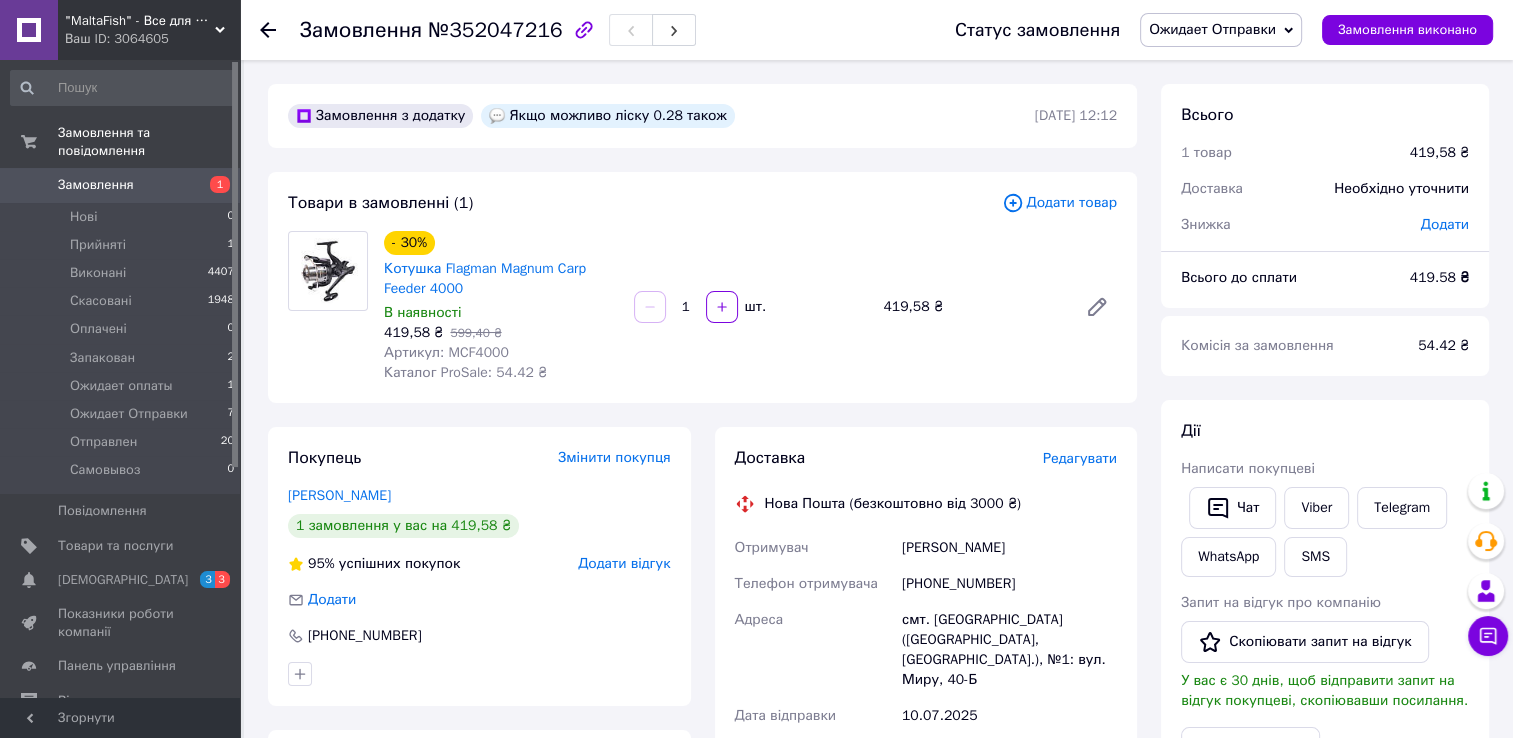 click on "Додати товар" at bounding box center [1059, 203] 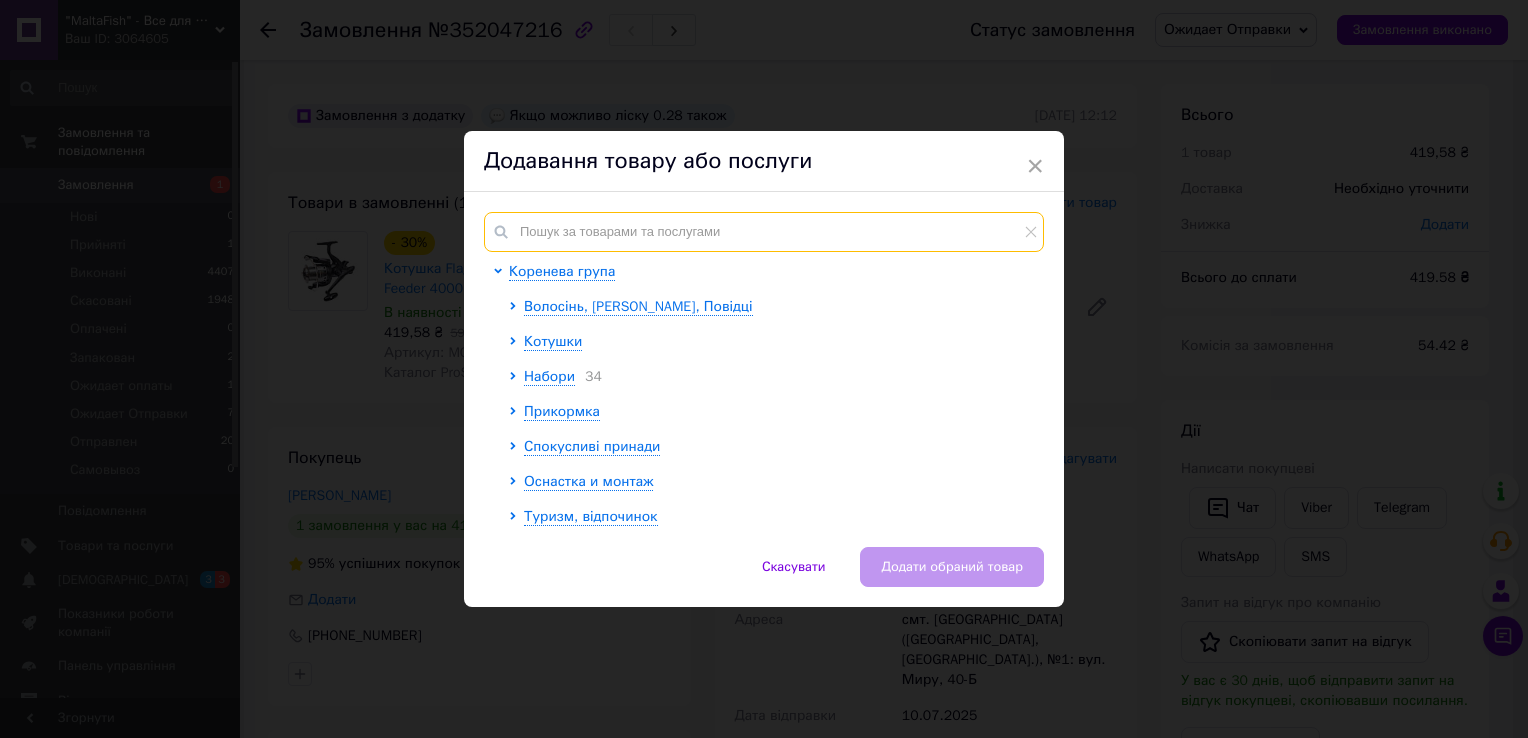 click at bounding box center (764, 232) 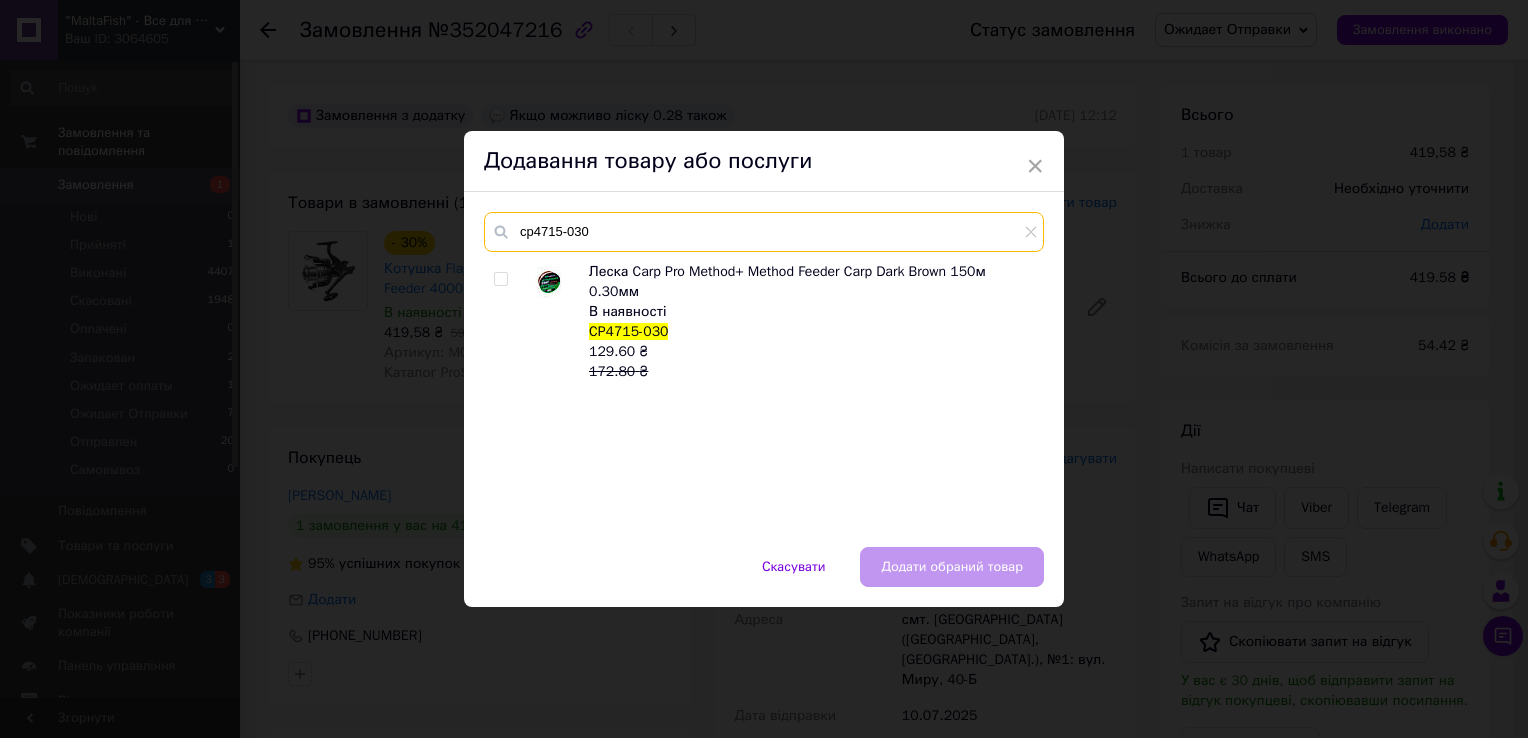 type on "cp4715-030" 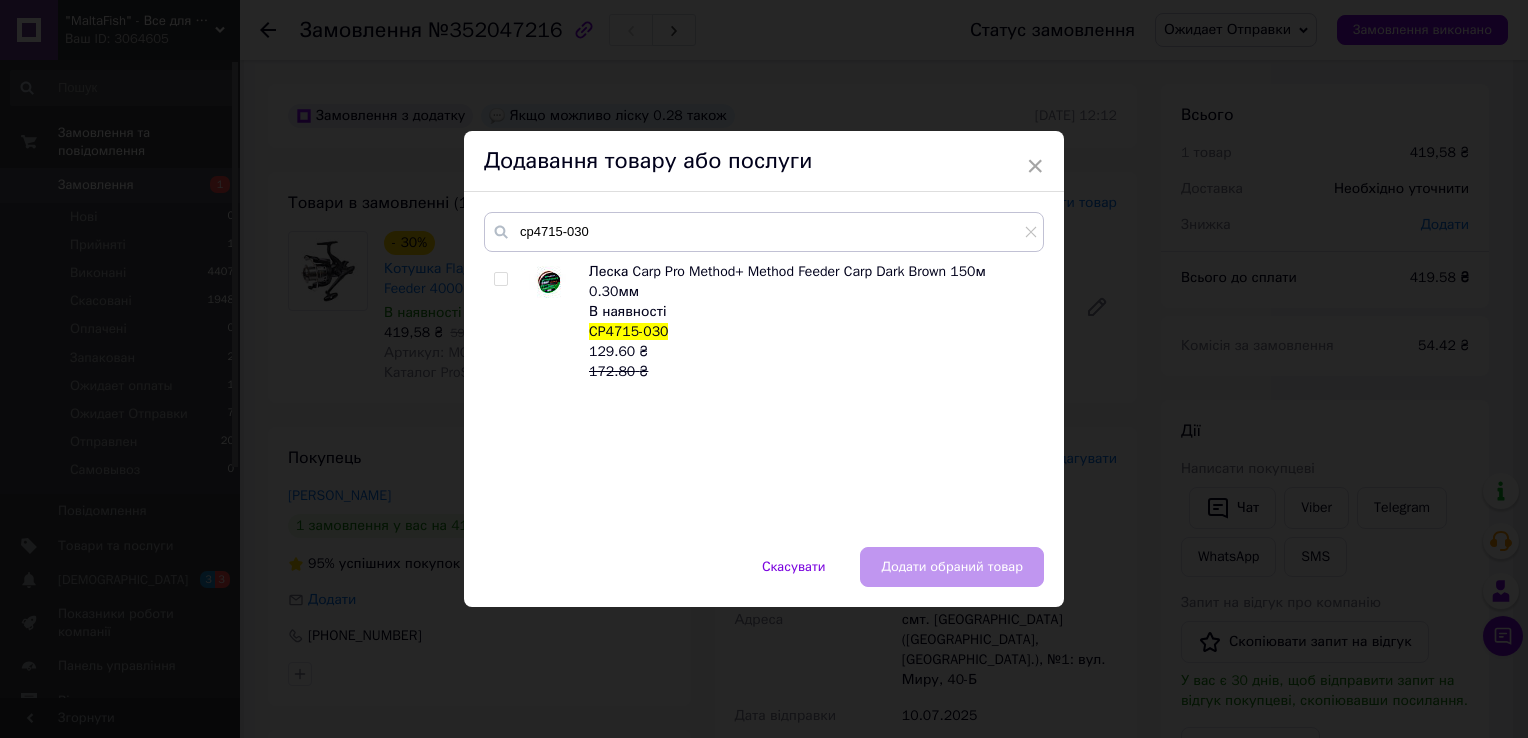click at bounding box center [500, 279] 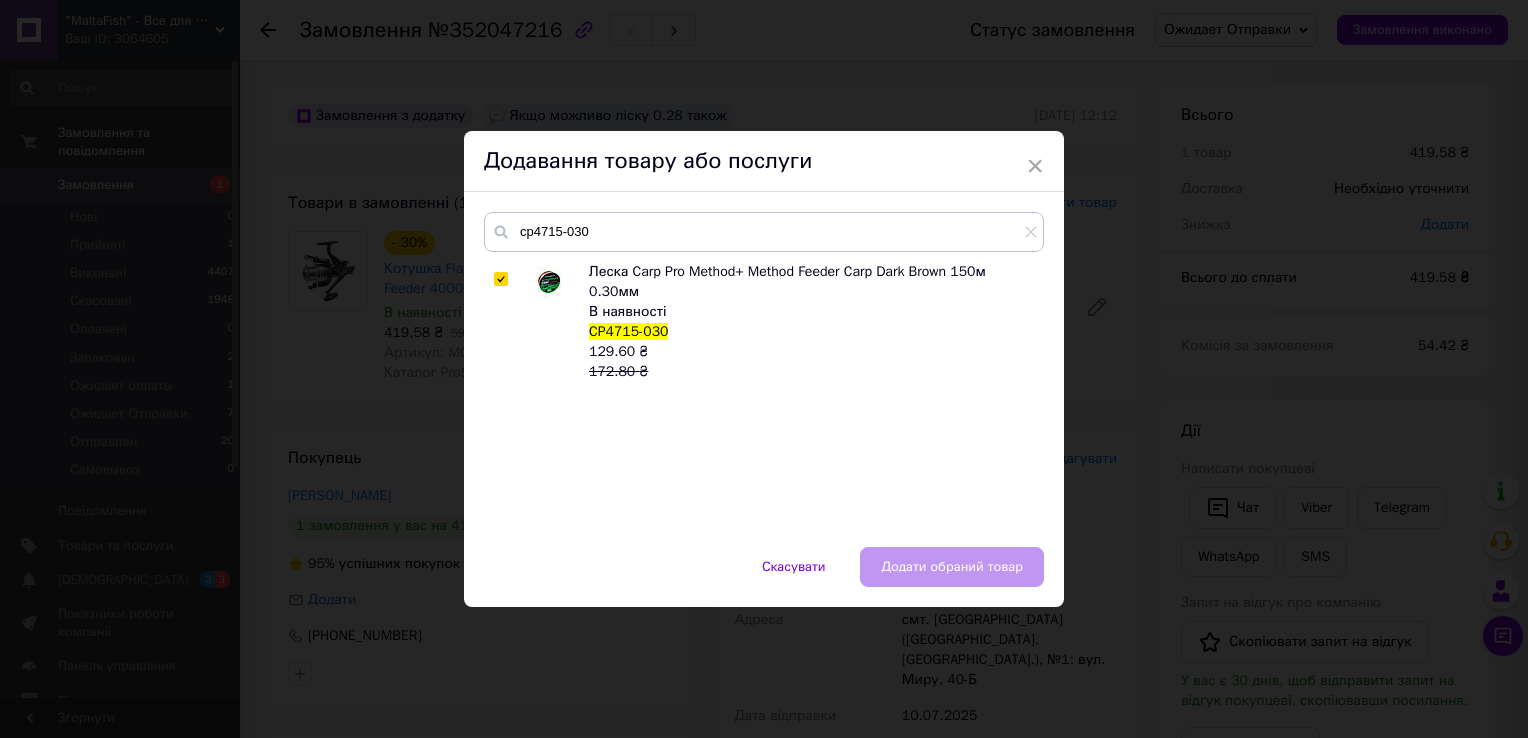 checkbox on "true" 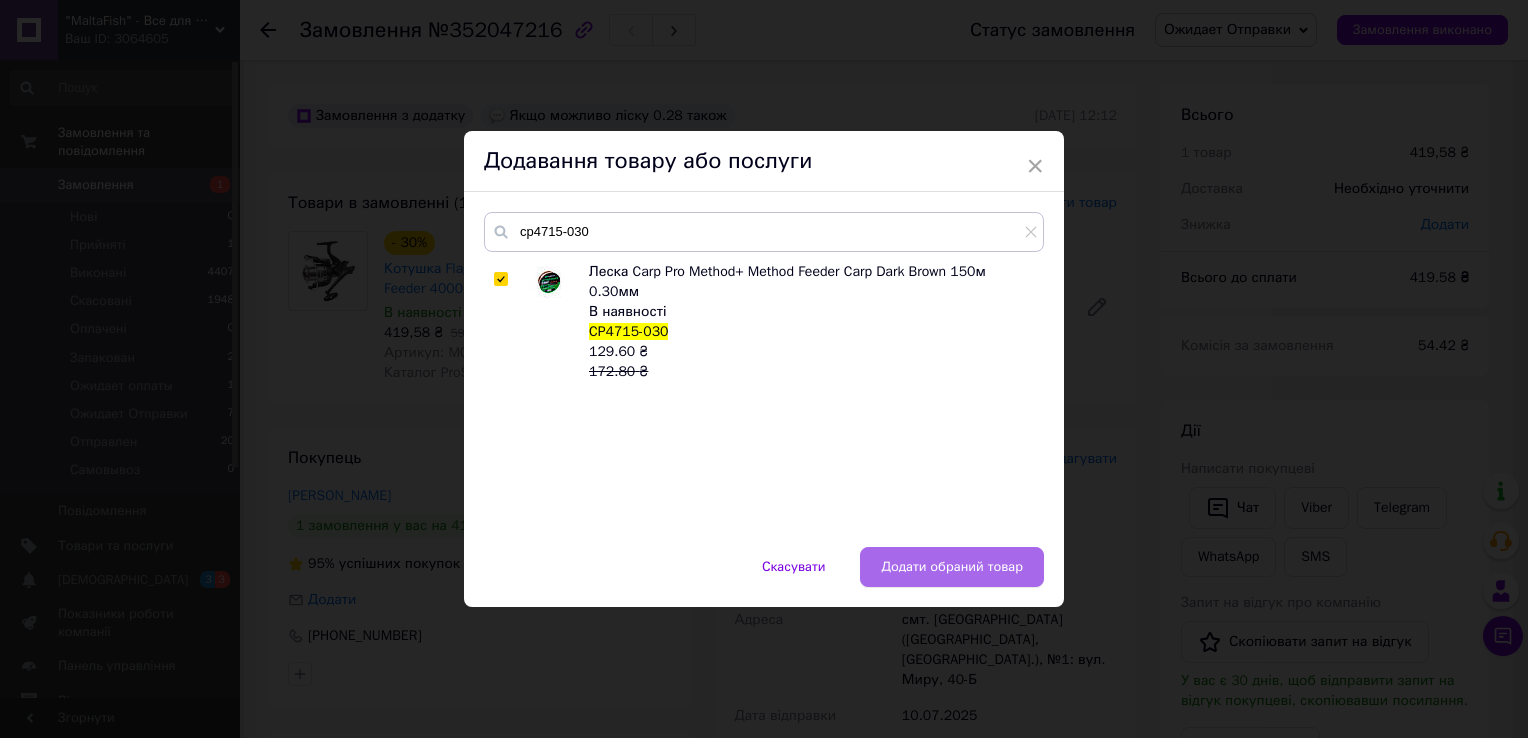 click on "Додати обраний товар" at bounding box center (952, 567) 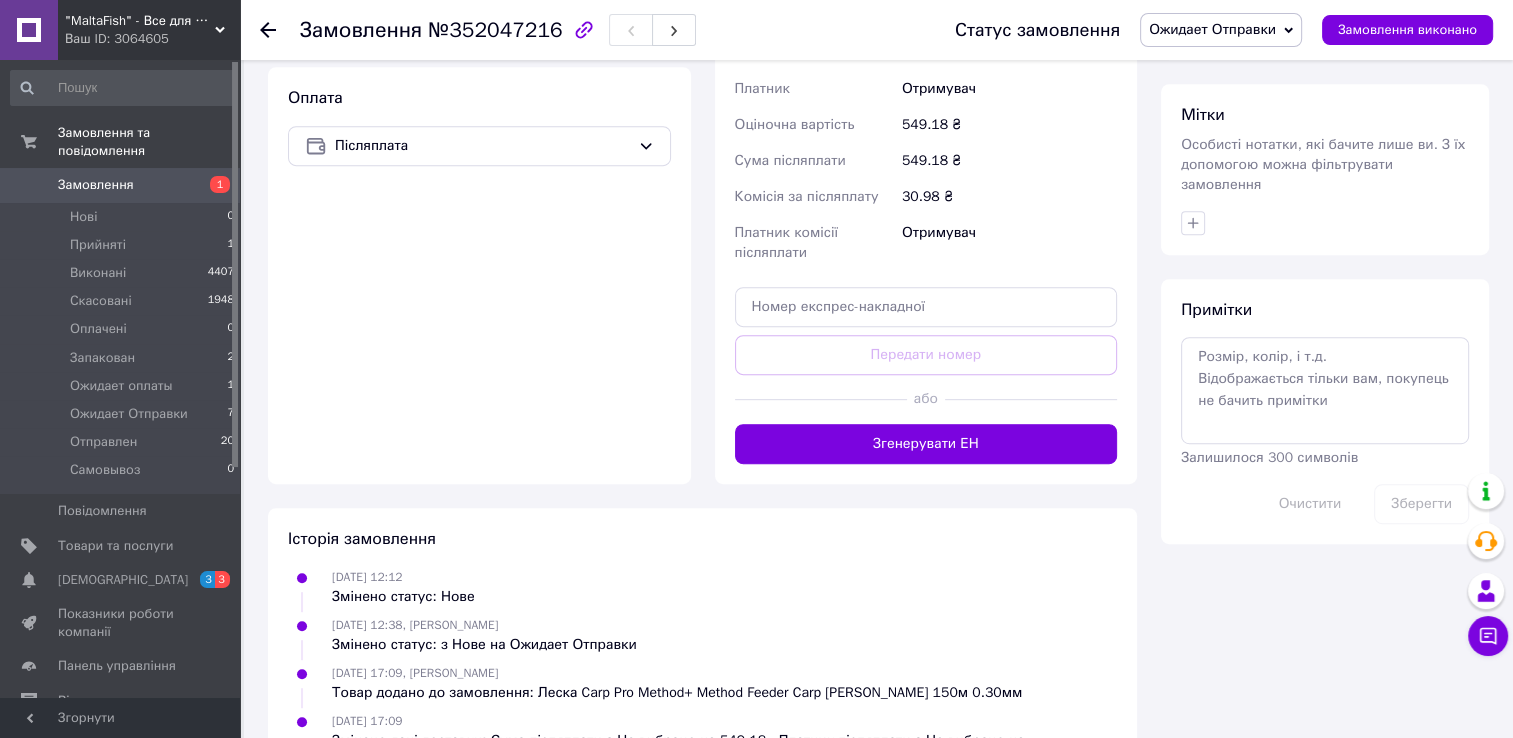 scroll, scrollTop: 900, scrollLeft: 0, axis: vertical 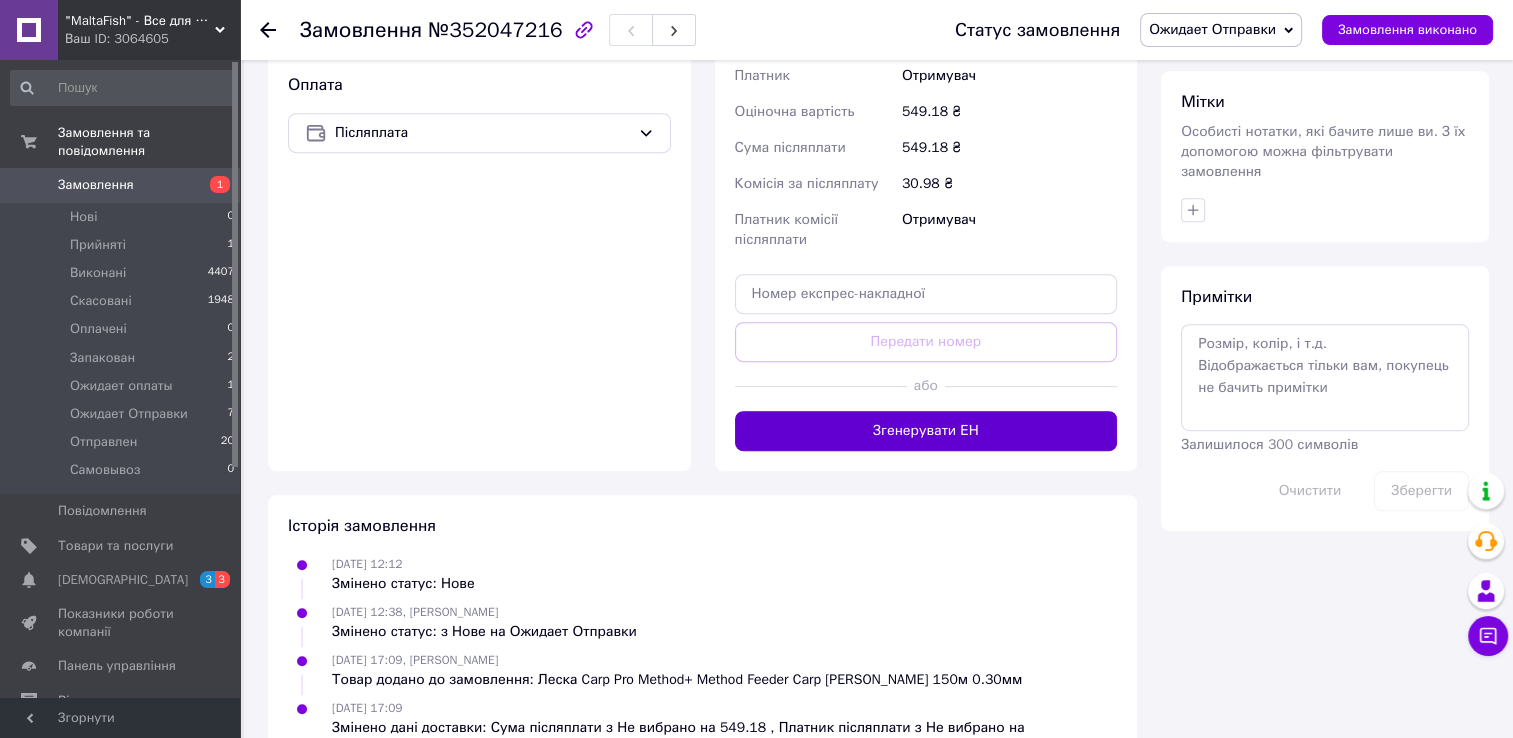 click on "Згенерувати ЕН" at bounding box center (926, 431) 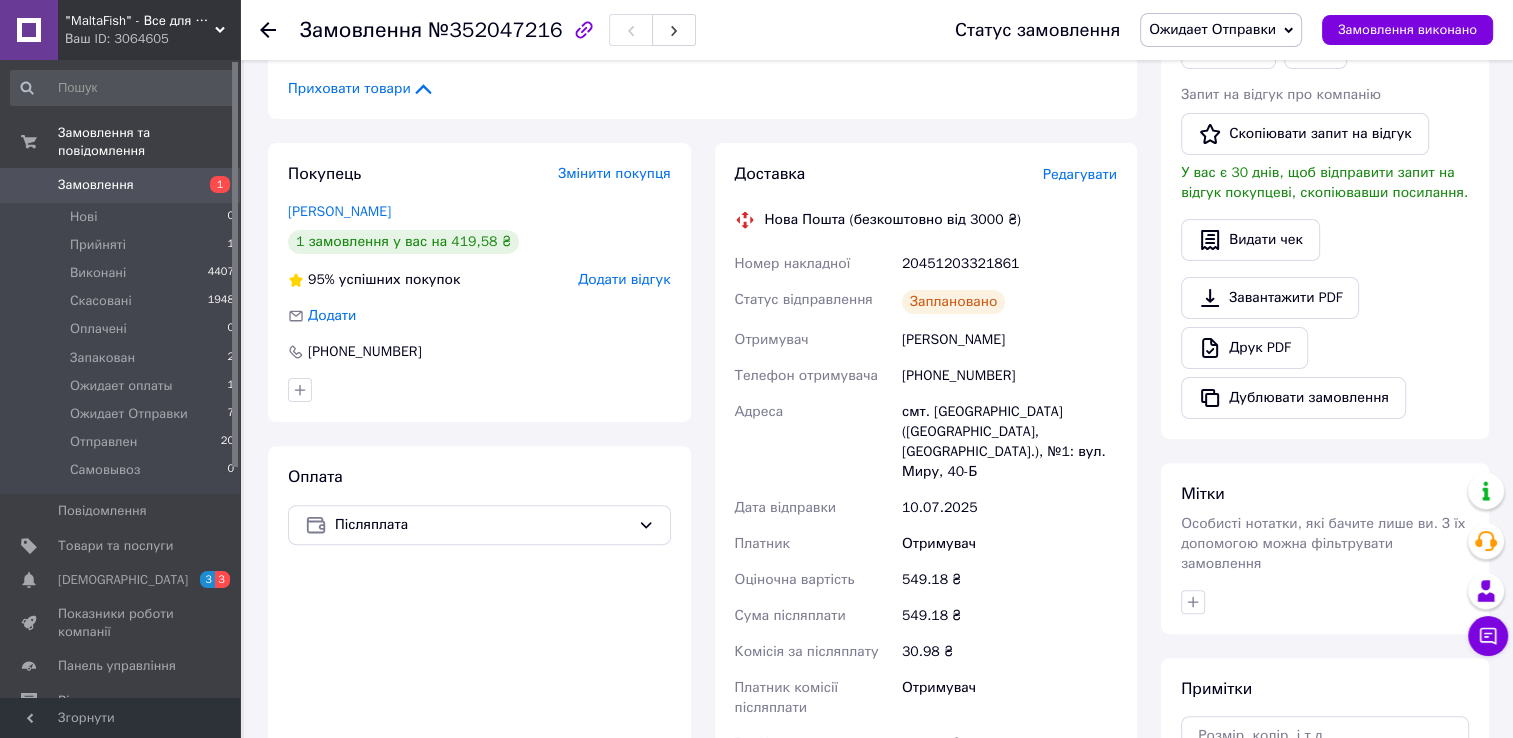scroll, scrollTop: 500, scrollLeft: 0, axis: vertical 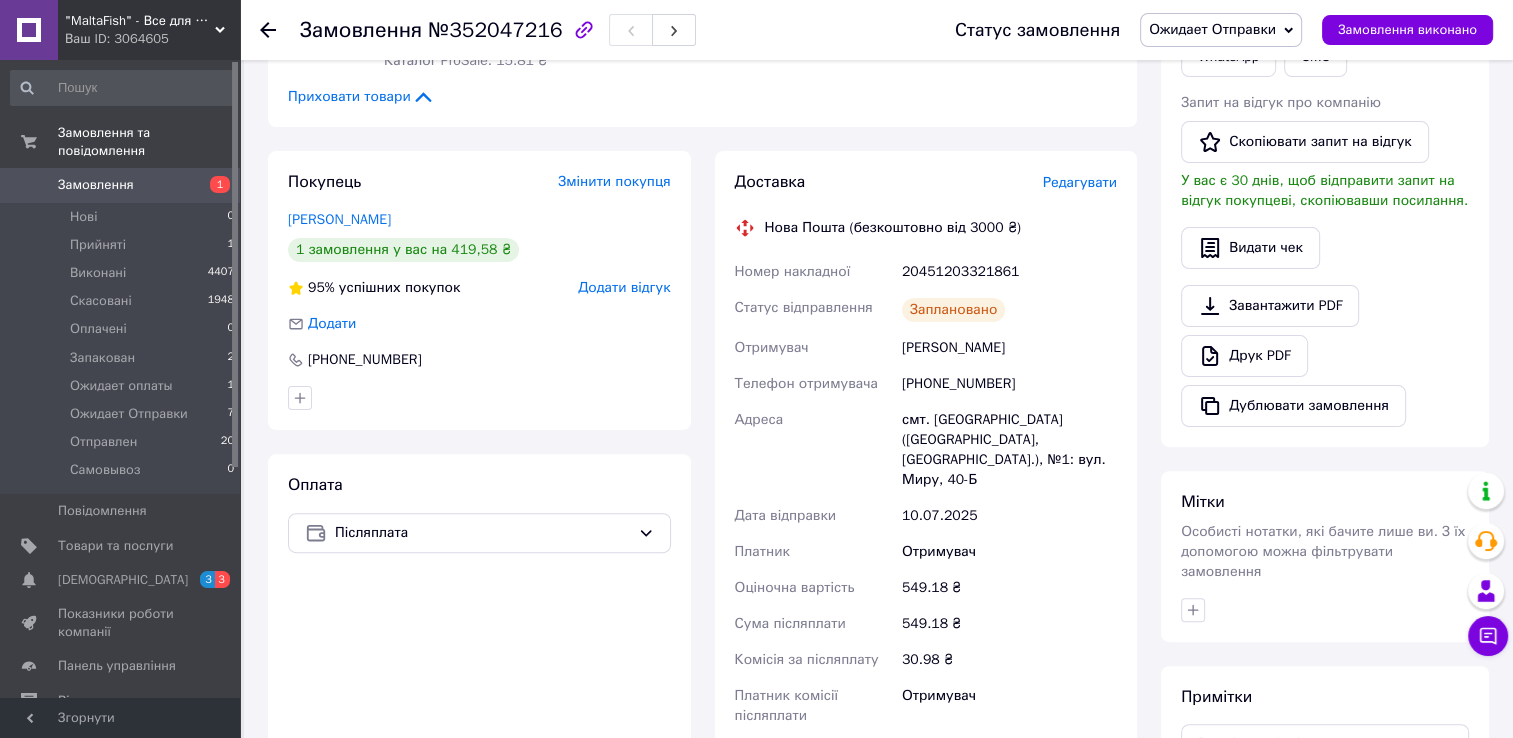 click on "20451203321861" at bounding box center (1009, 272) 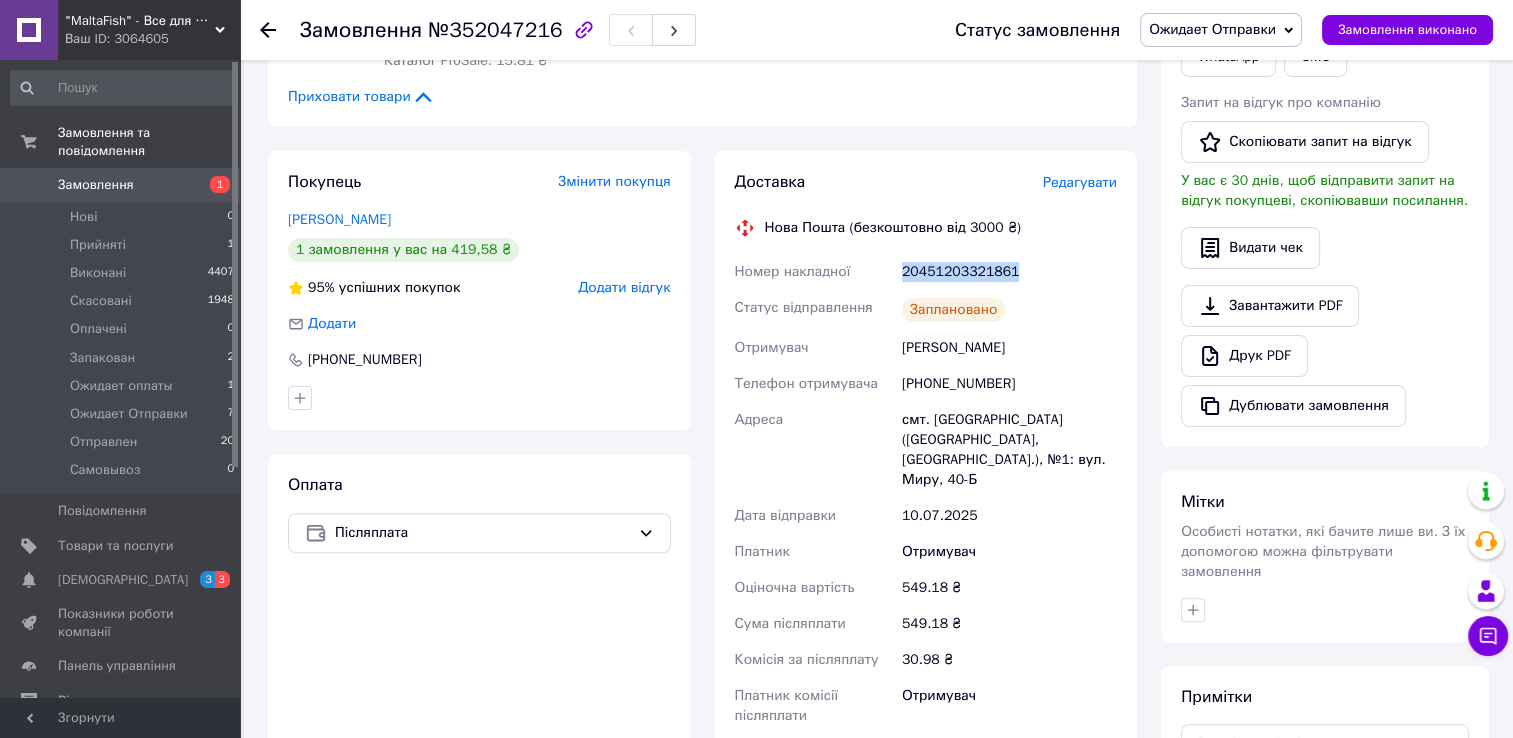click on "20451203321861" at bounding box center (1009, 272) 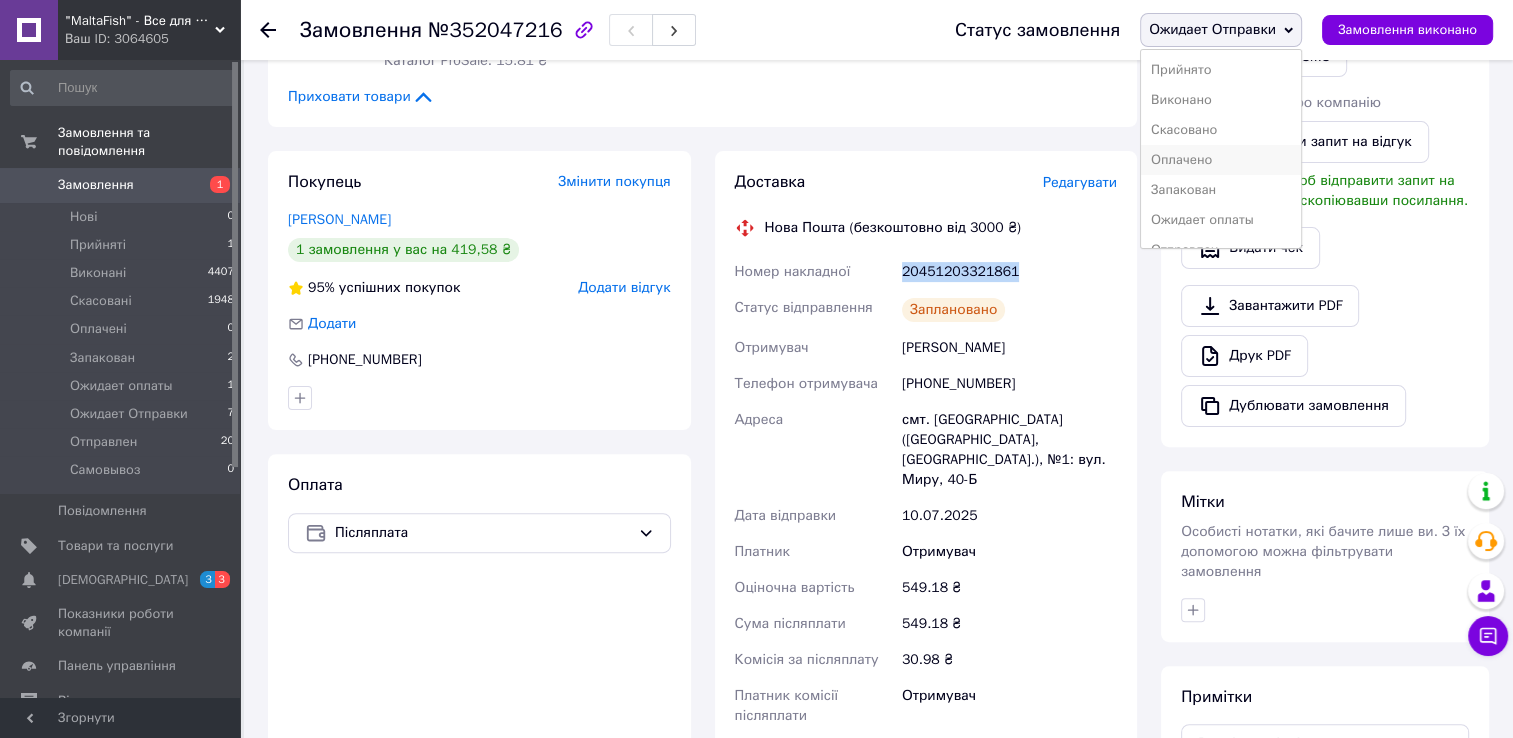 scroll, scrollTop: 52, scrollLeft: 0, axis: vertical 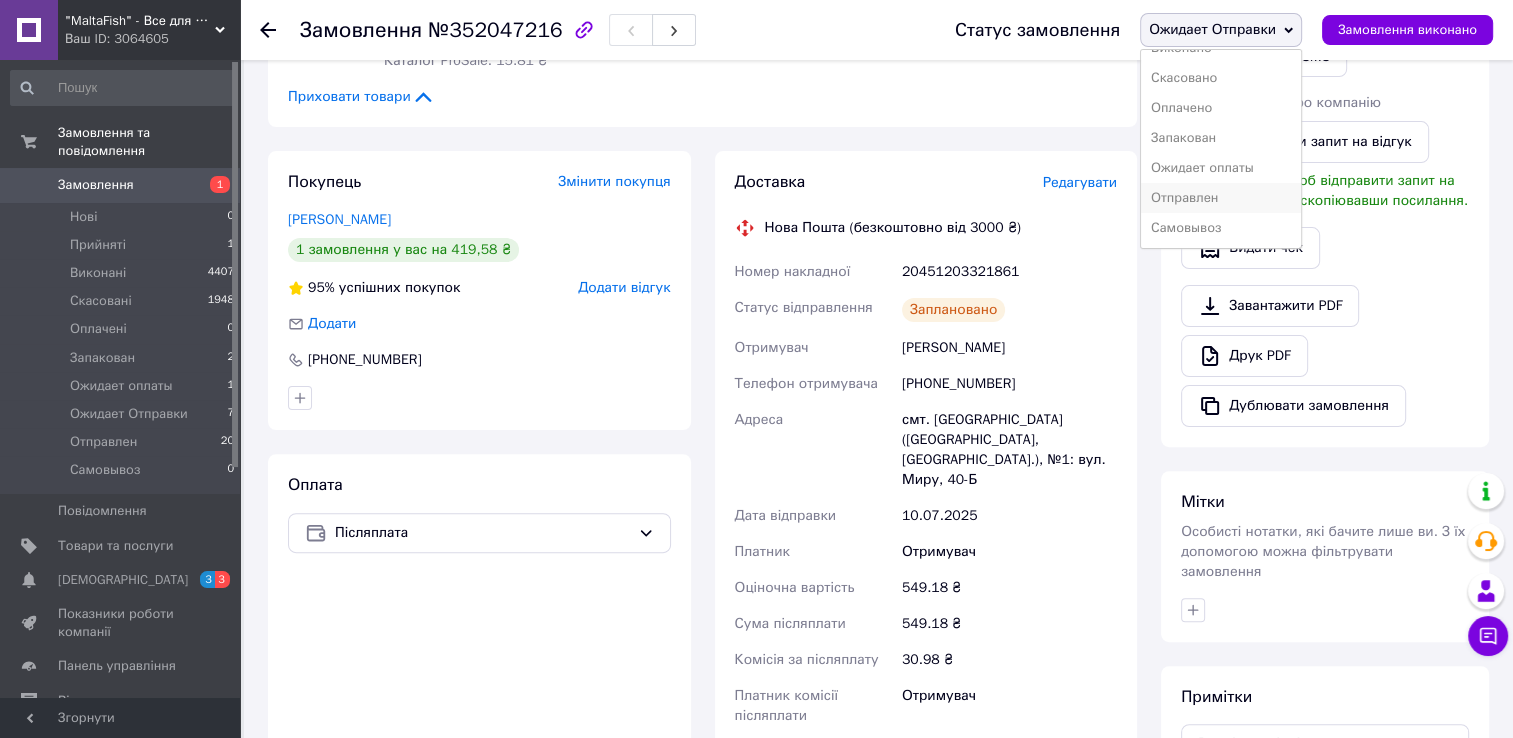 click on "Отправлен" at bounding box center (1221, 198) 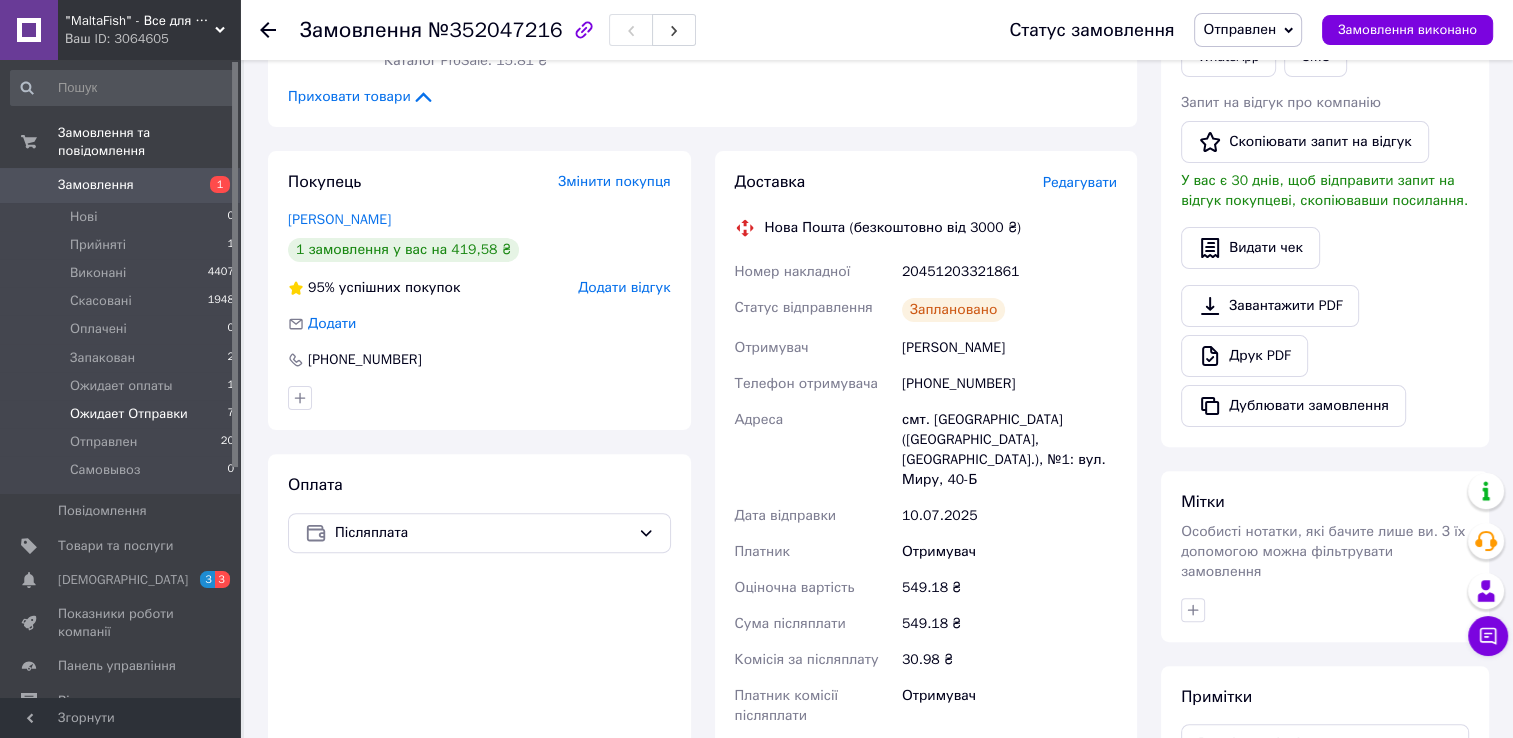 click on "Ожидает Отправки" at bounding box center [129, 414] 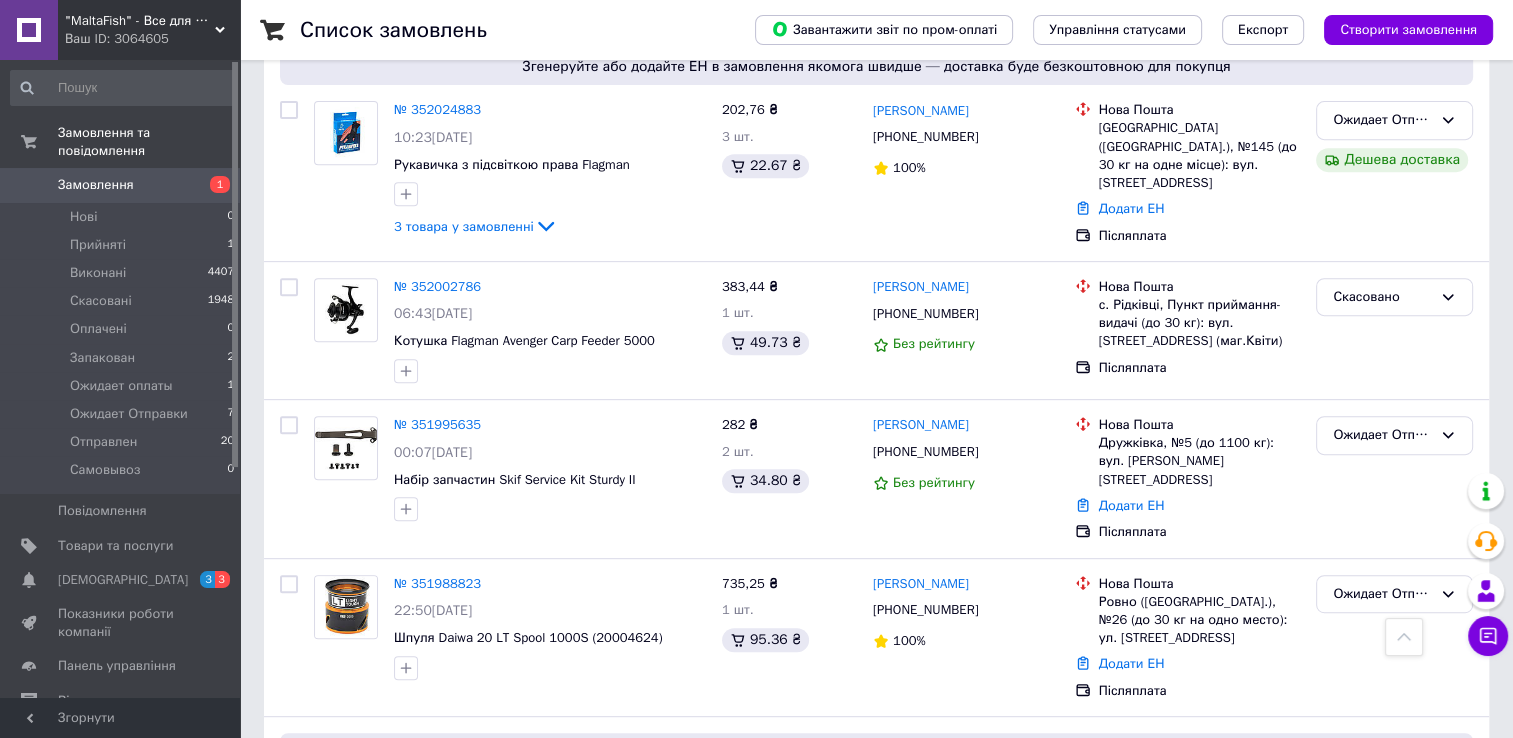 scroll, scrollTop: 1100, scrollLeft: 0, axis: vertical 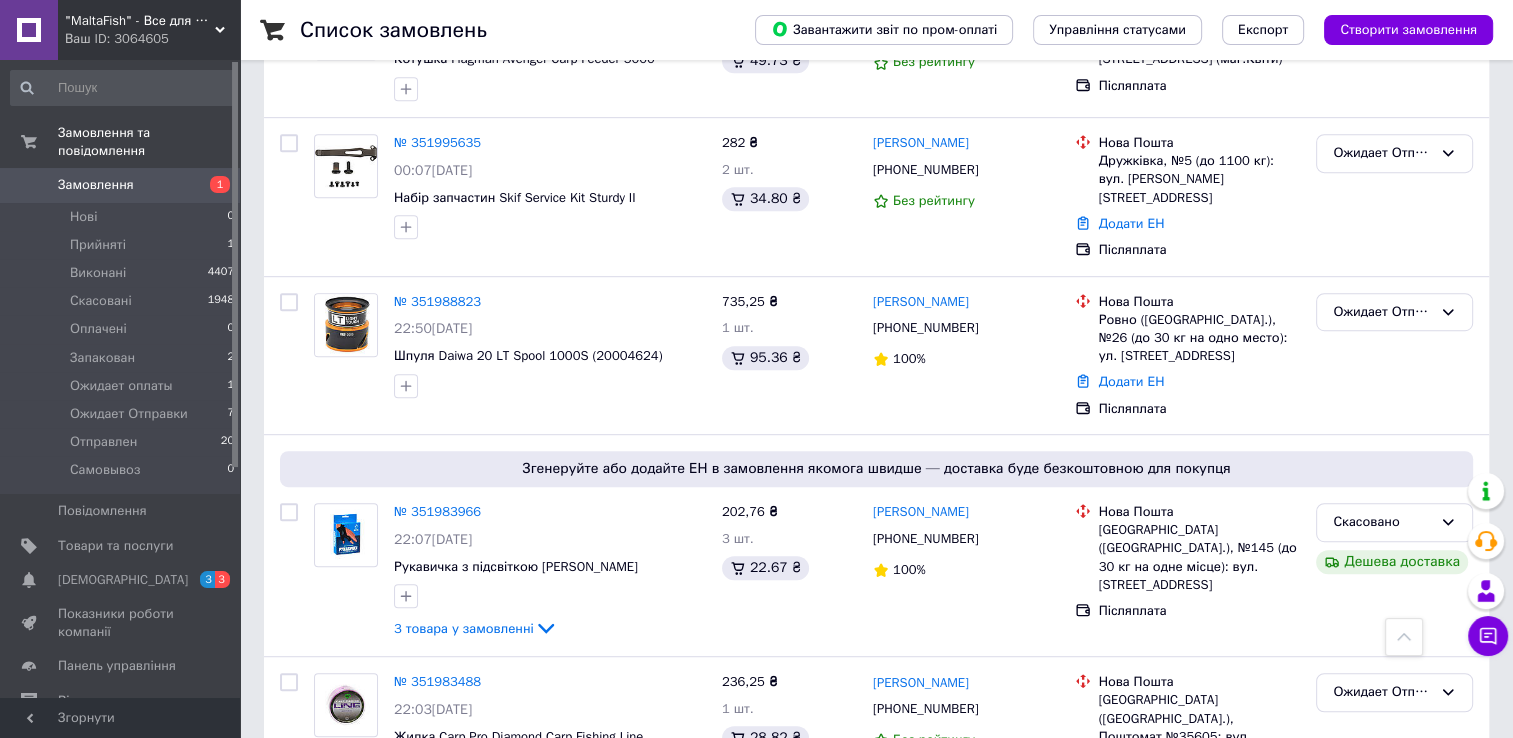 click on "Замовлення" at bounding box center (96, 185) 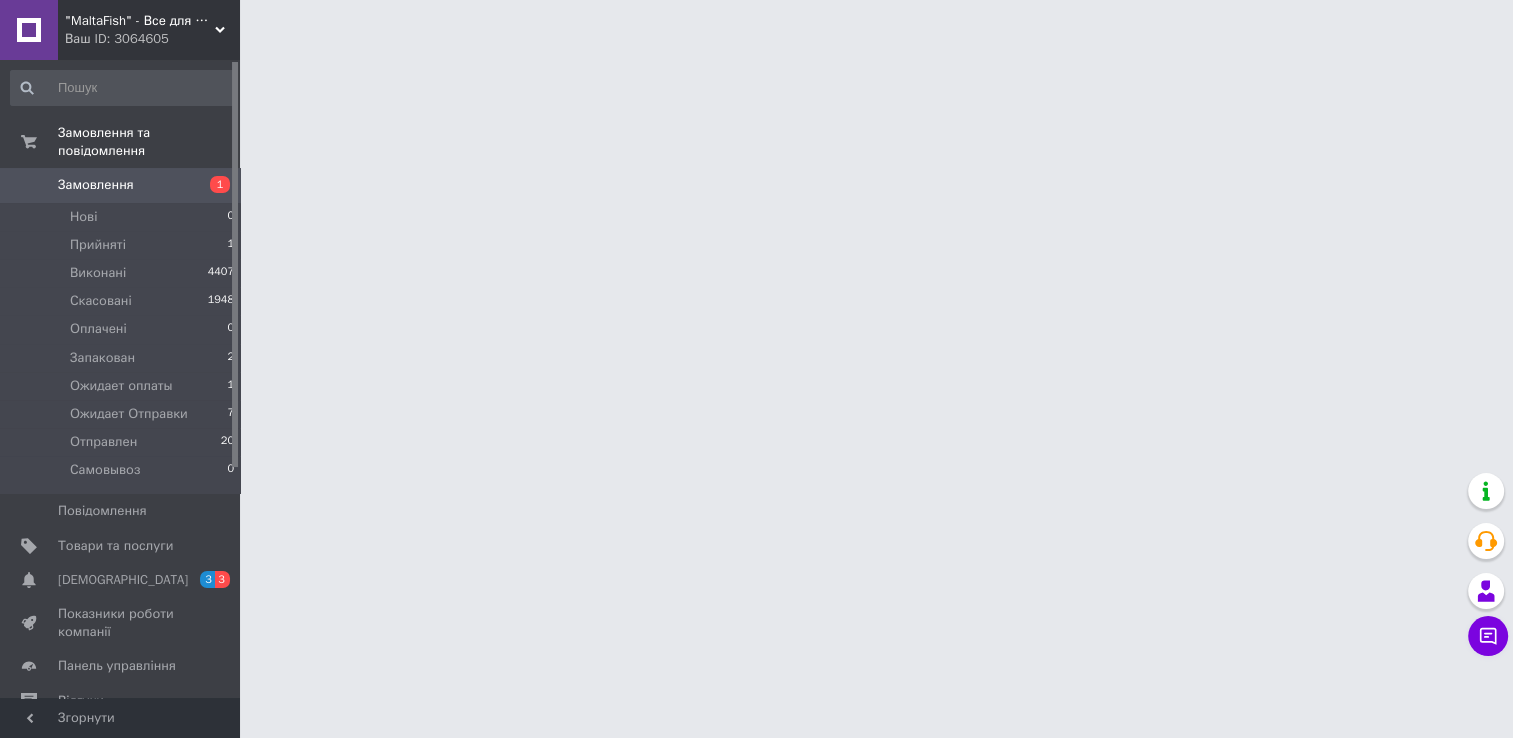 scroll, scrollTop: 0, scrollLeft: 0, axis: both 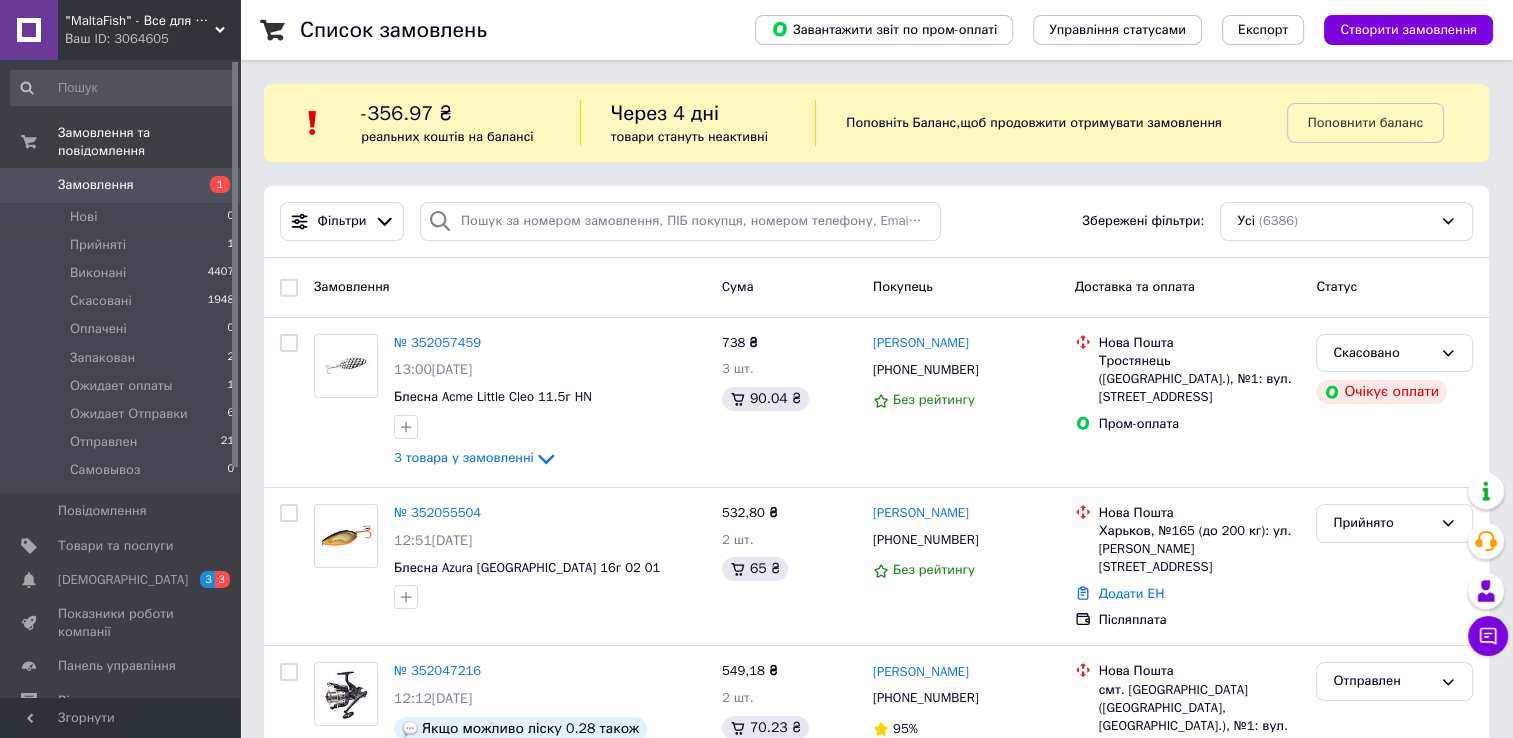 click on "Замовлення" at bounding box center [96, 185] 